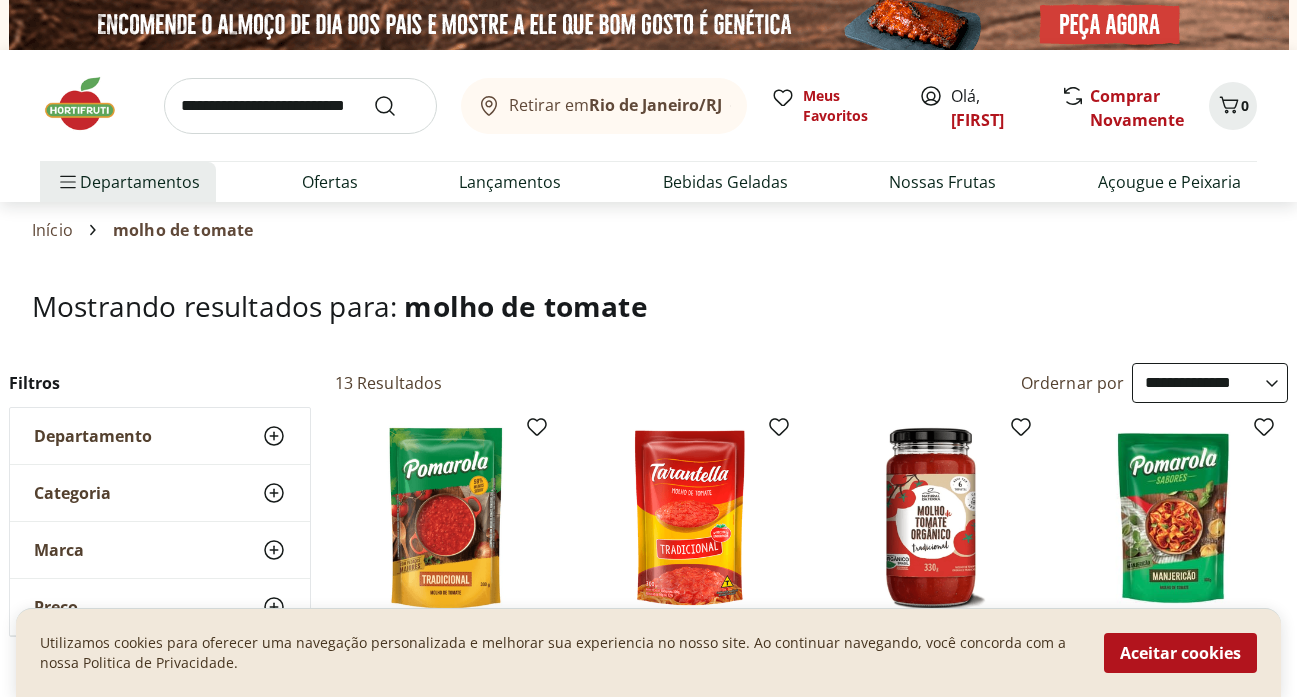 select on "**********" 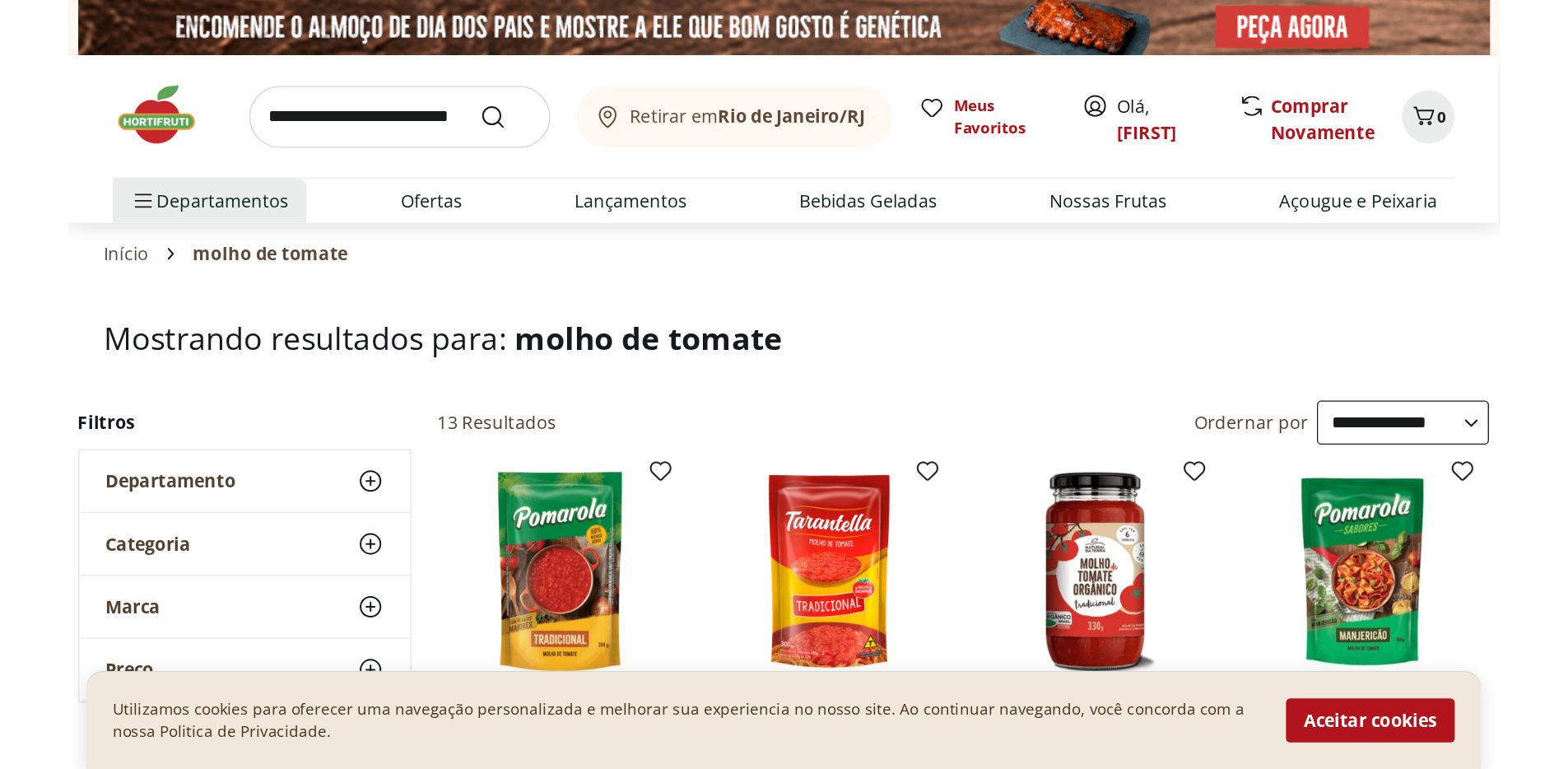 scroll, scrollTop: 0, scrollLeft: 0, axis: both 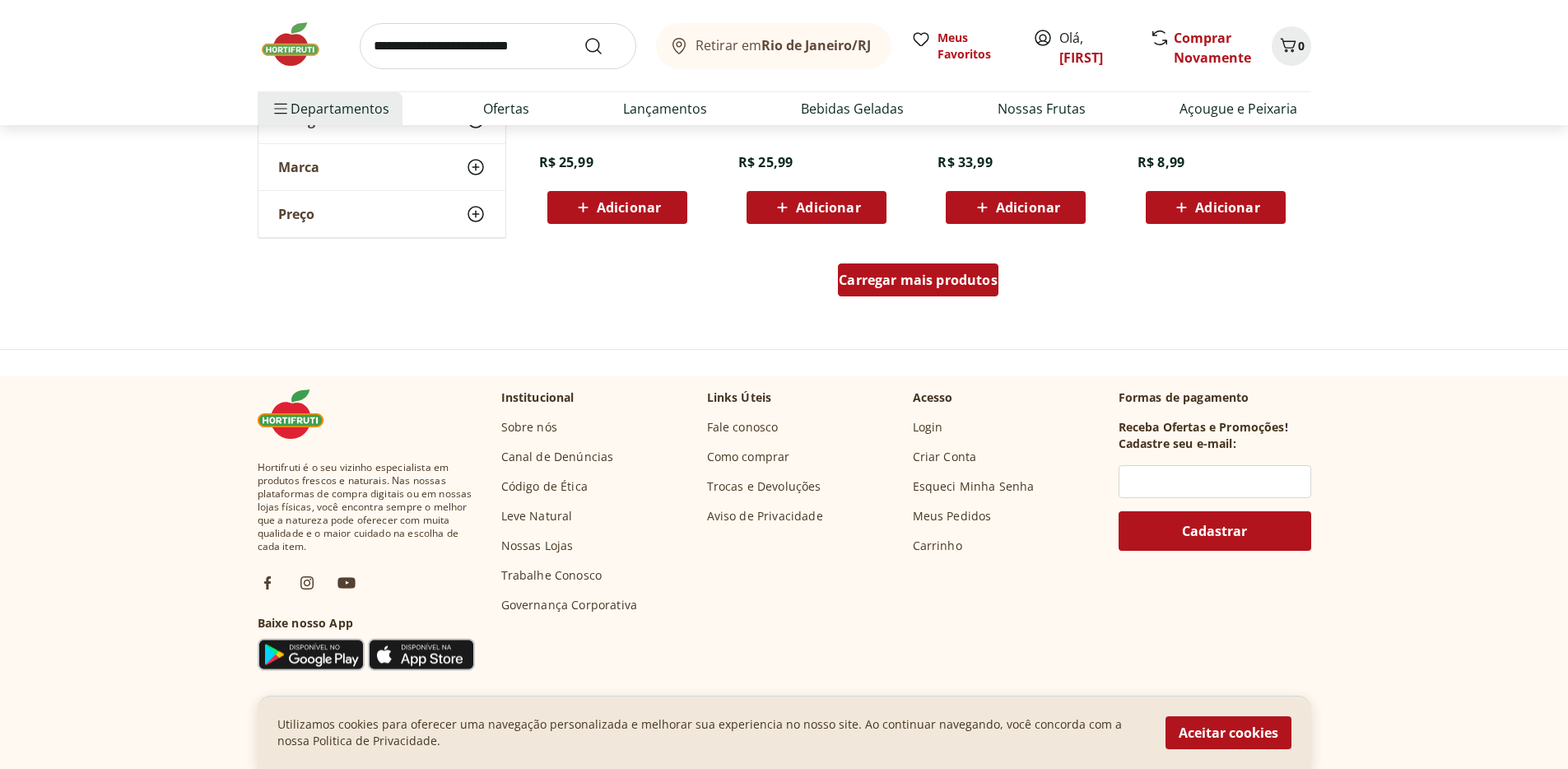 click on "Carregar mais produtos" at bounding box center (918, 280) 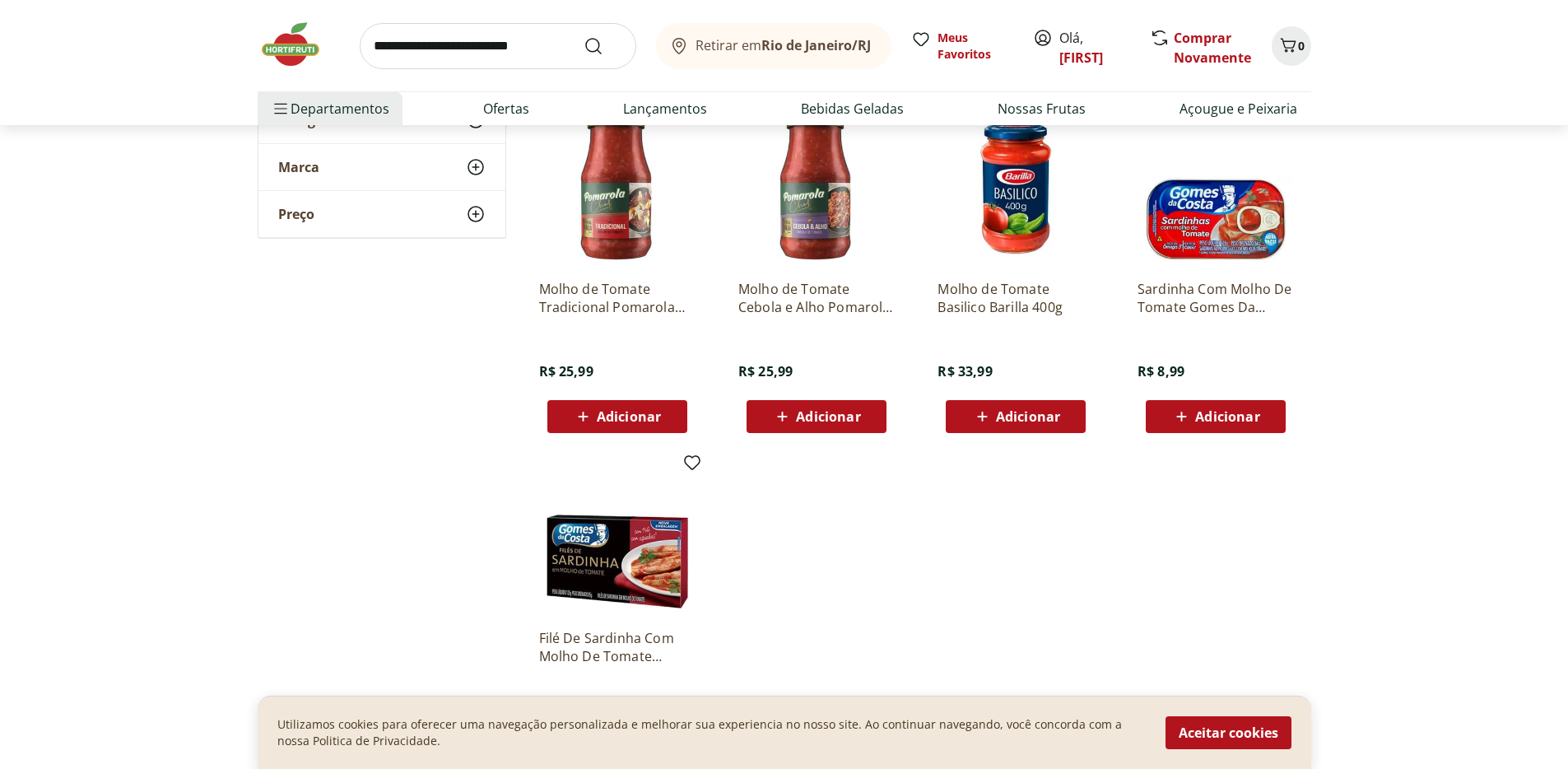 scroll, scrollTop: 948, scrollLeft: 0, axis: vertical 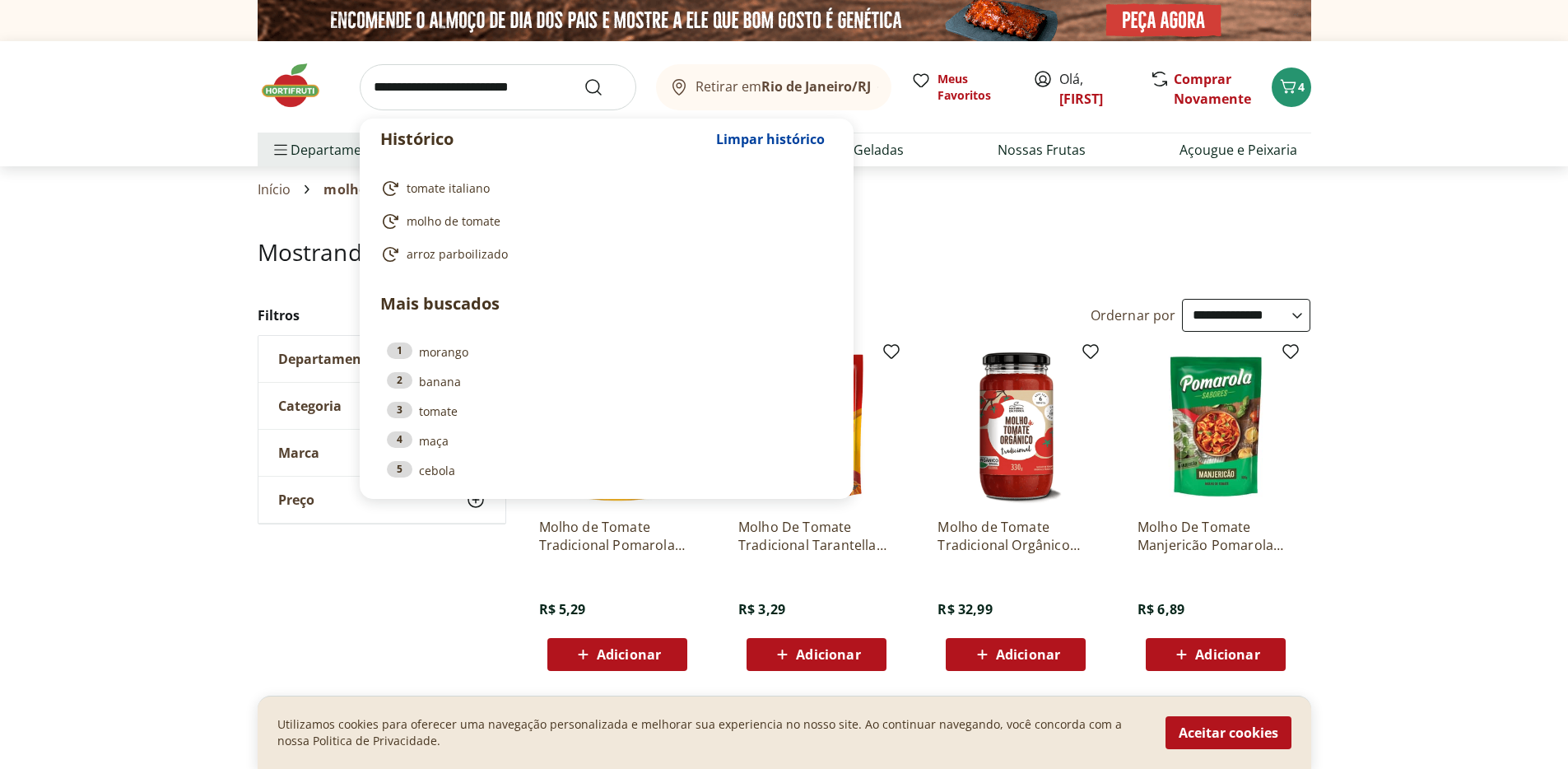 click at bounding box center [498, 87] 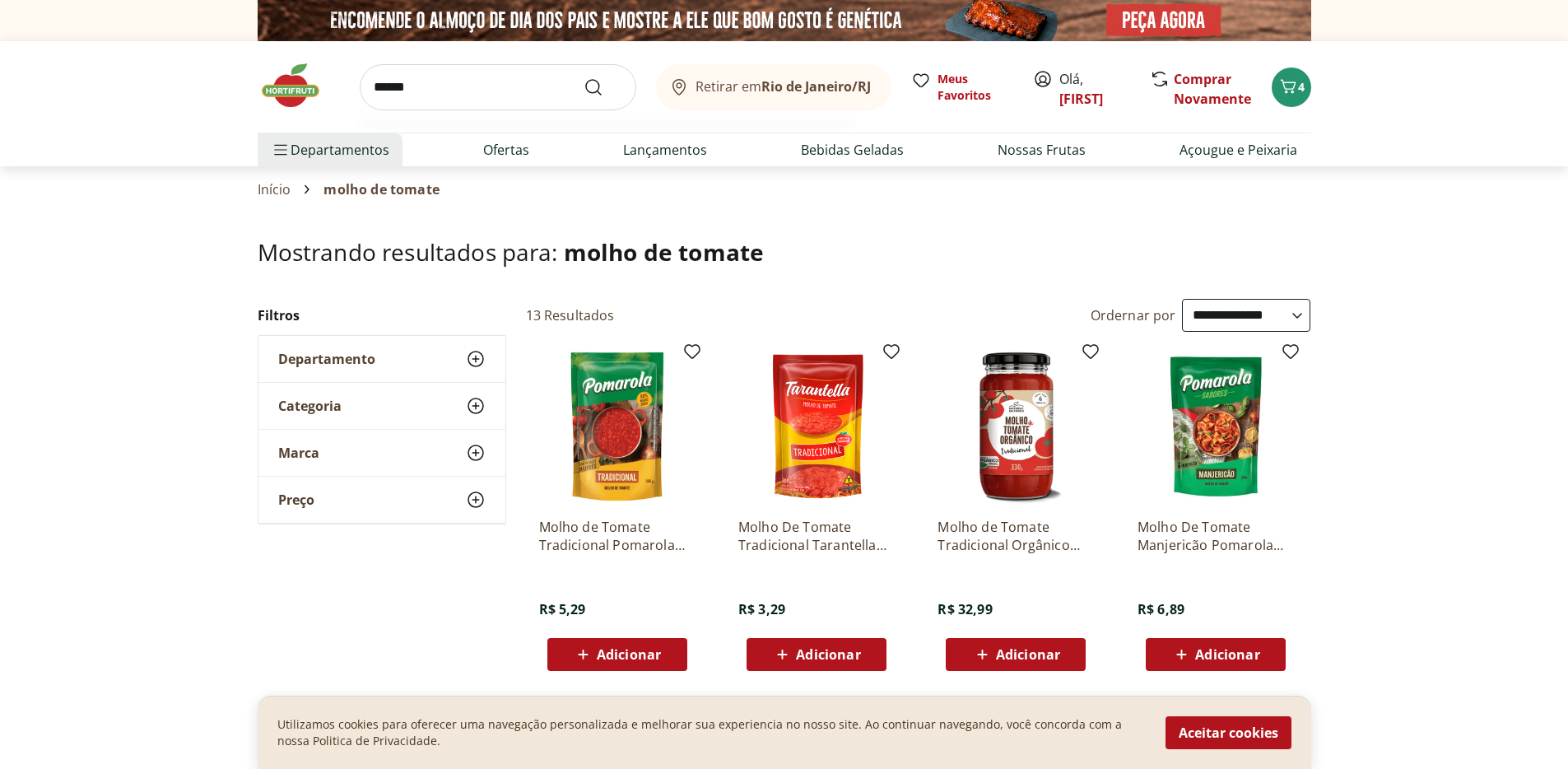 type on "******" 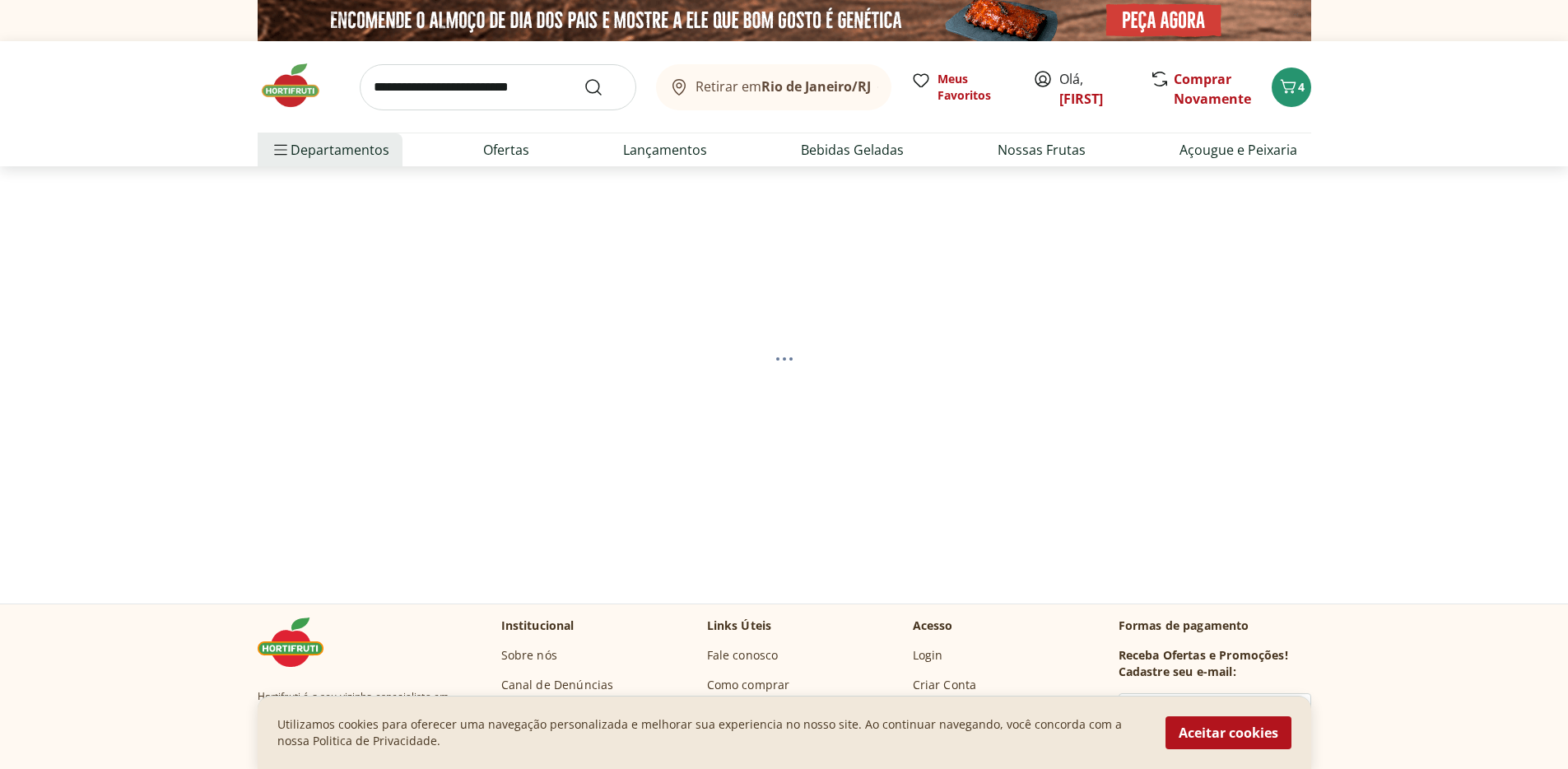 select on "**********" 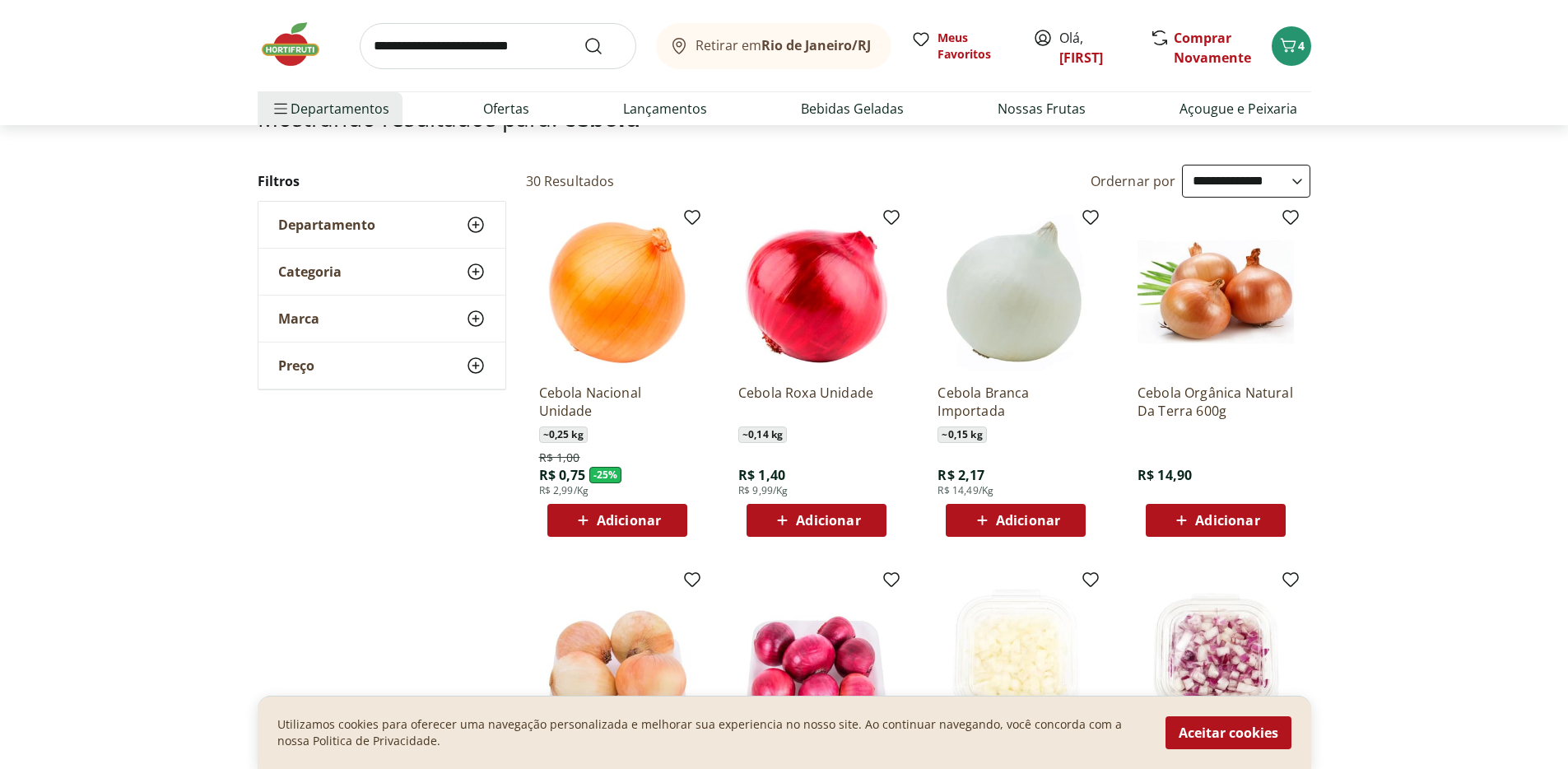 scroll, scrollTop: 156, scrollLeft: 0, axis: vertical 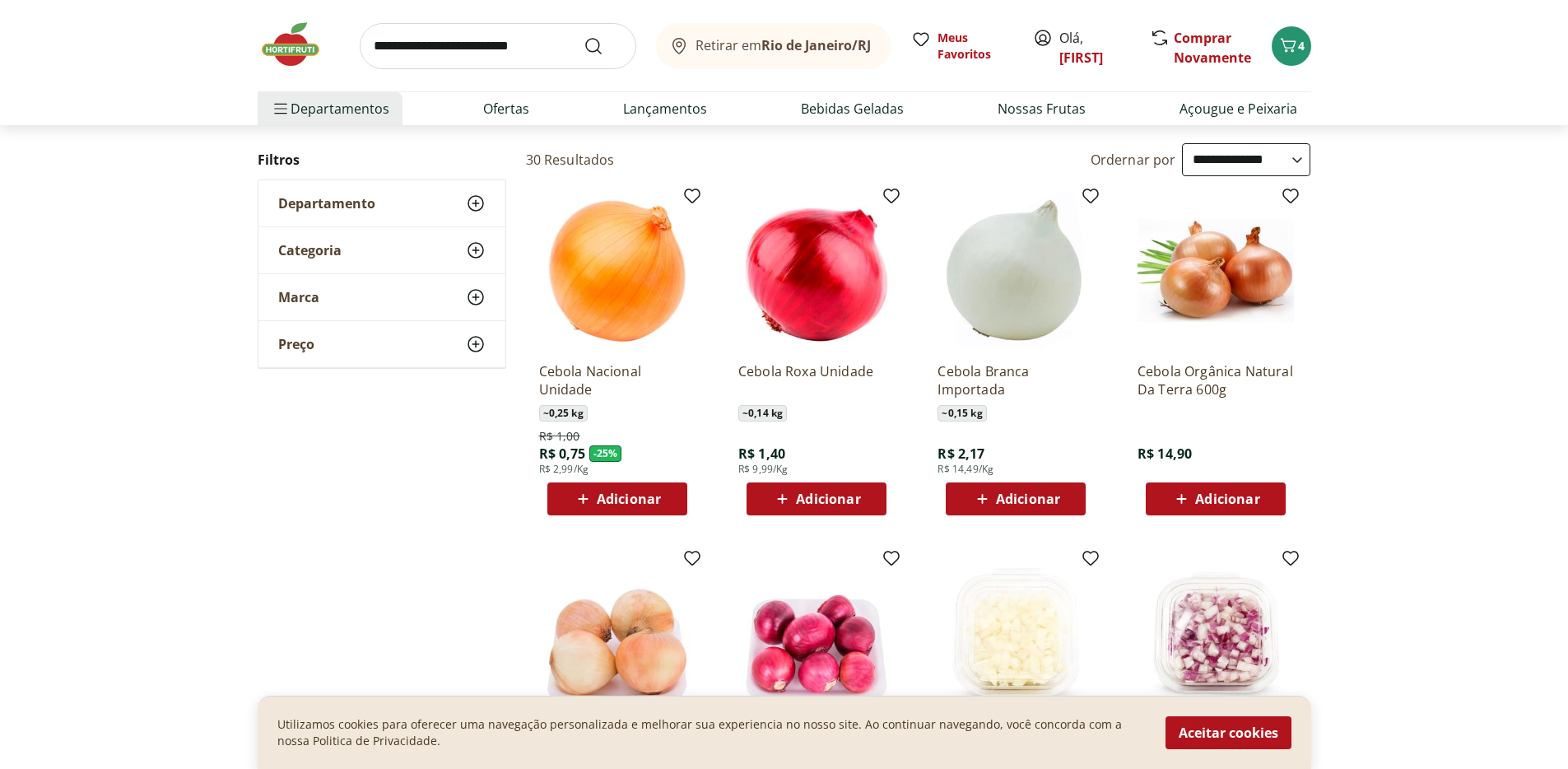 click on "Adicionar" at bounding box center [629, 499] 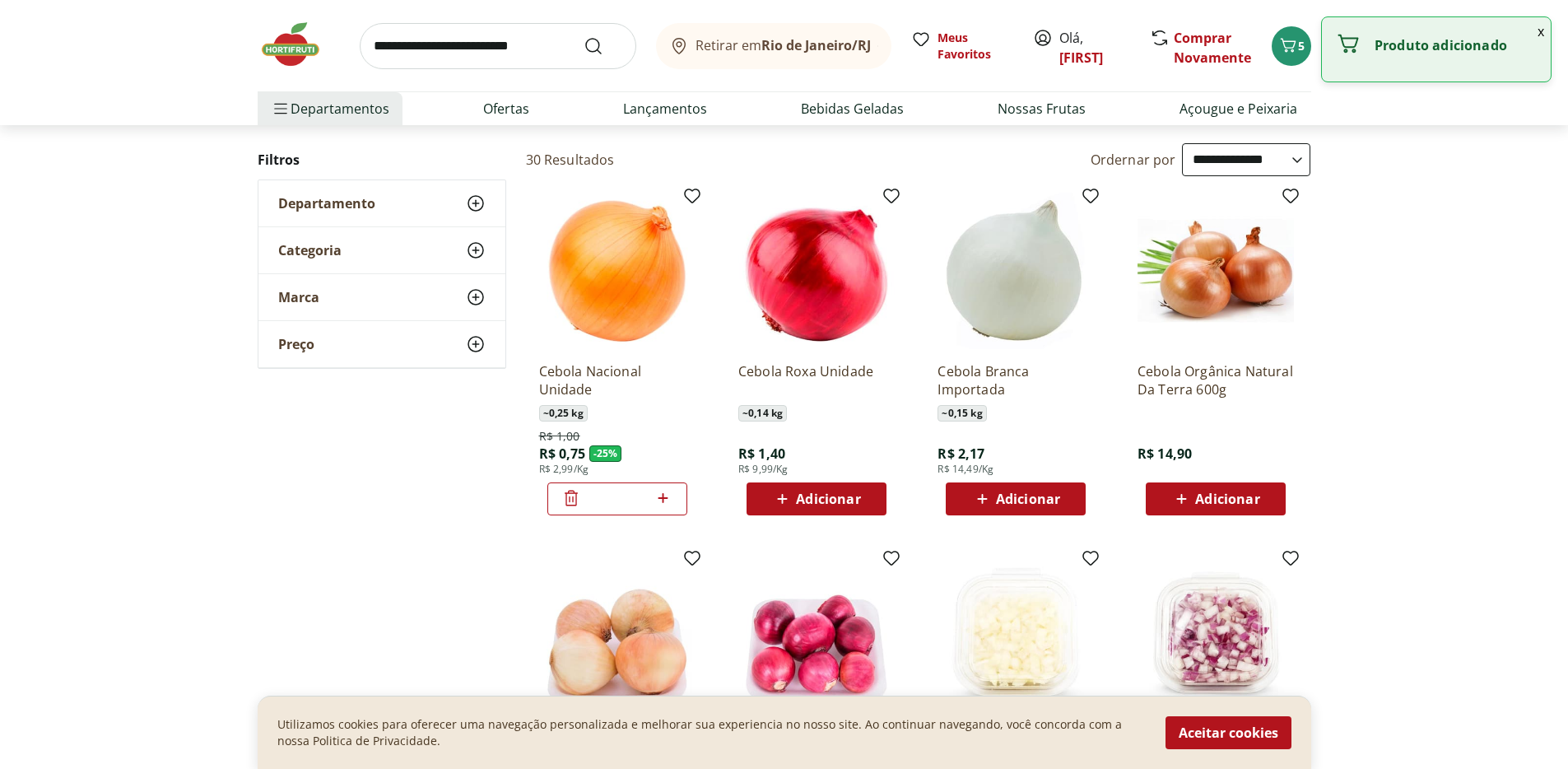 click 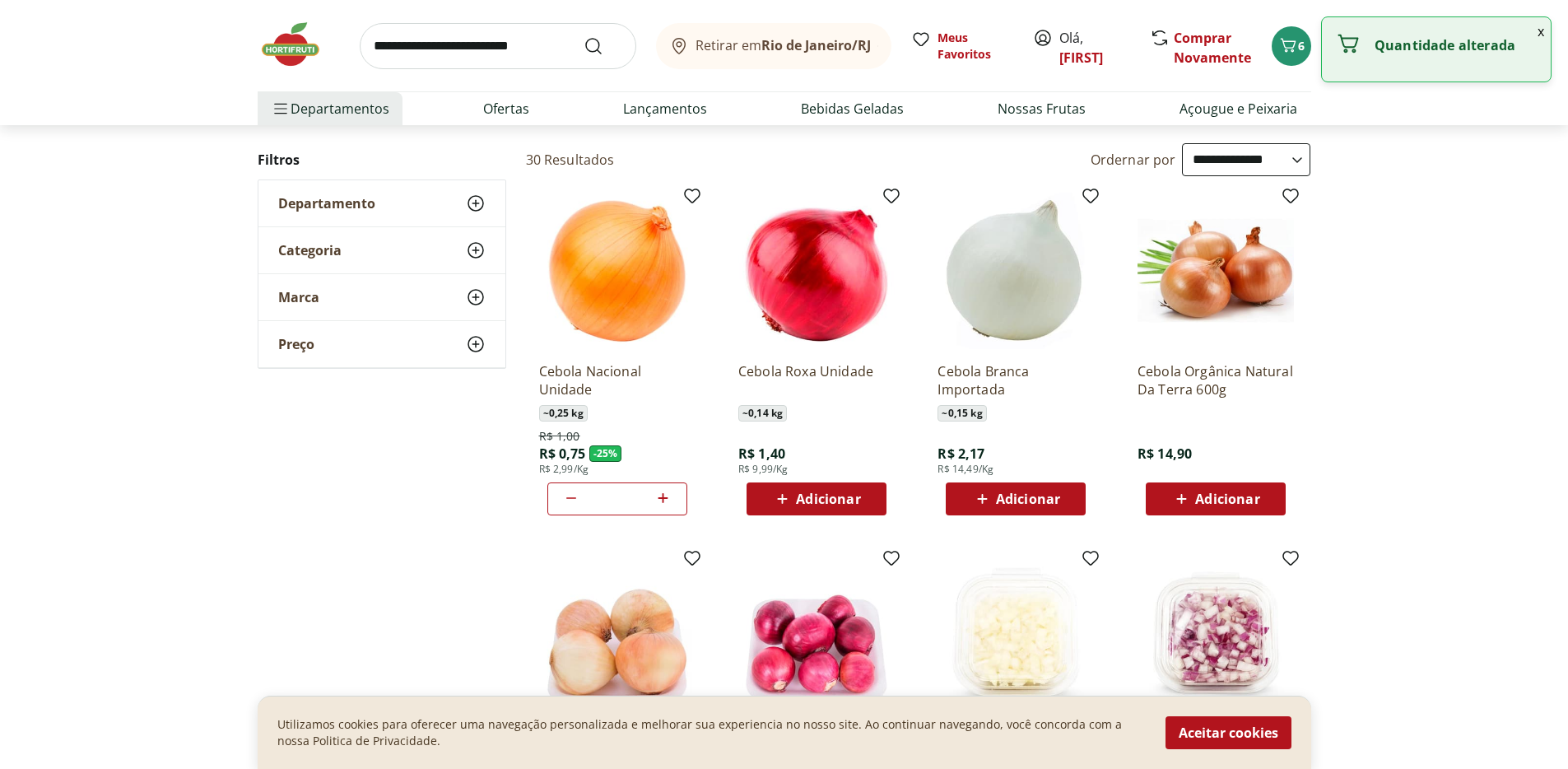 click 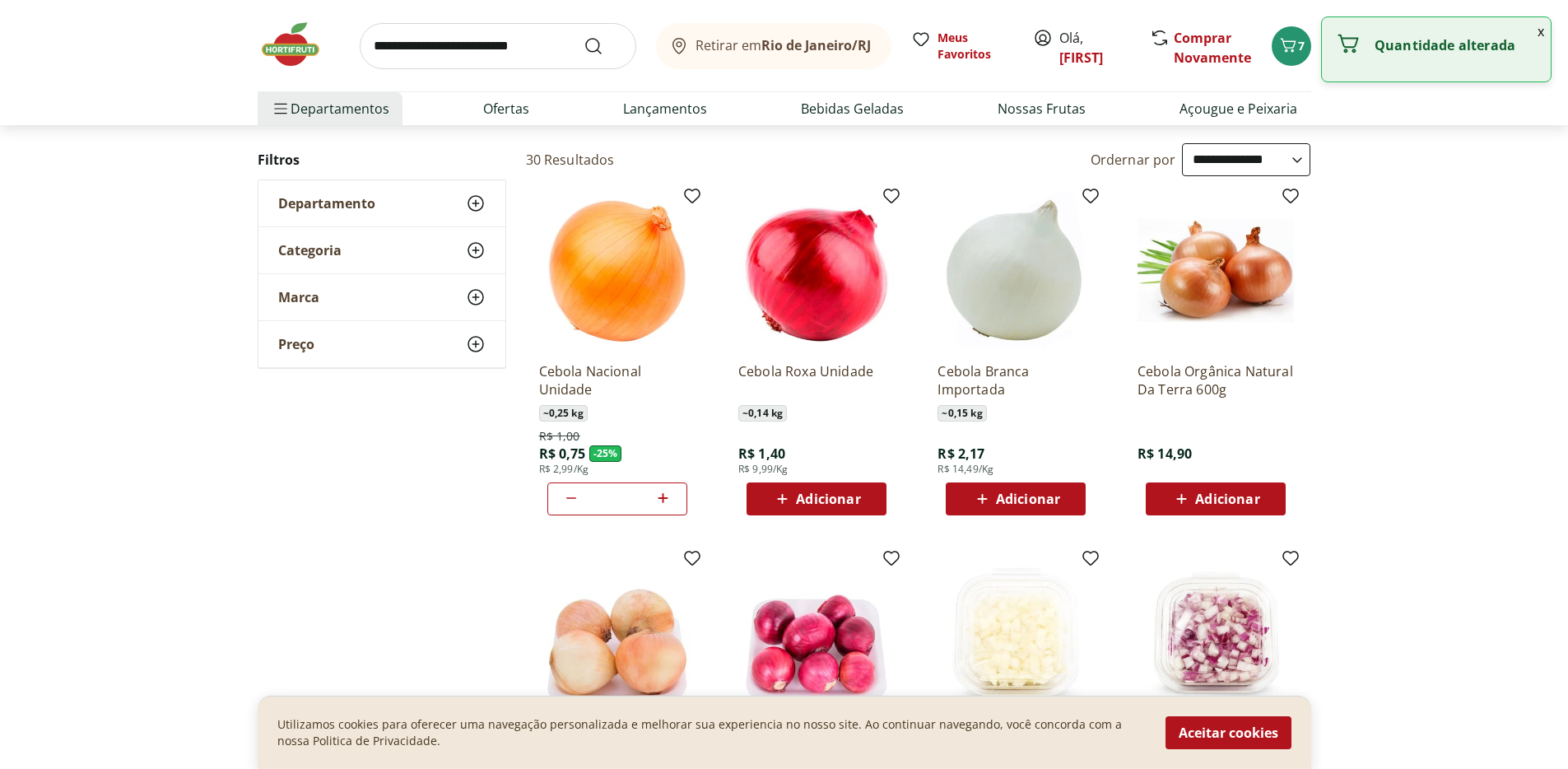 click at bounding box center [498, 46] 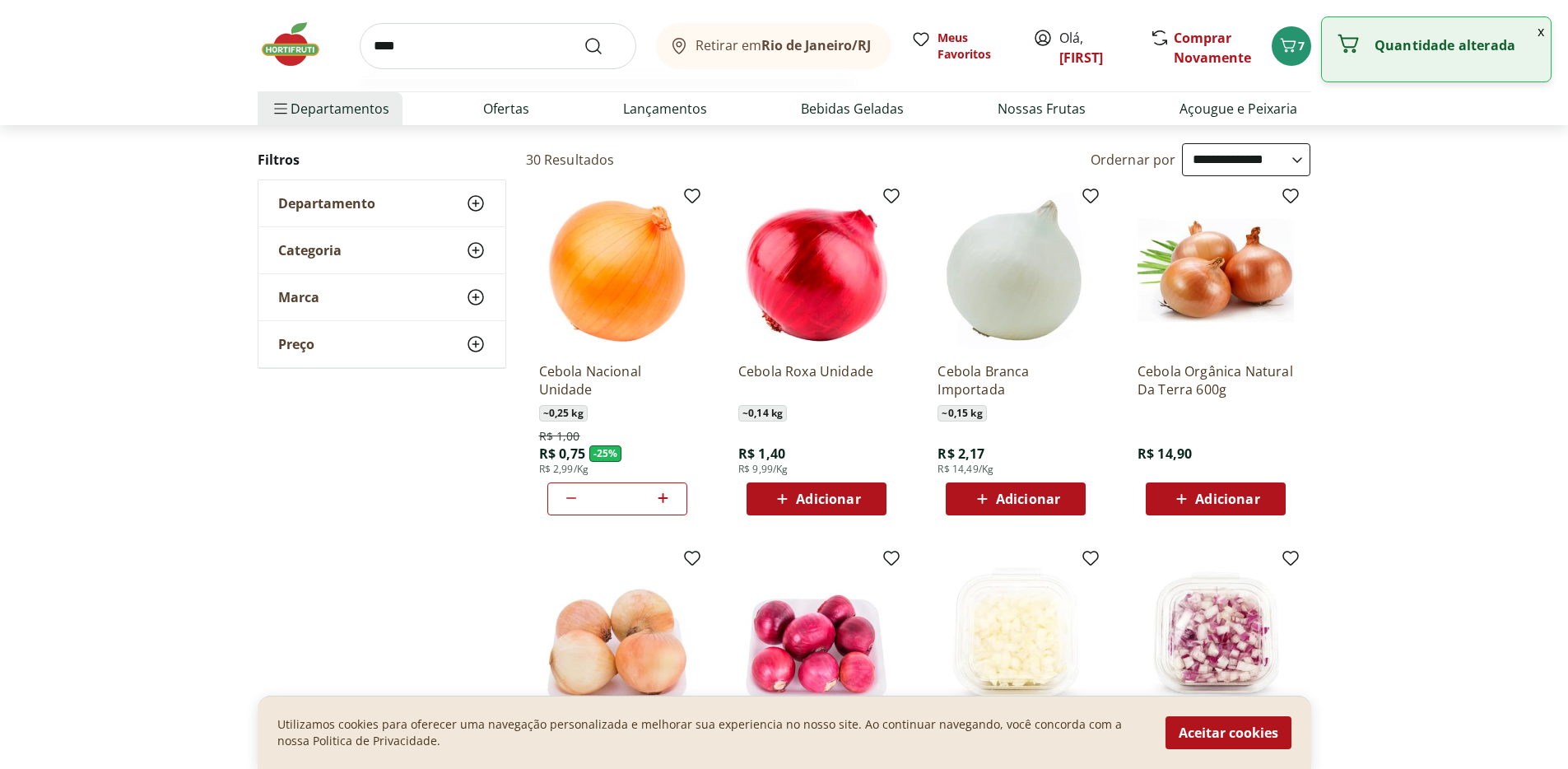 type on "****" 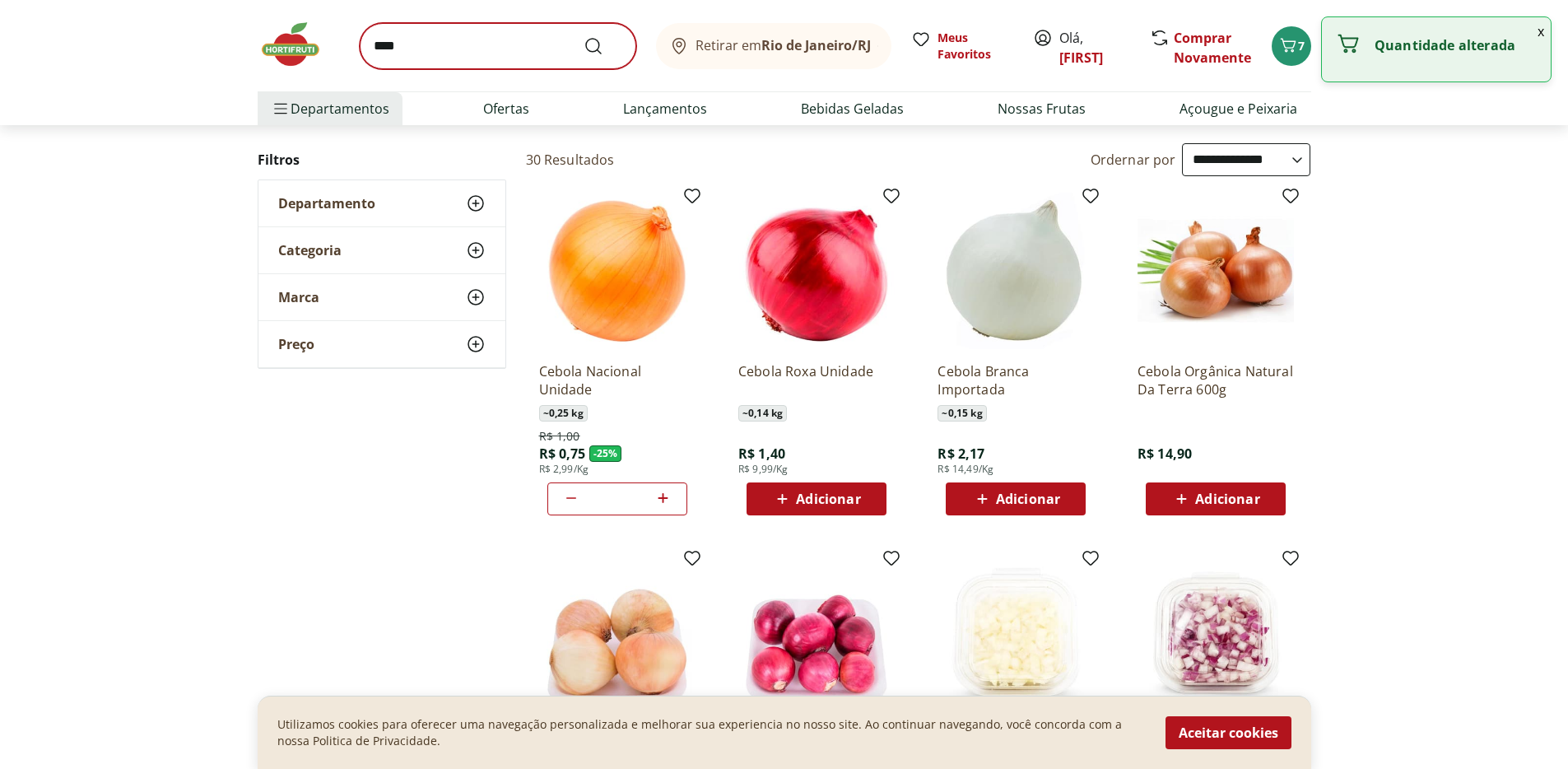 scroll, scrollTop: 0, scrollLeft: 0, axis: both 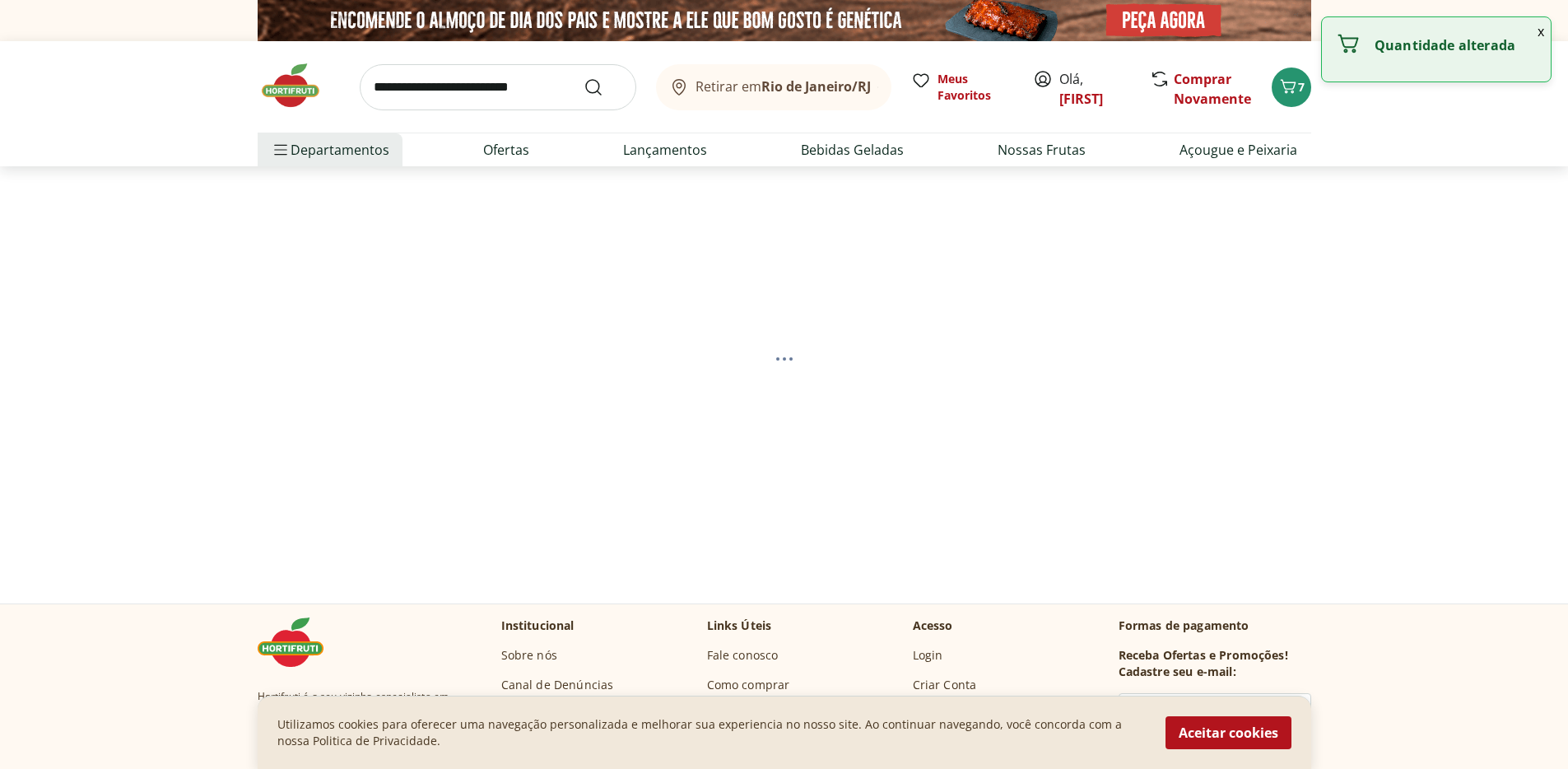 select on "**********" 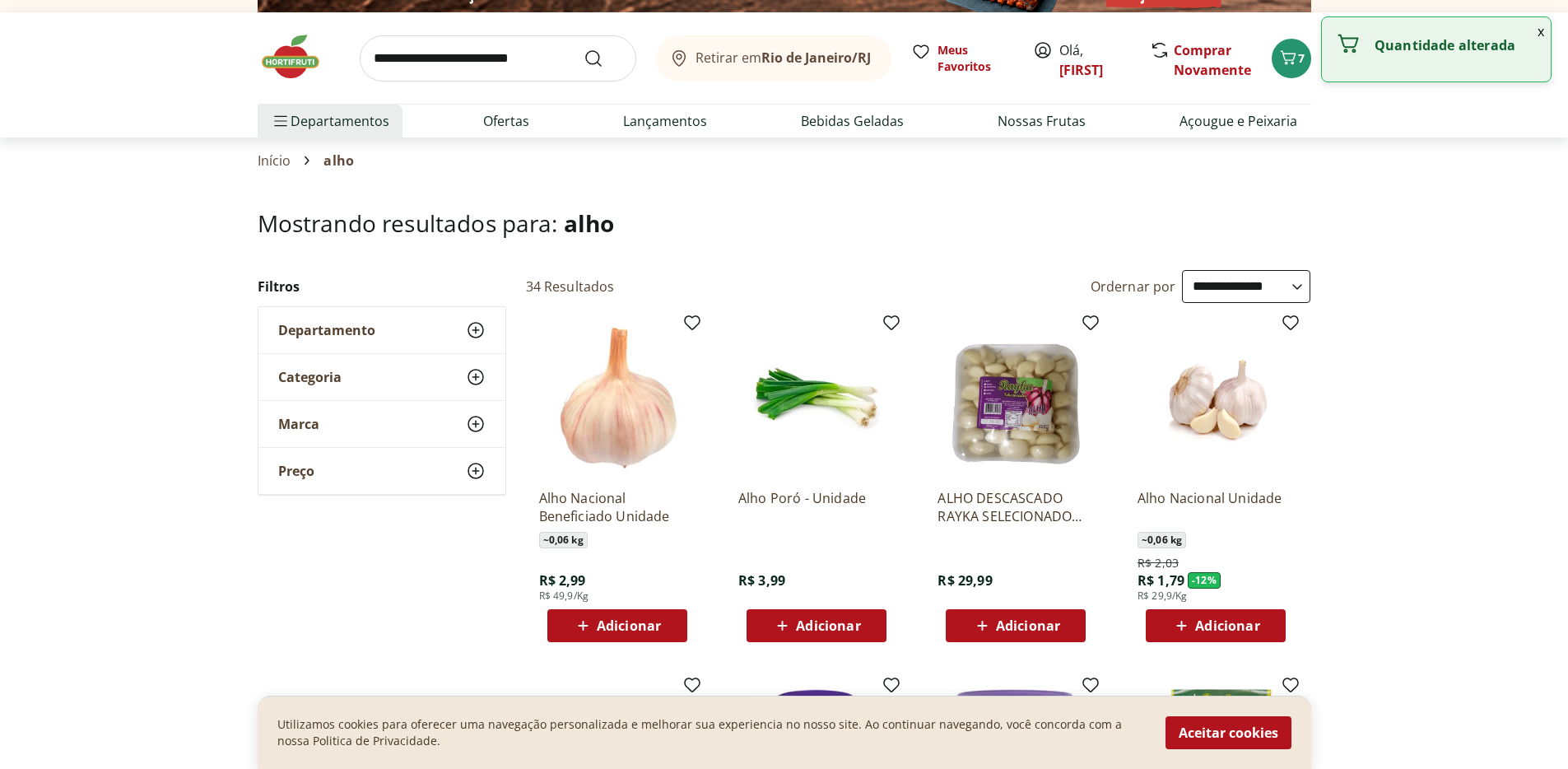 scroll, scrollTop: 30, scrollLeft: 0, axis: vertical 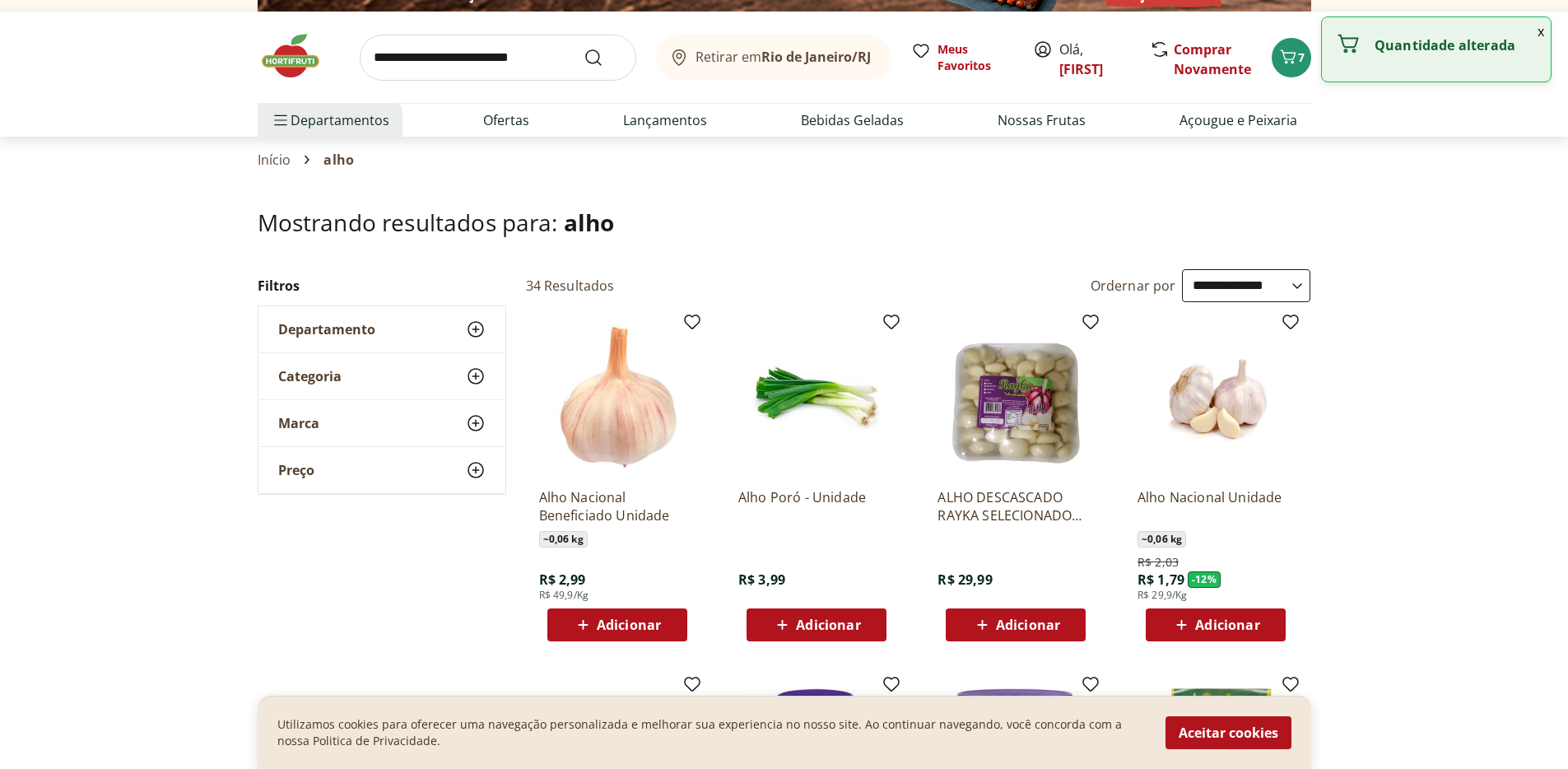 click on "Adicionar" at bounding box center (1216, 625) 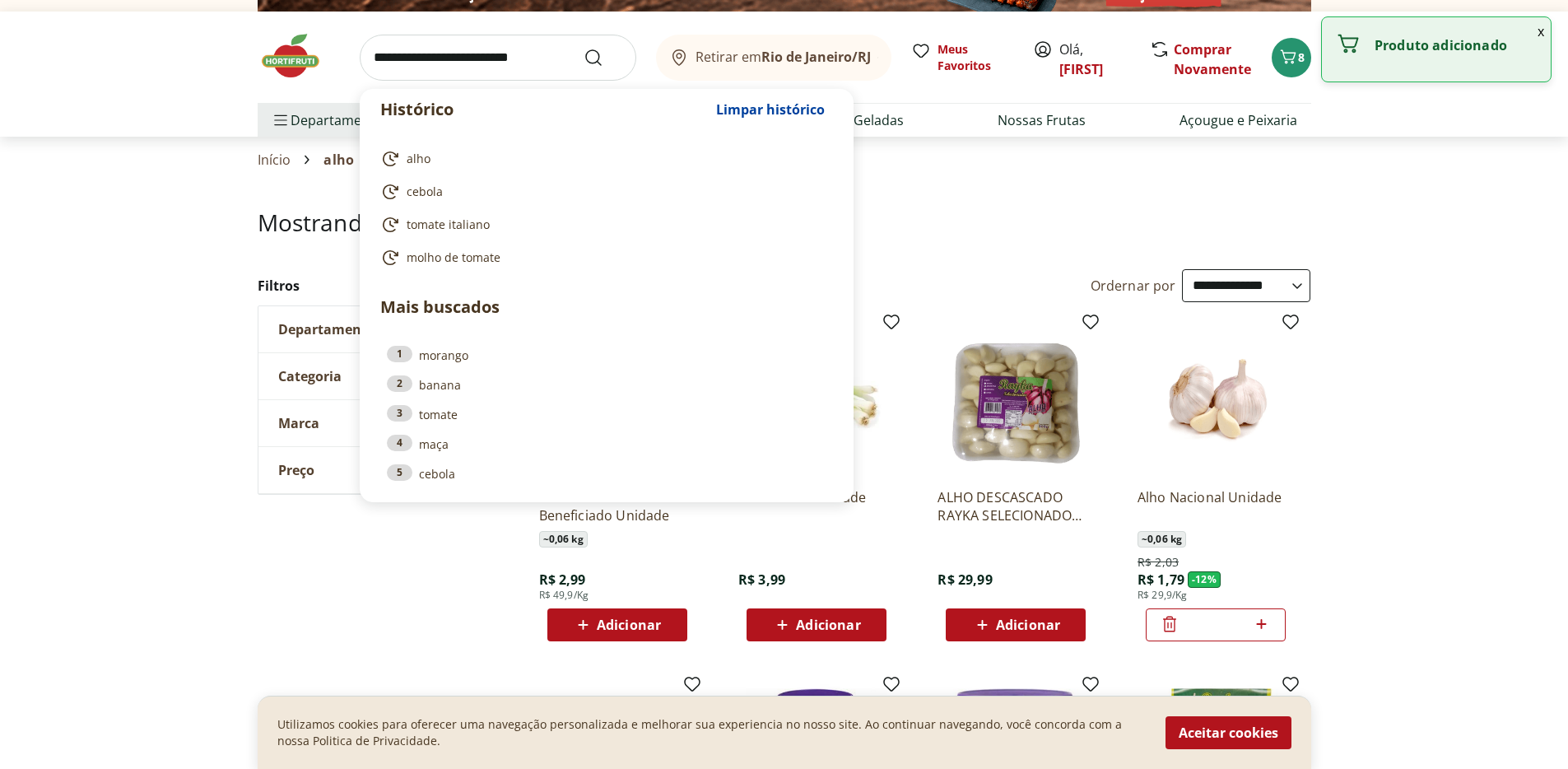 click at bounding box center (498, 58) 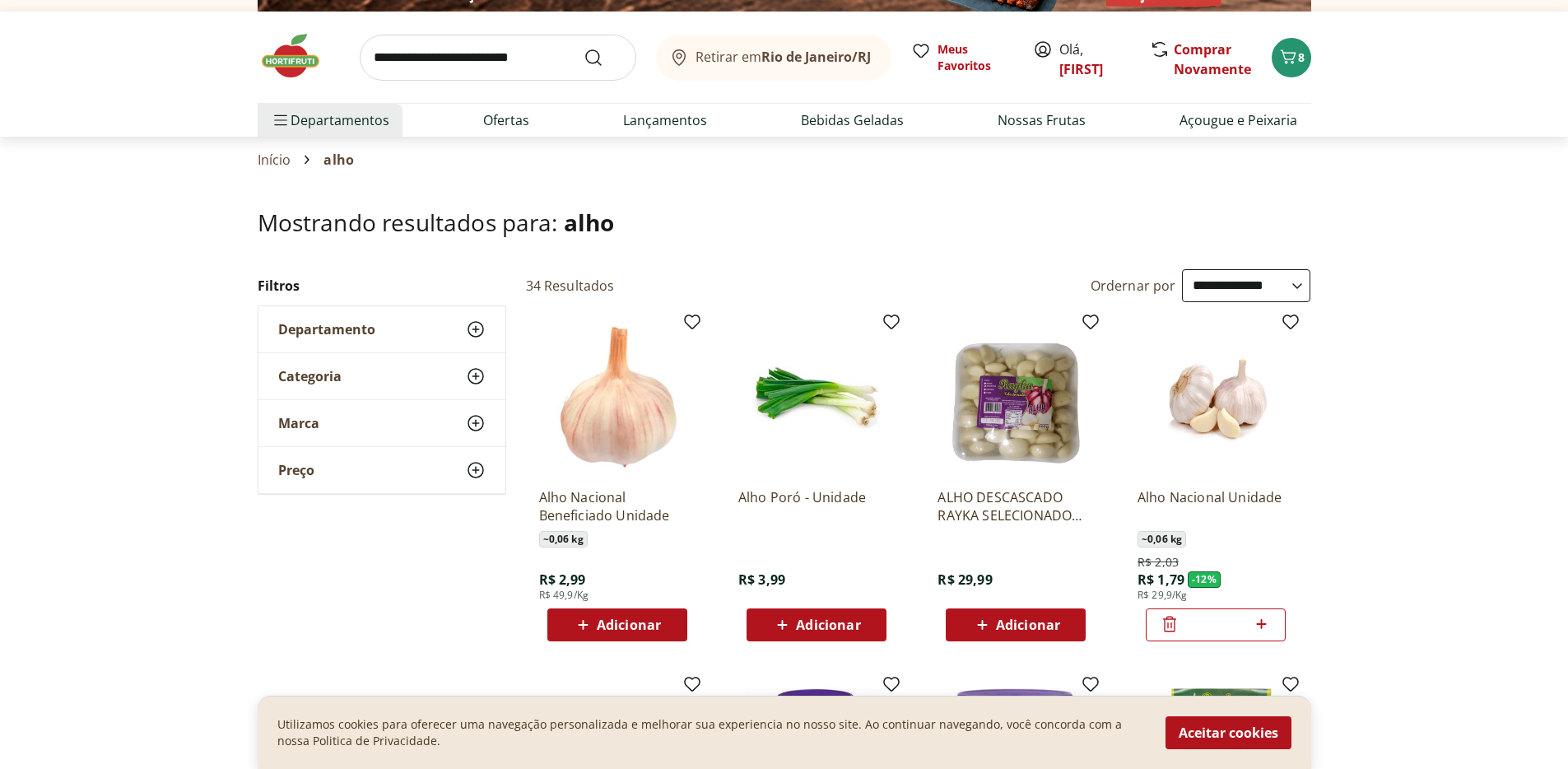 click at bounding box center (498, 58) 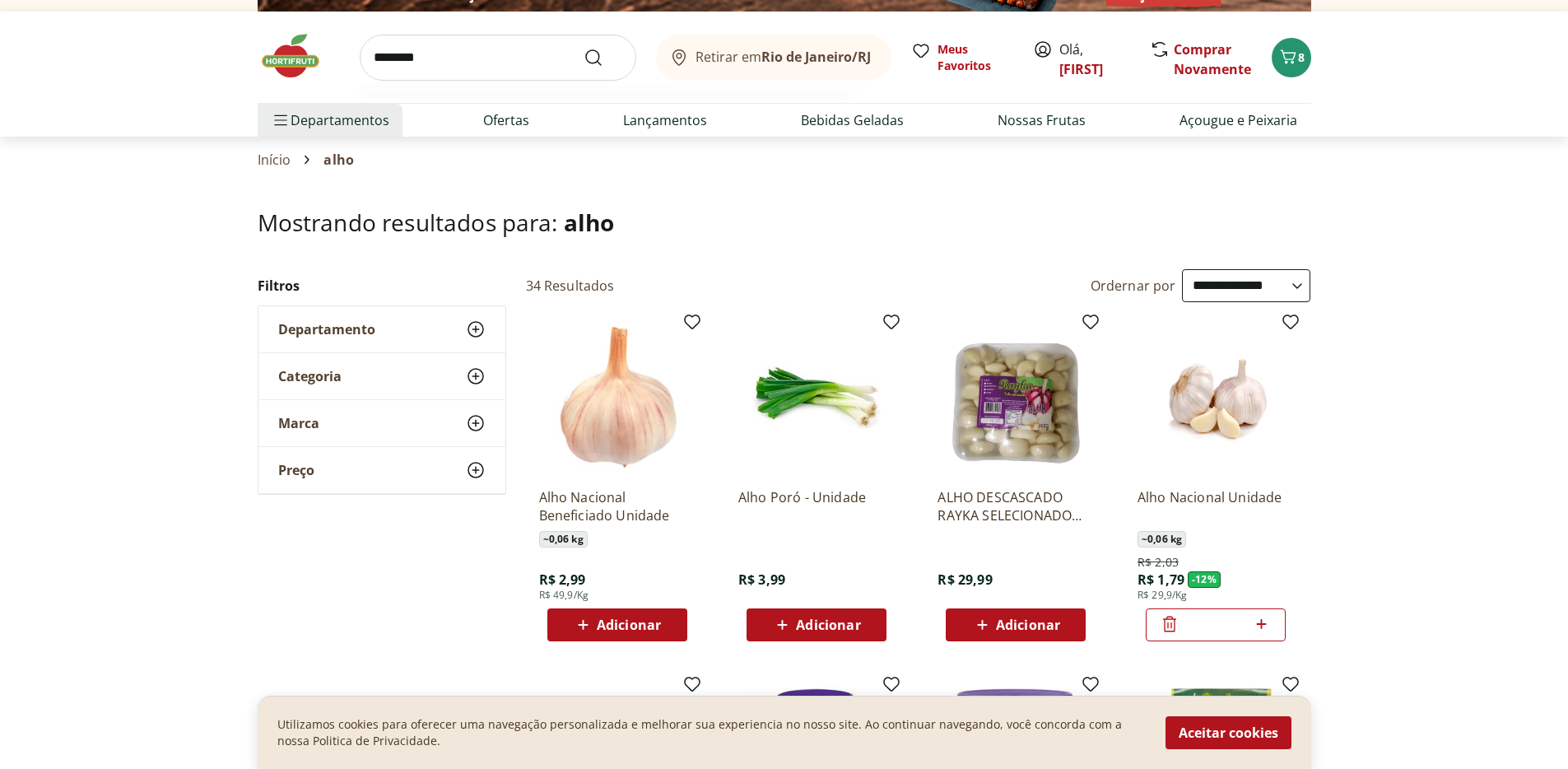 type on "********" 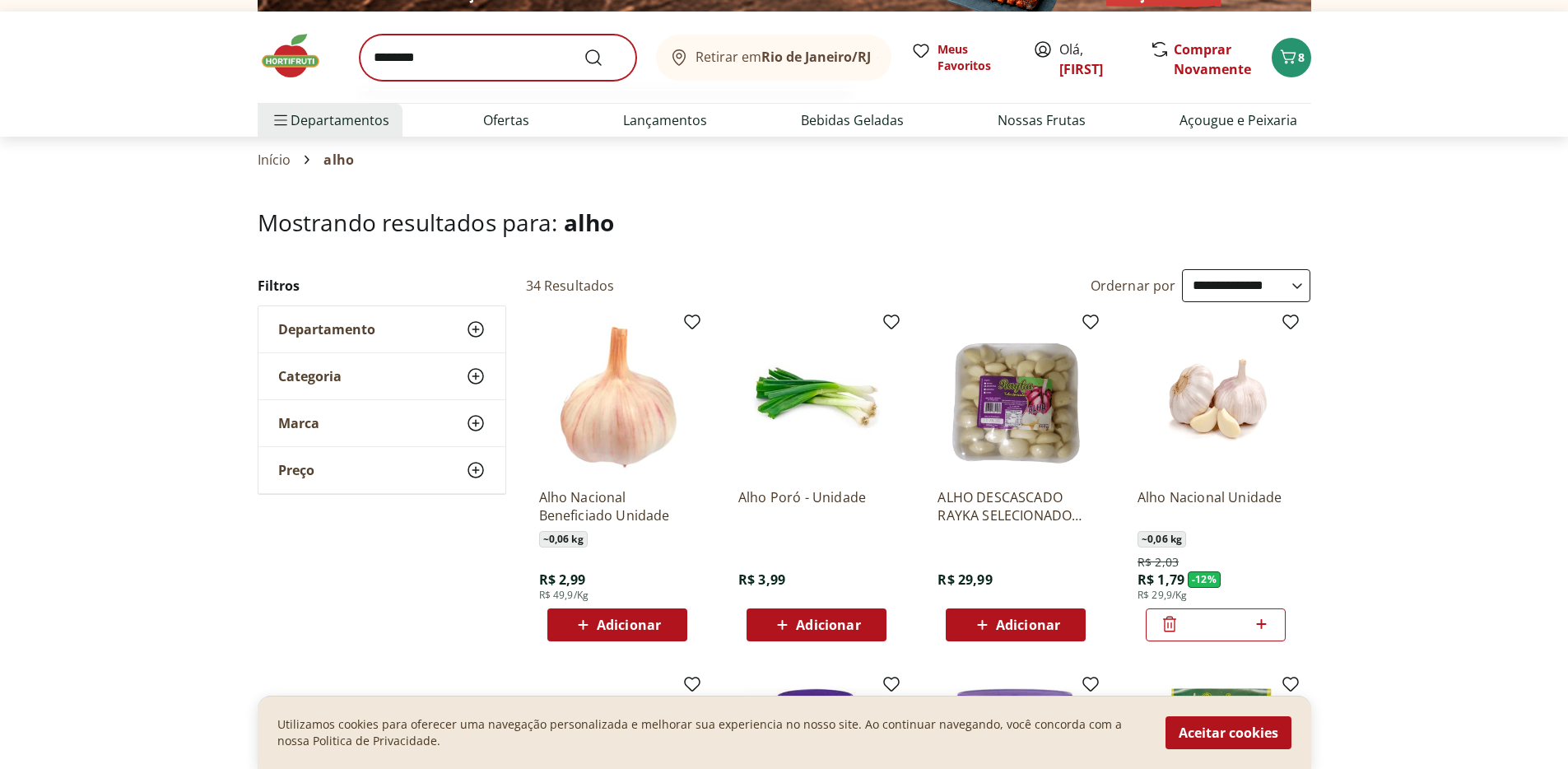 scroll, scrollTop: 0, scrollLeft: 0, axis: both 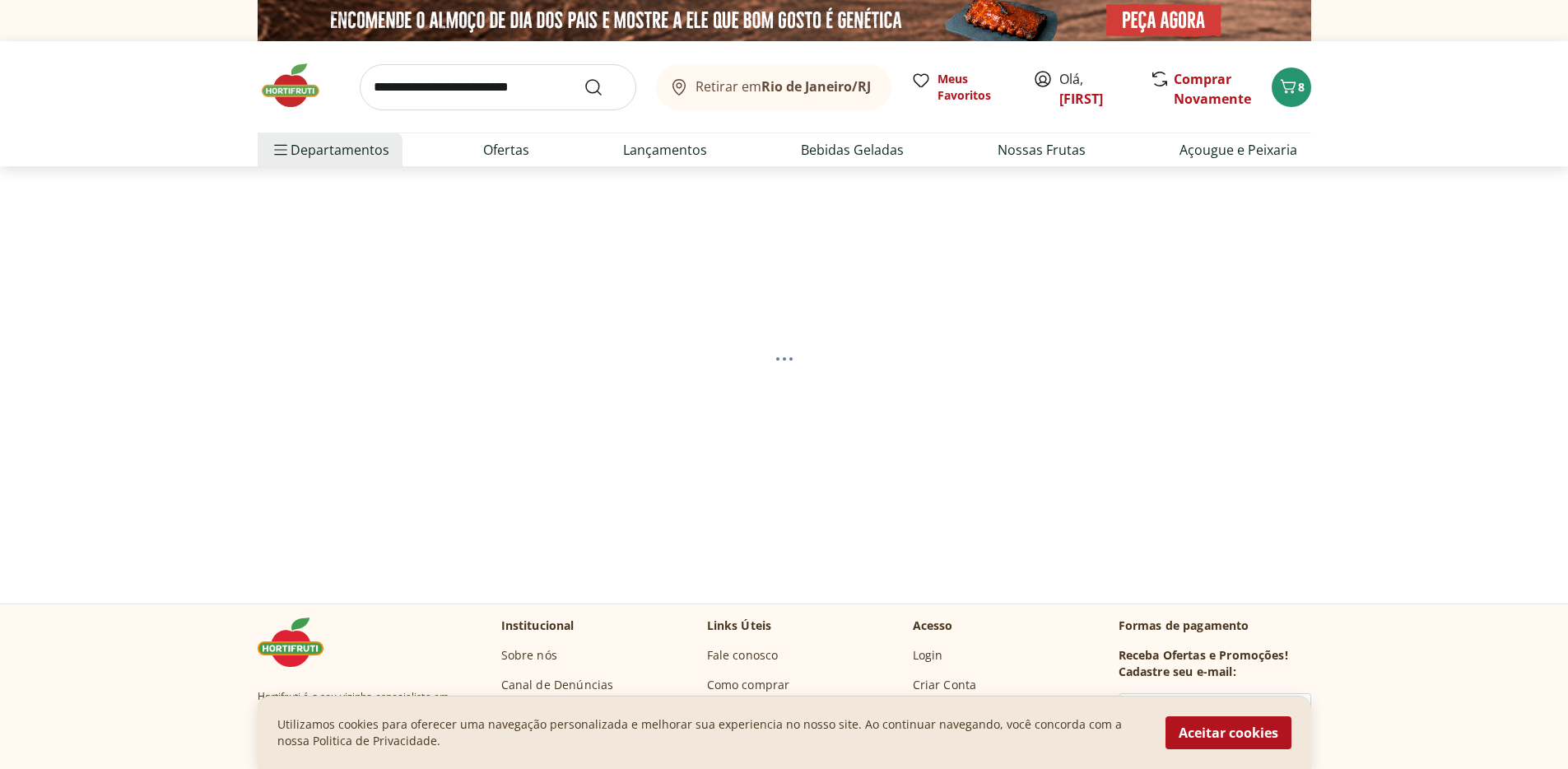 select on "**********" 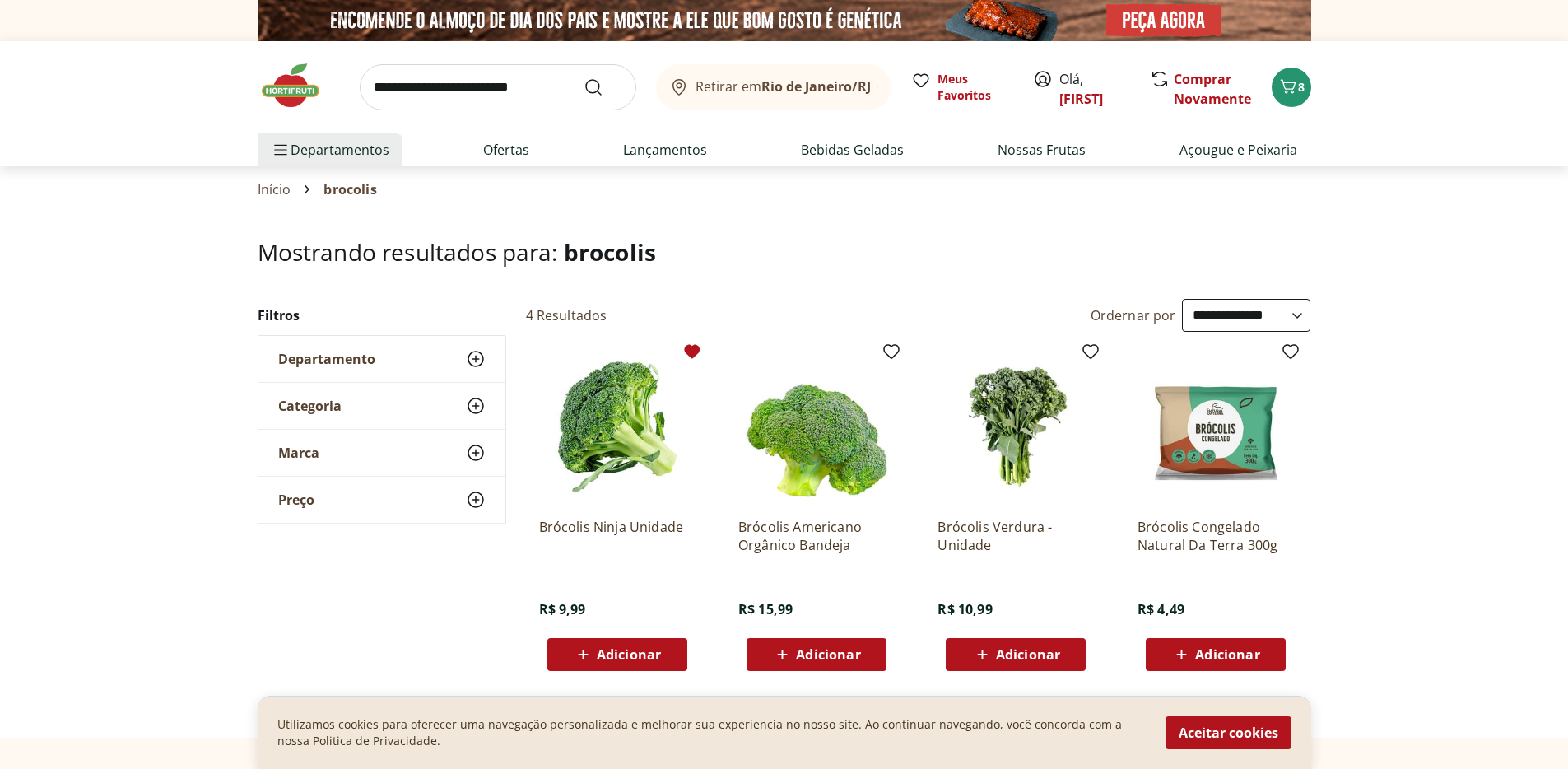 click on "Adicionar" at bounding box center [616, 655] 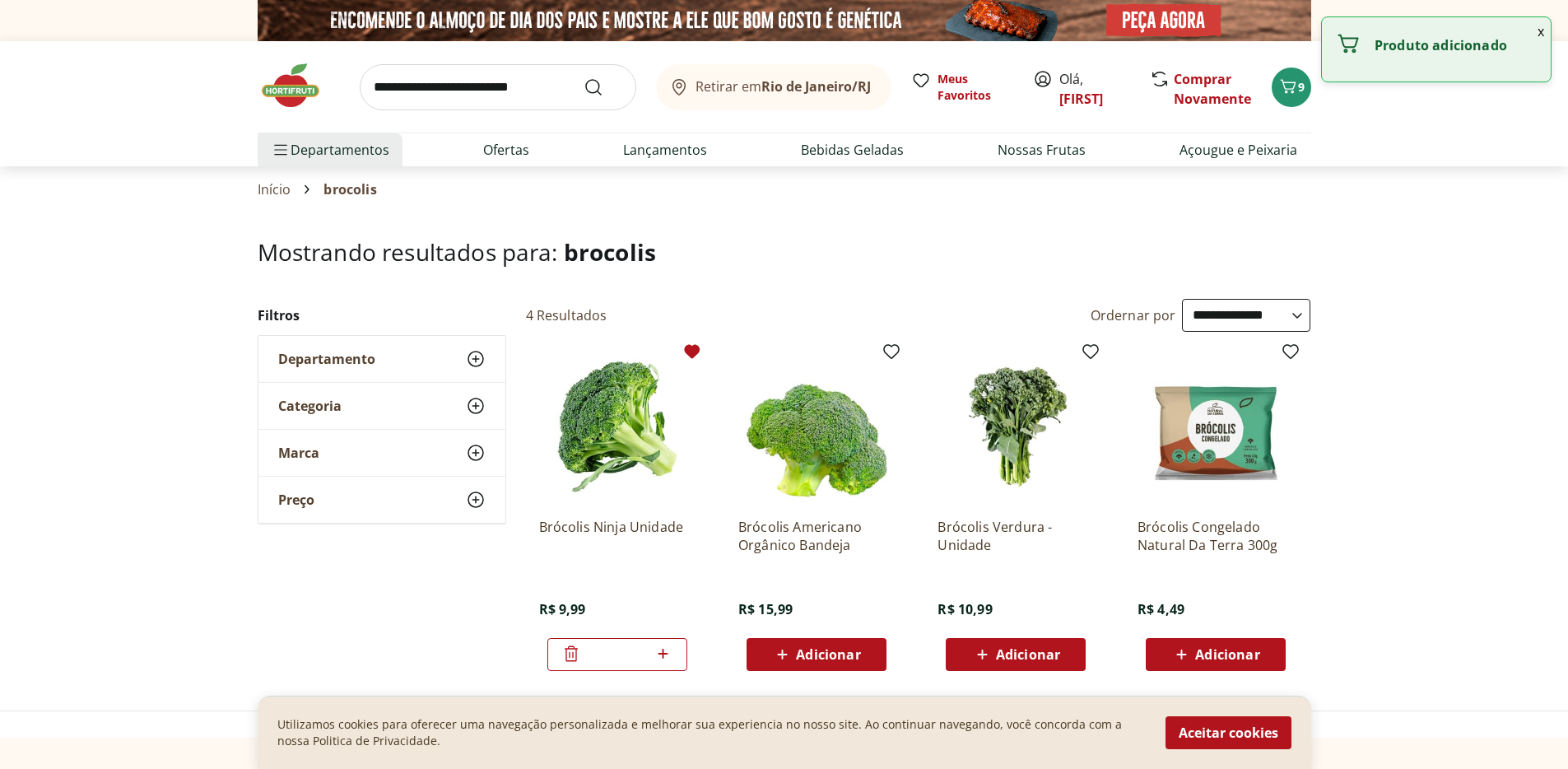 click at bounding box center (498, 87) 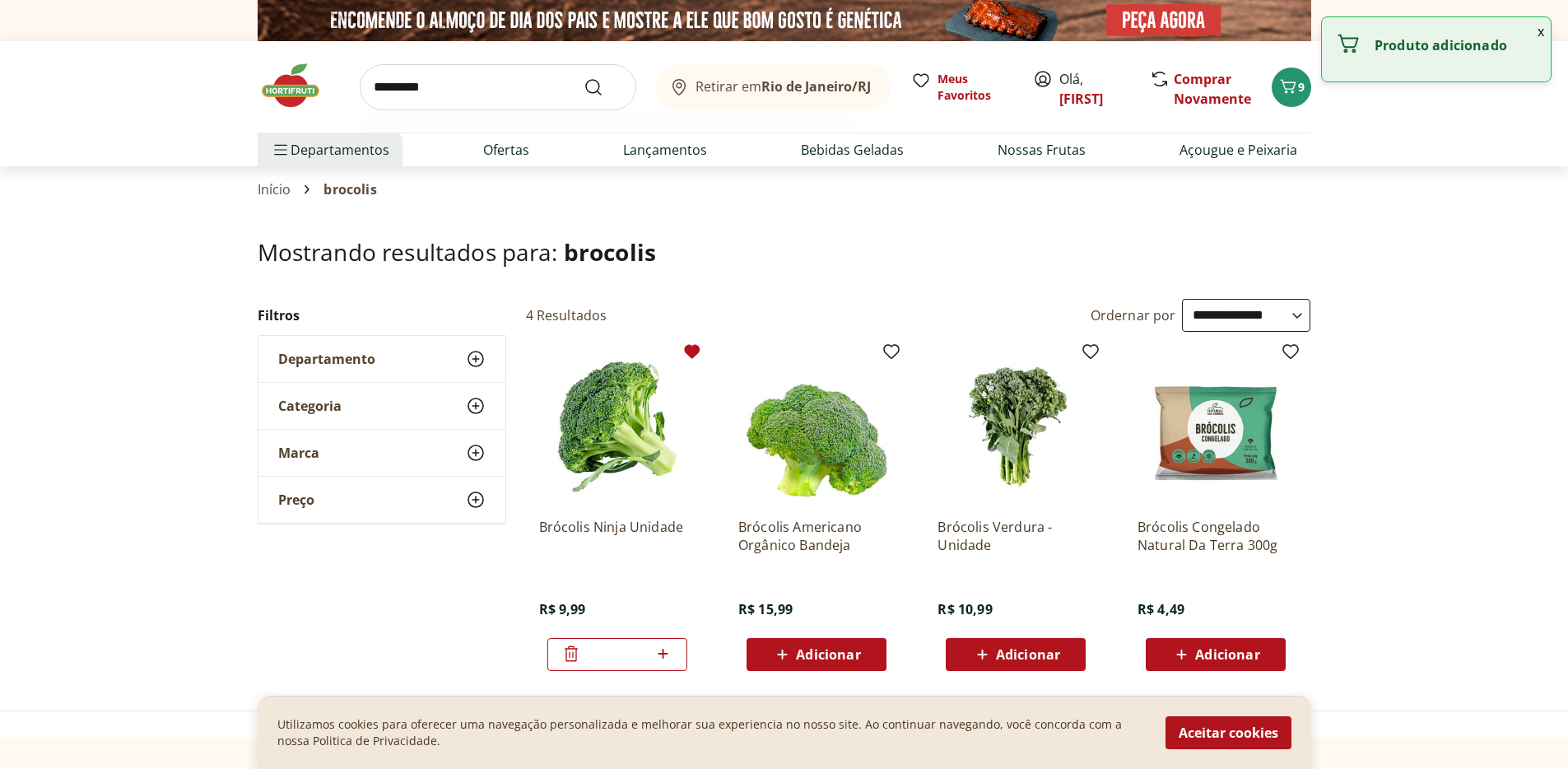 type on "*********" 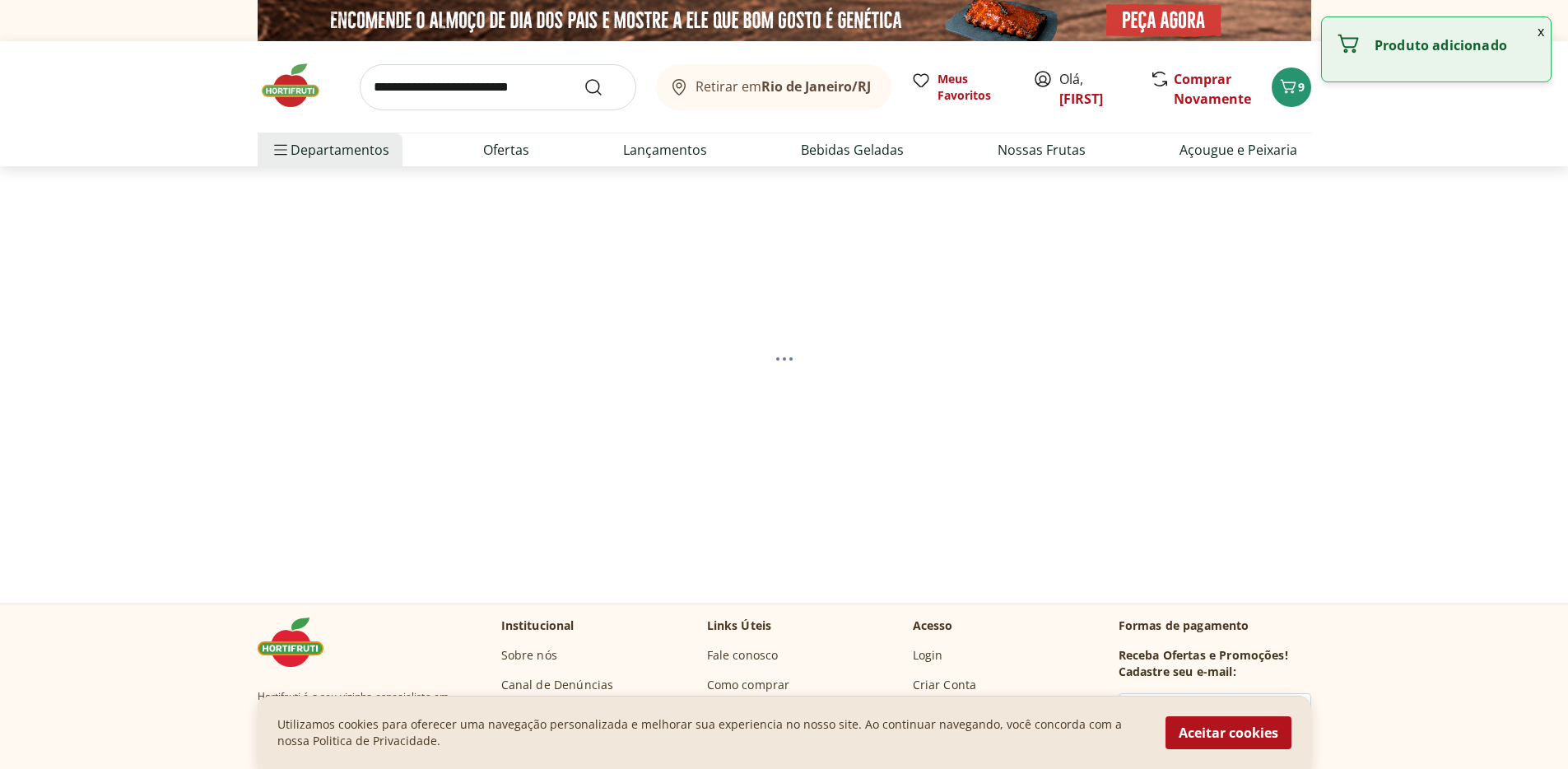 click at bounding box center (498, 87) 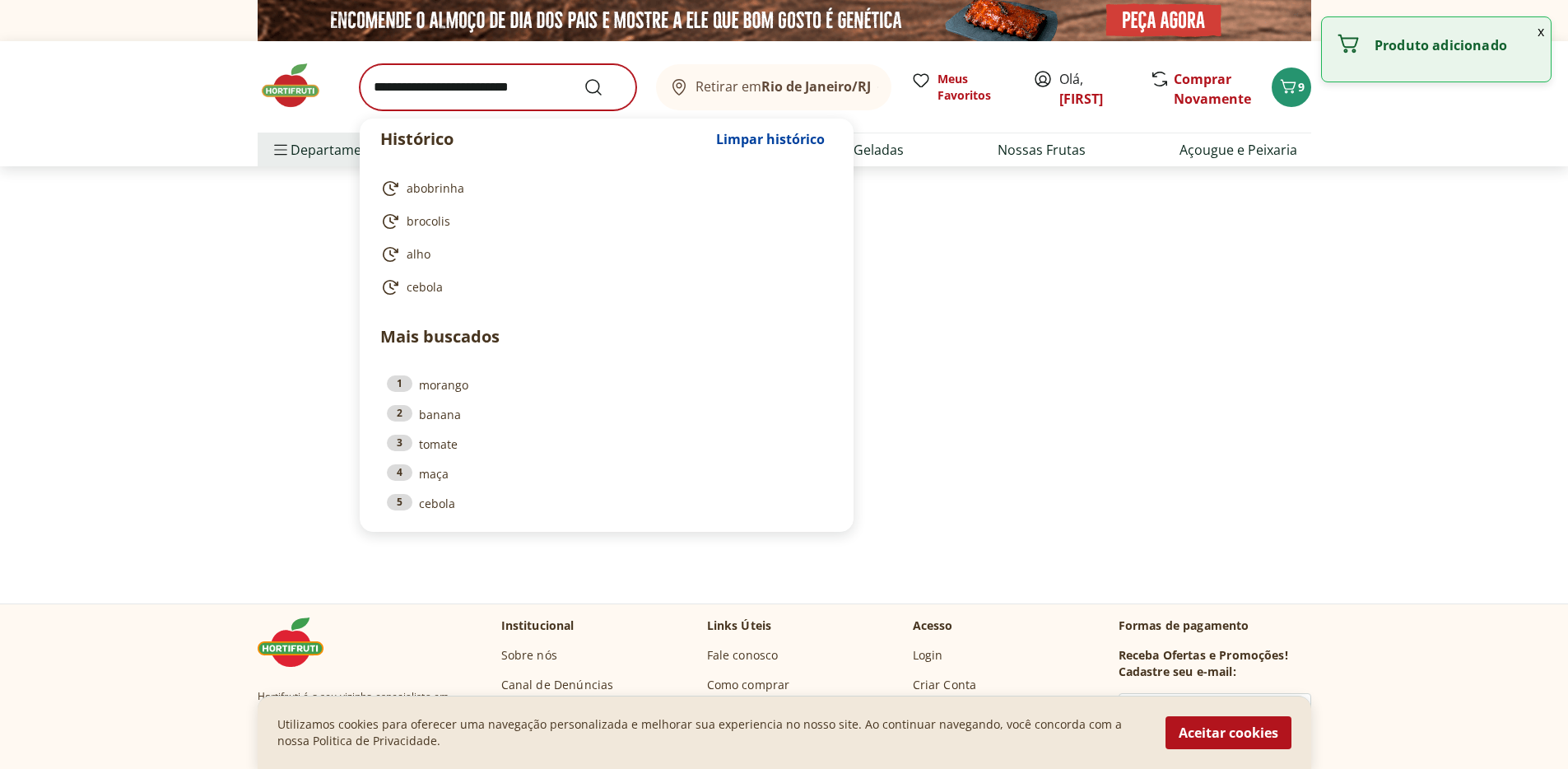 select on "**********" 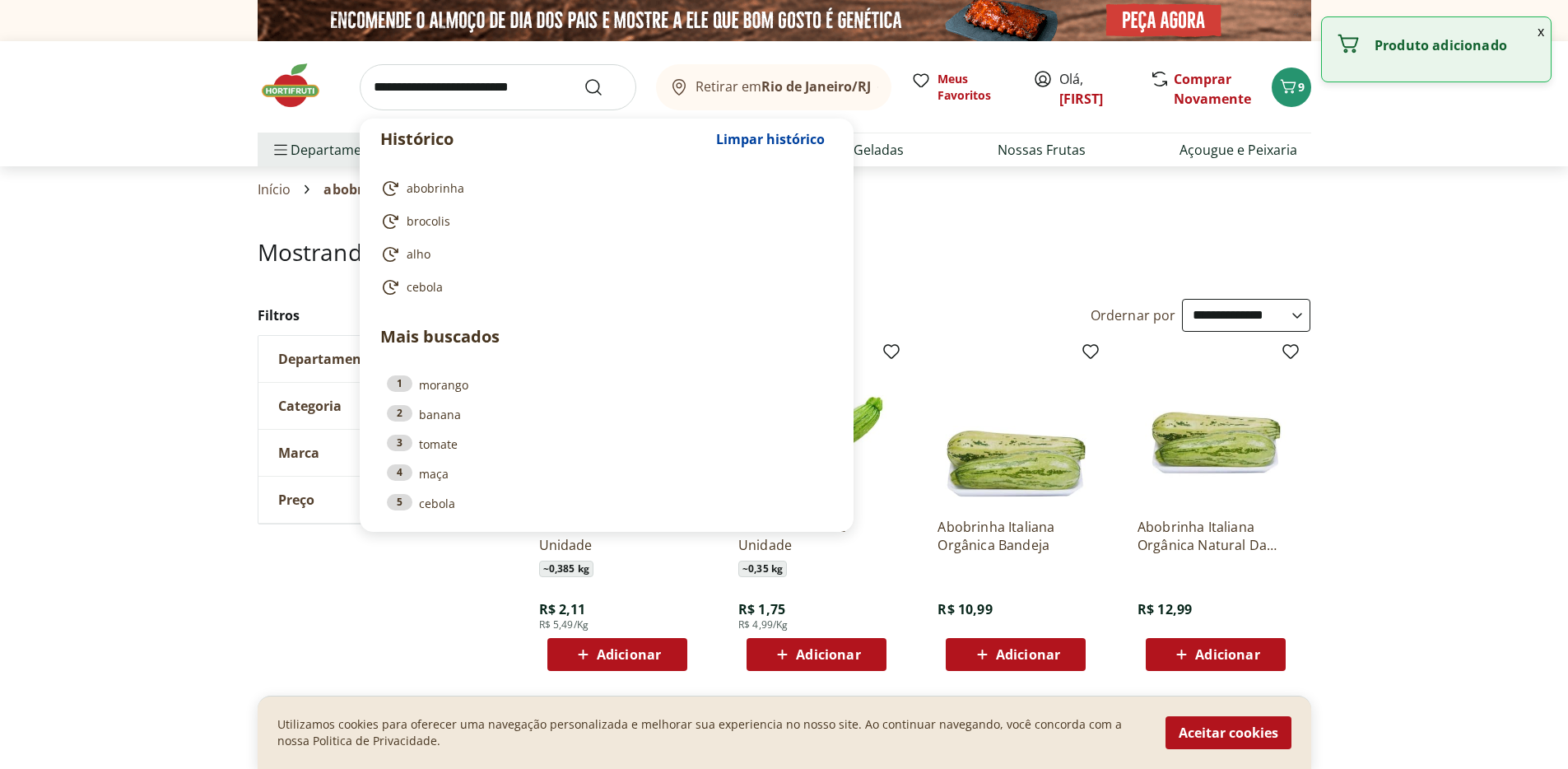 click at bounding box center (498, 87) 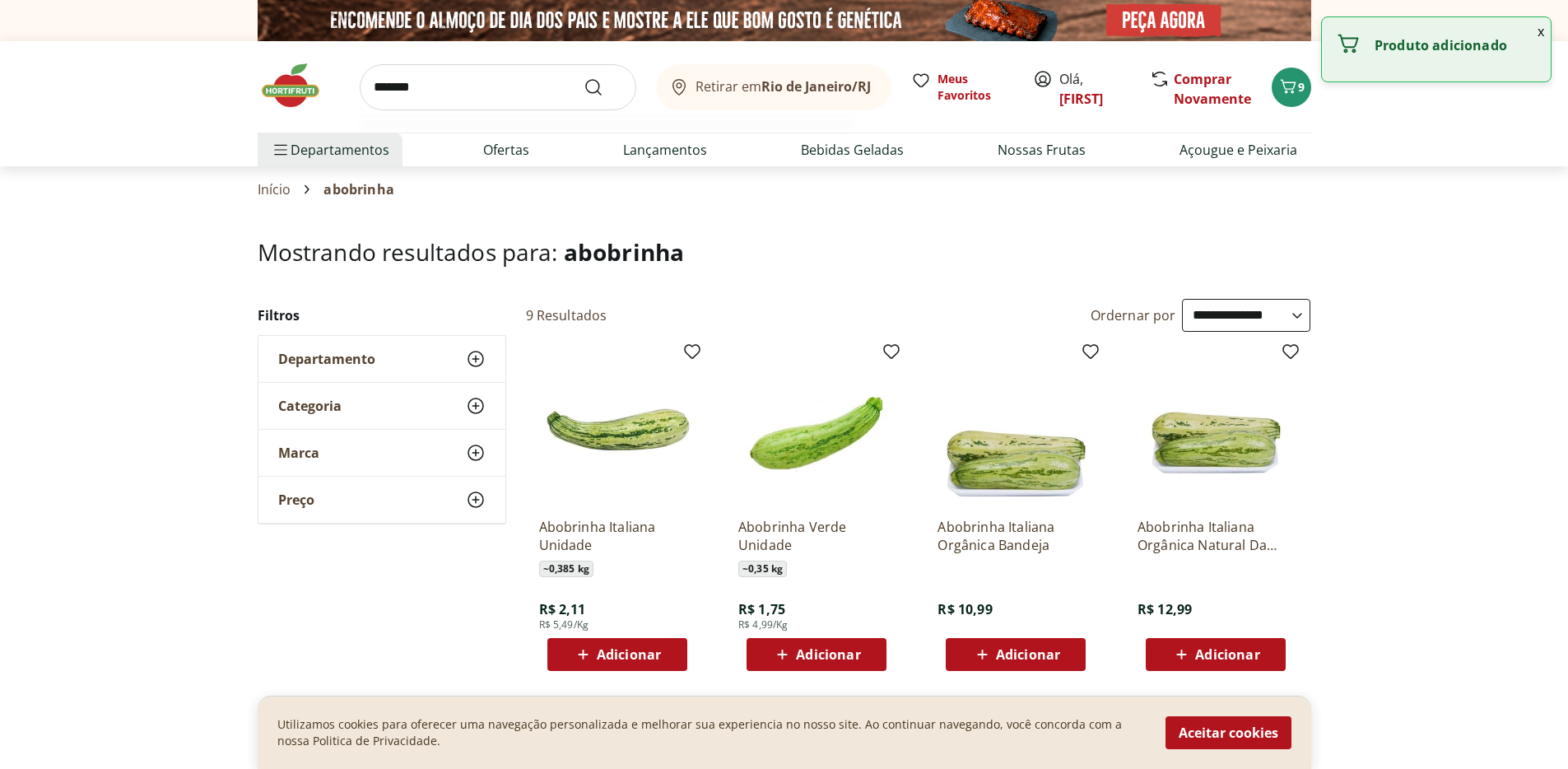 type on "*******" 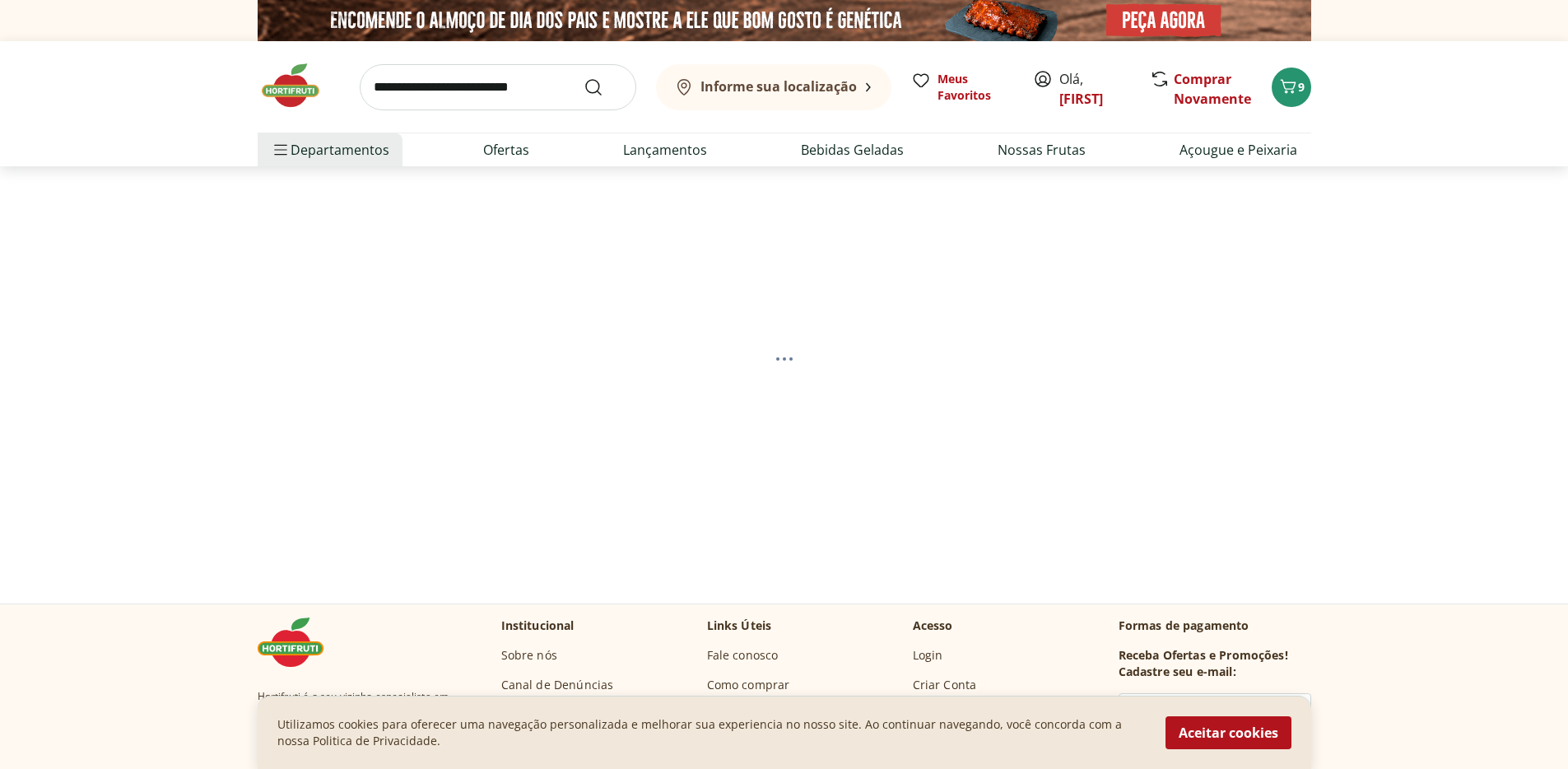 select on "**********" 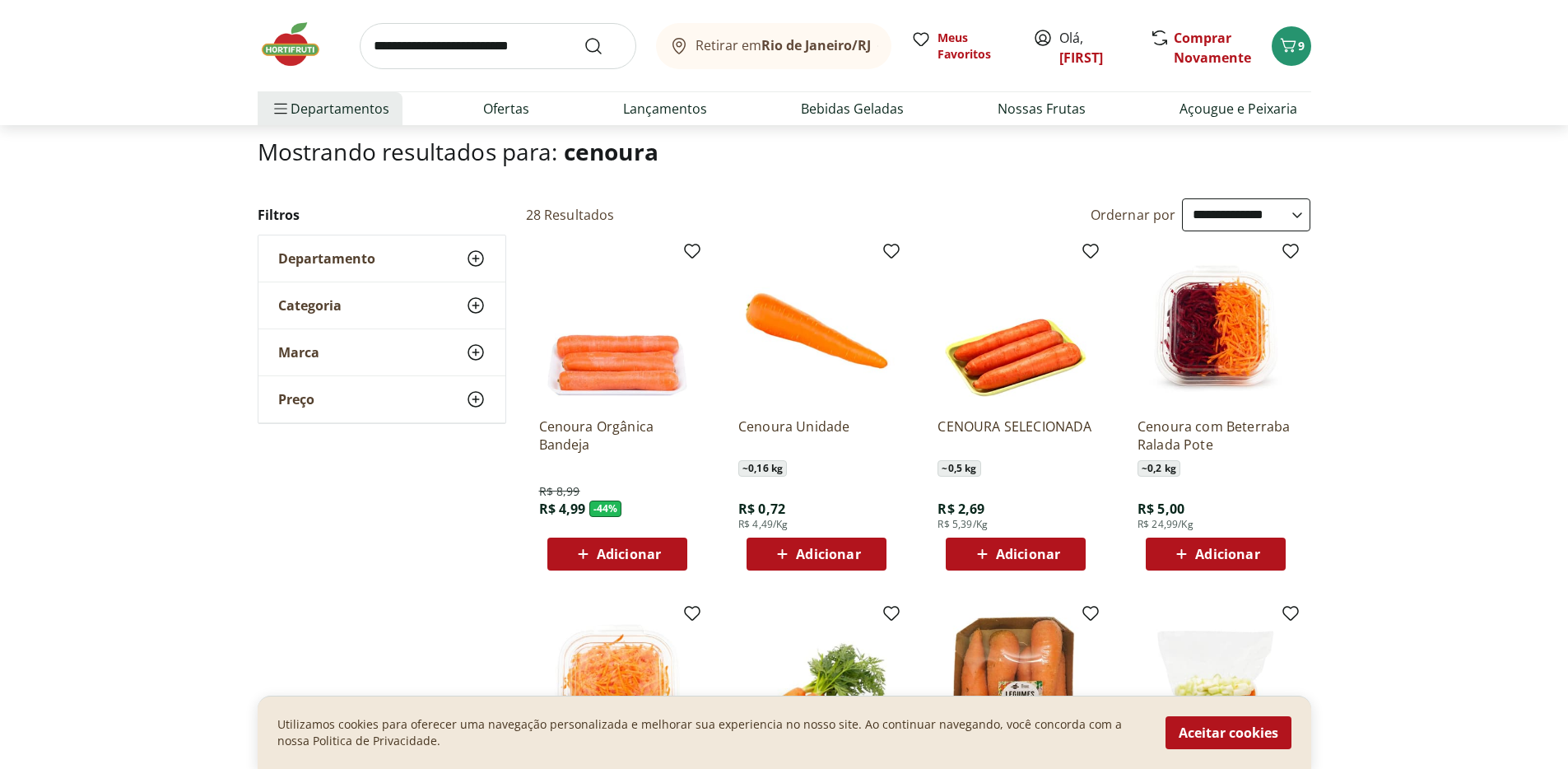 scroll, scrollTop: 129, scrollLeft: 0, axis: vertical 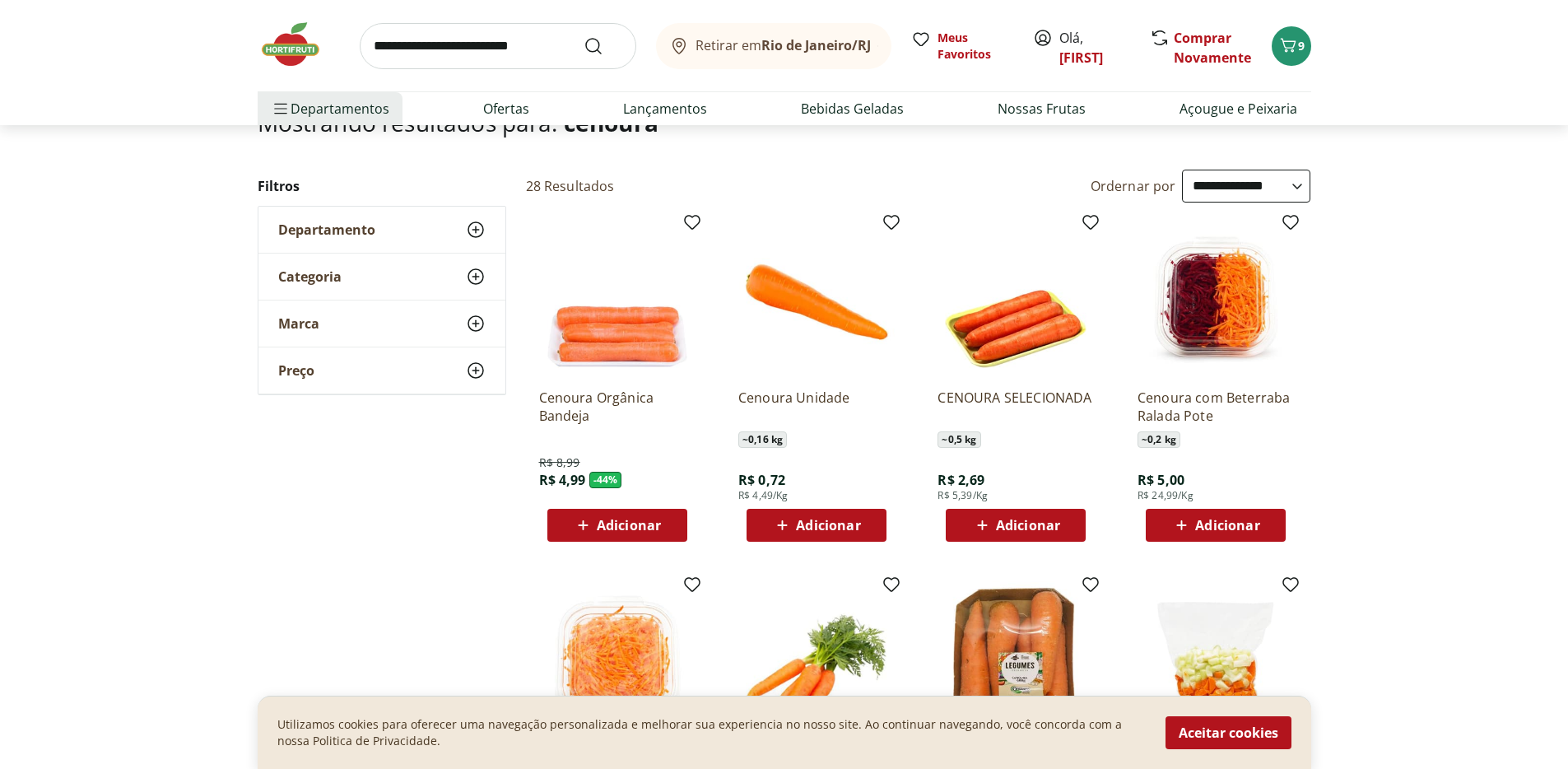 click on "Cenoura Unidade ~ 0,16 kg R$ 0,72 R$ 4,49/Kg Adicionar" at bounding box center [817, 459] 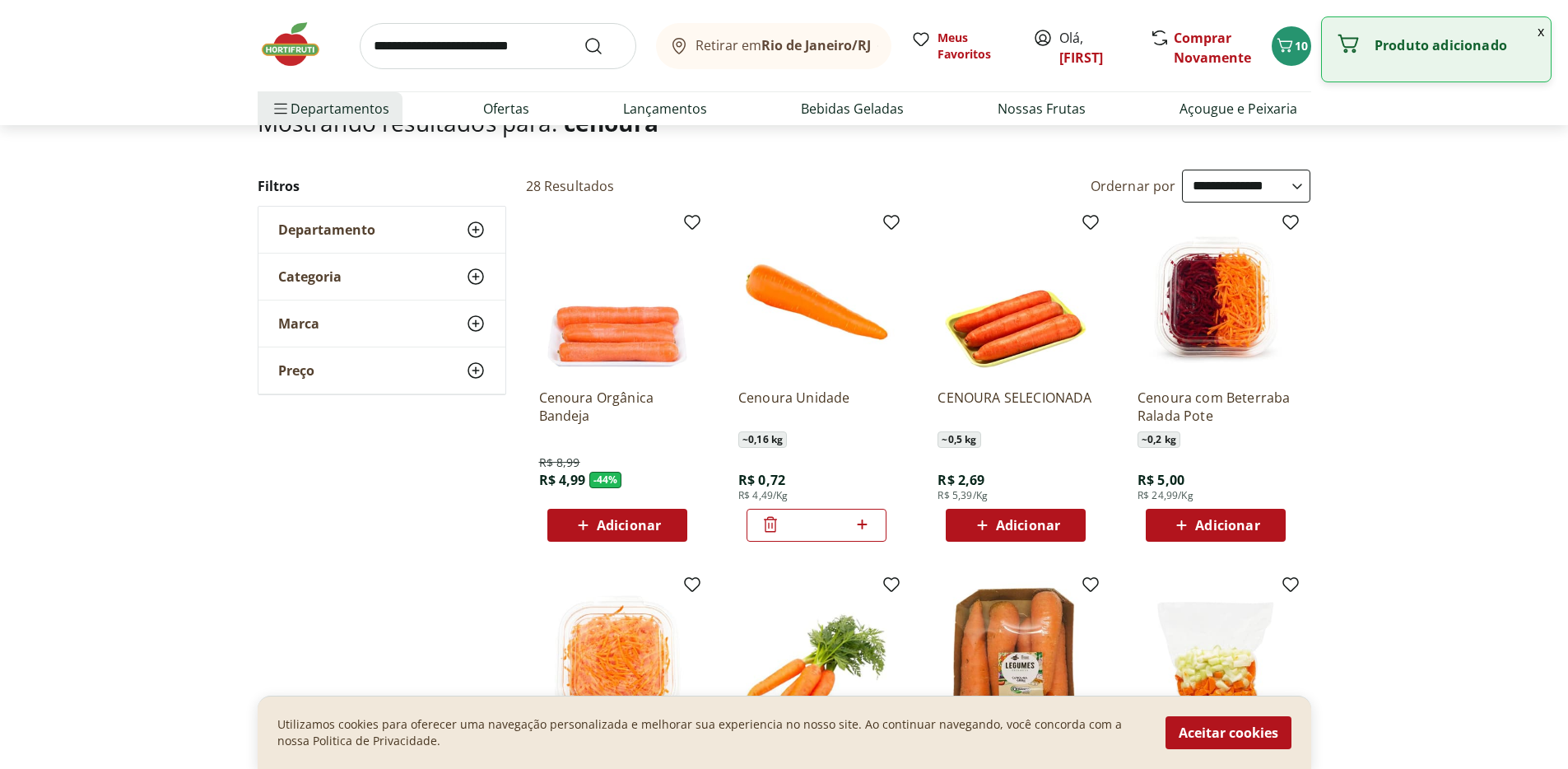 click 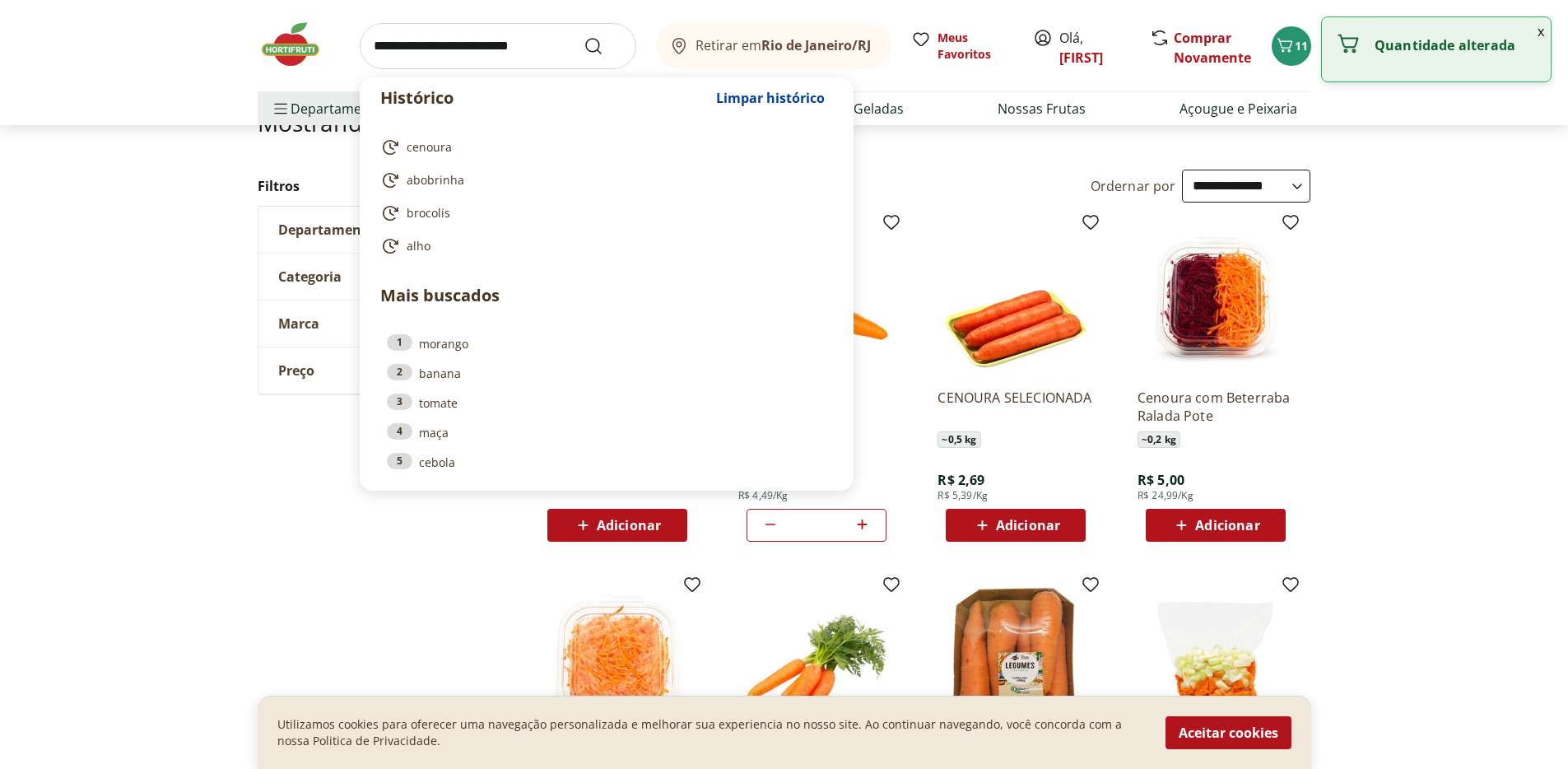 click at bounding box center [498, 46] 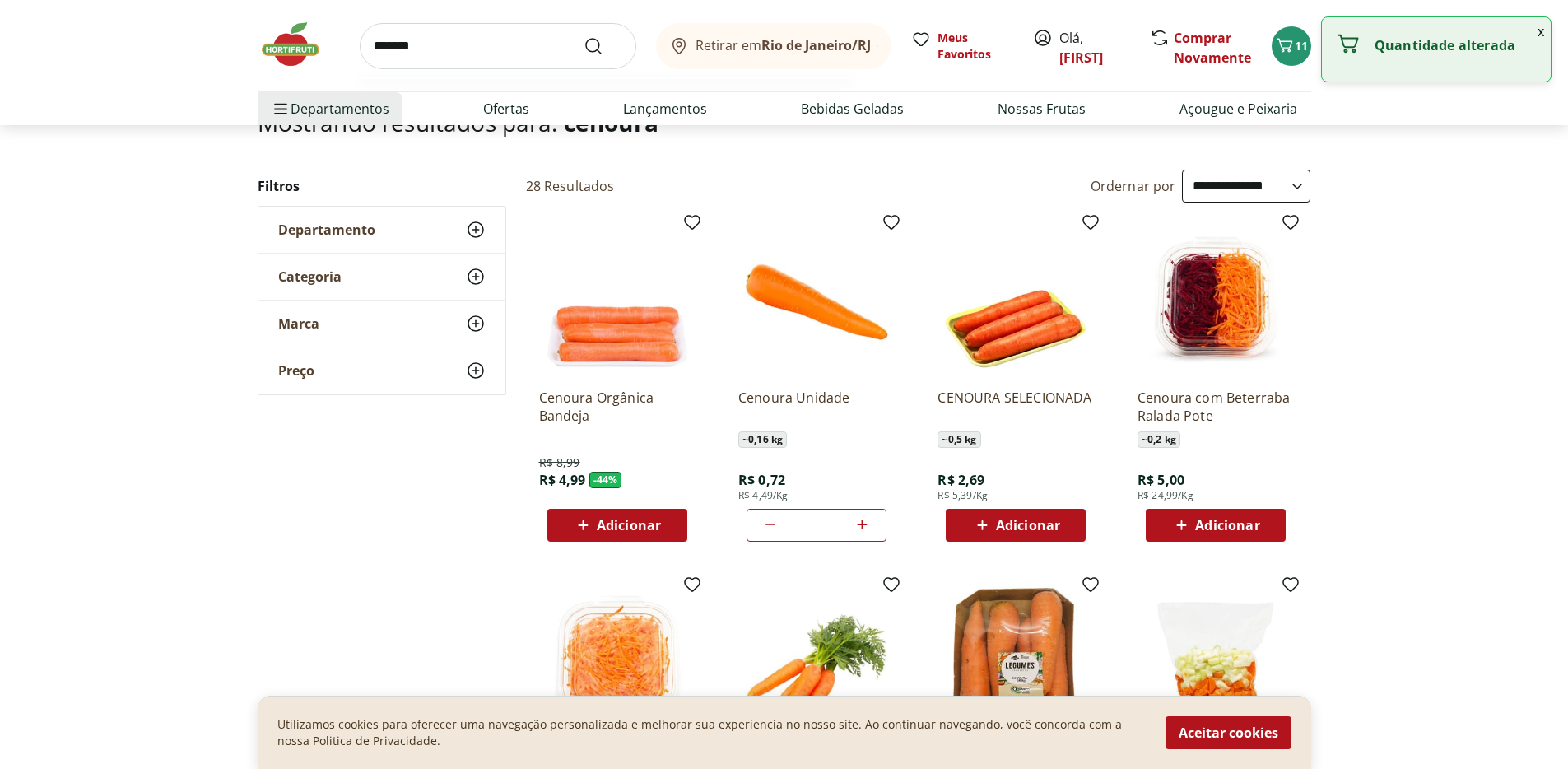 type on "*******" 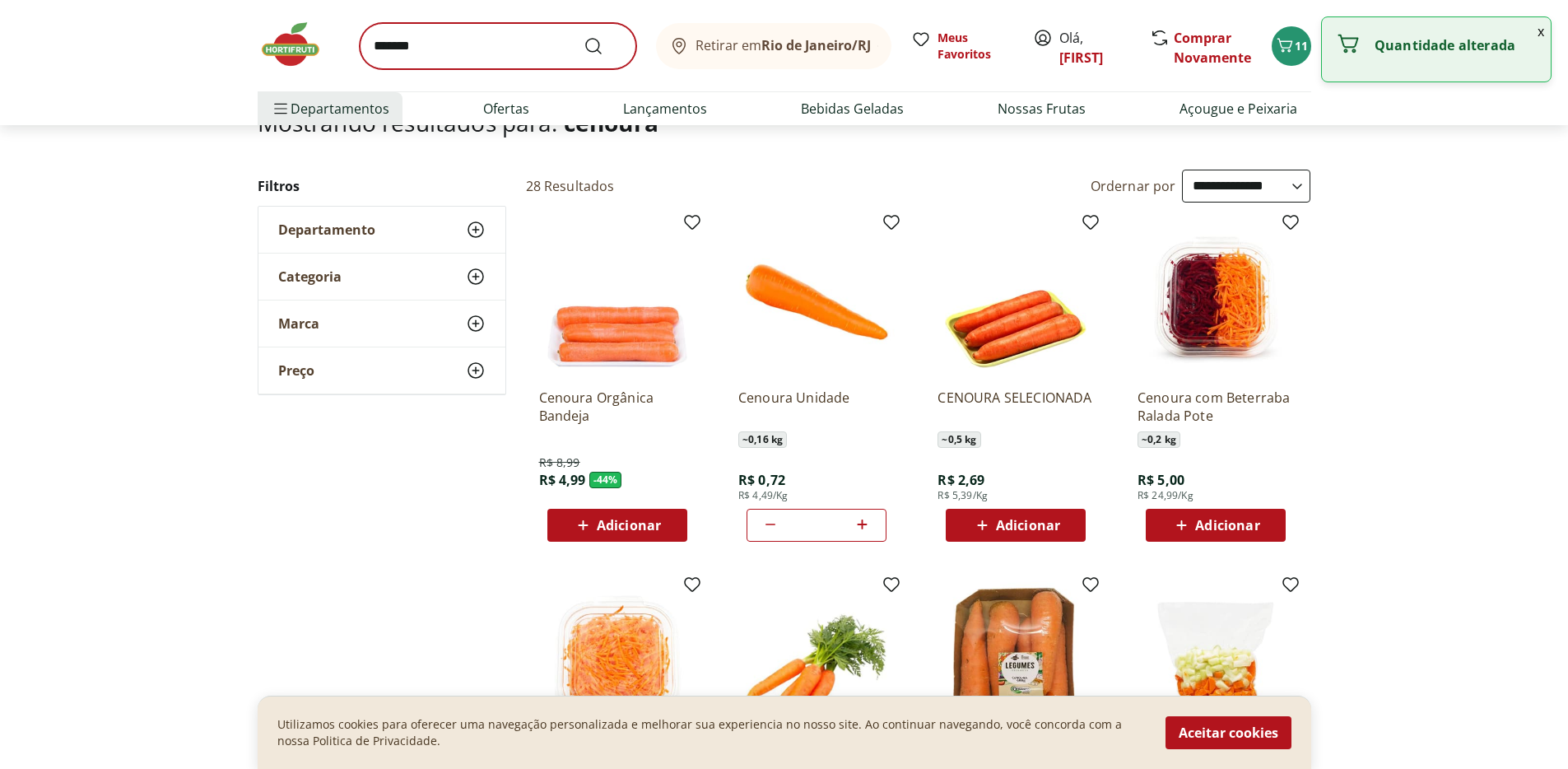 scroll, scrollTop: 0, scrollLeft: 0, axis: both 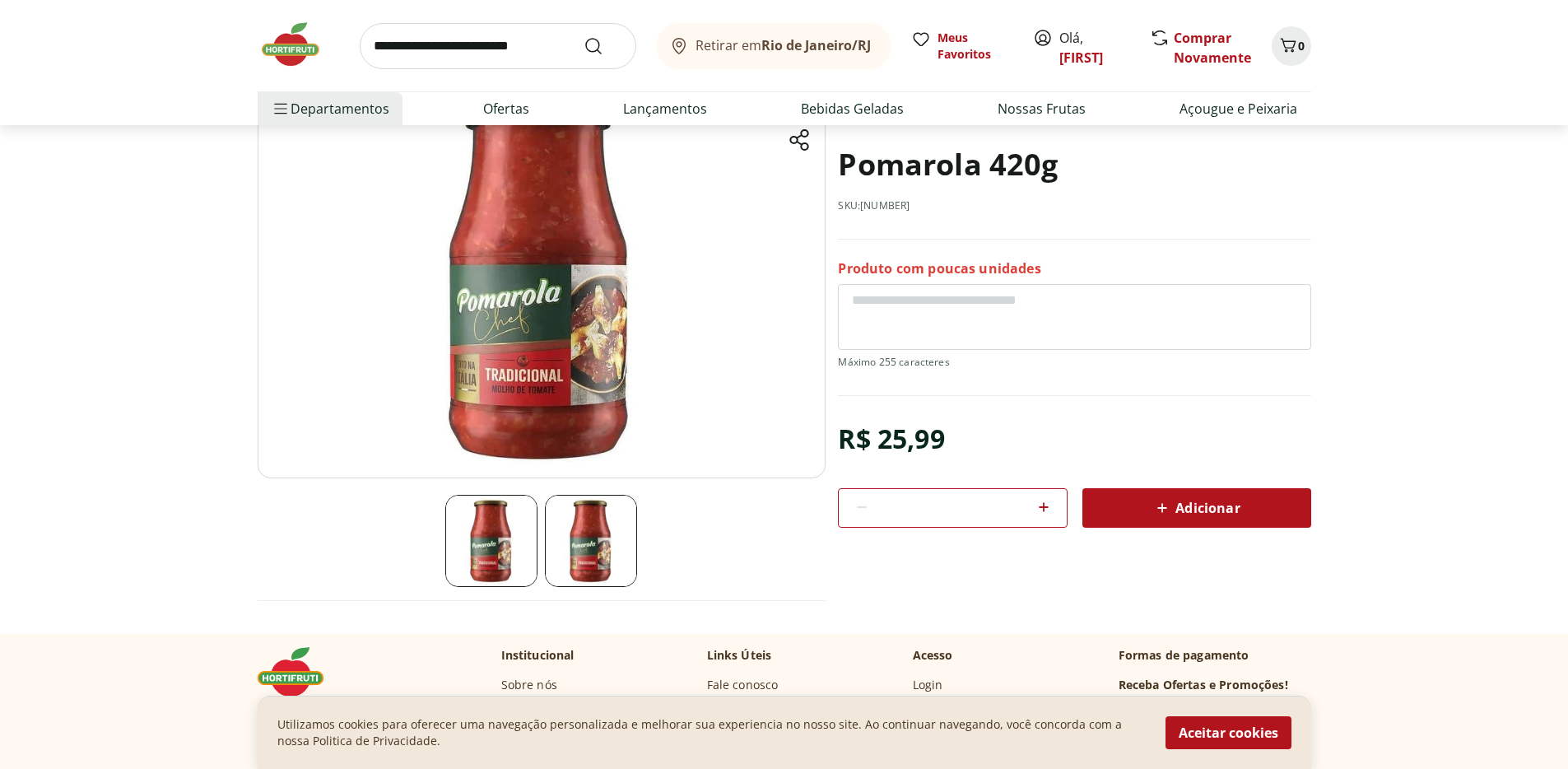 click at bounding box center (591, 541) 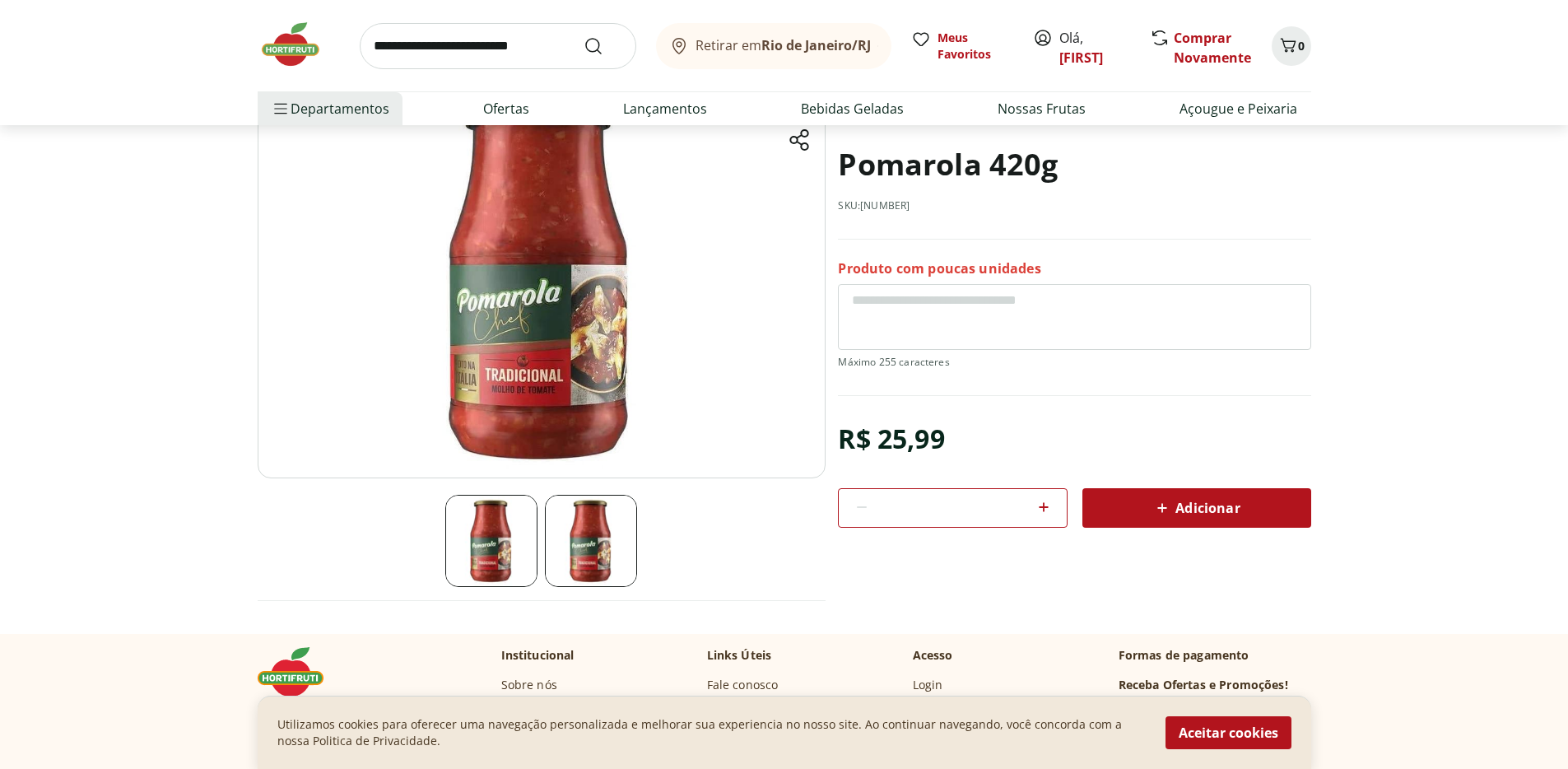 click at bounding box center [542, 279] 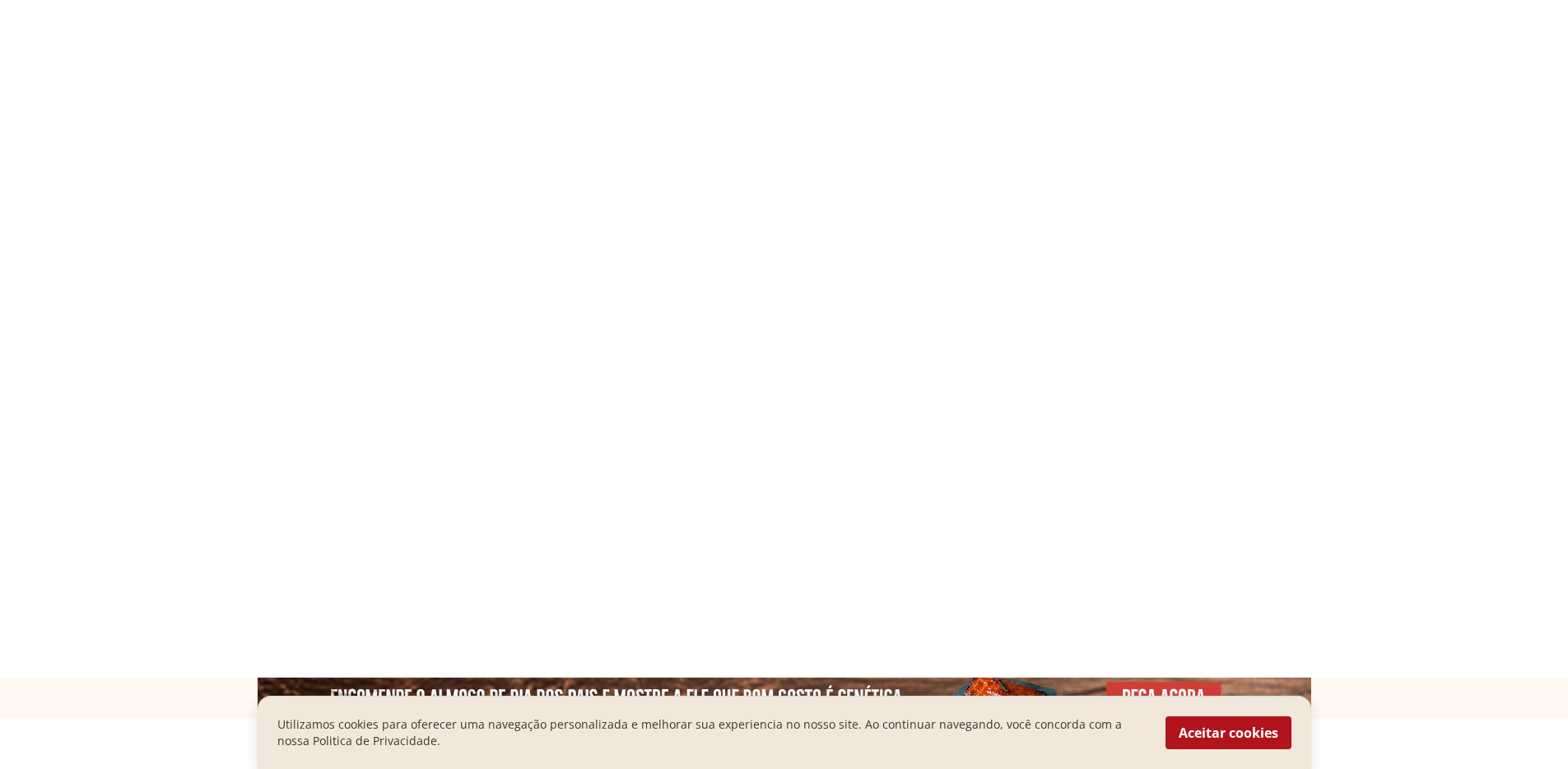 scroll, scrollTop: 0, scrollLeft: 0, axis: both 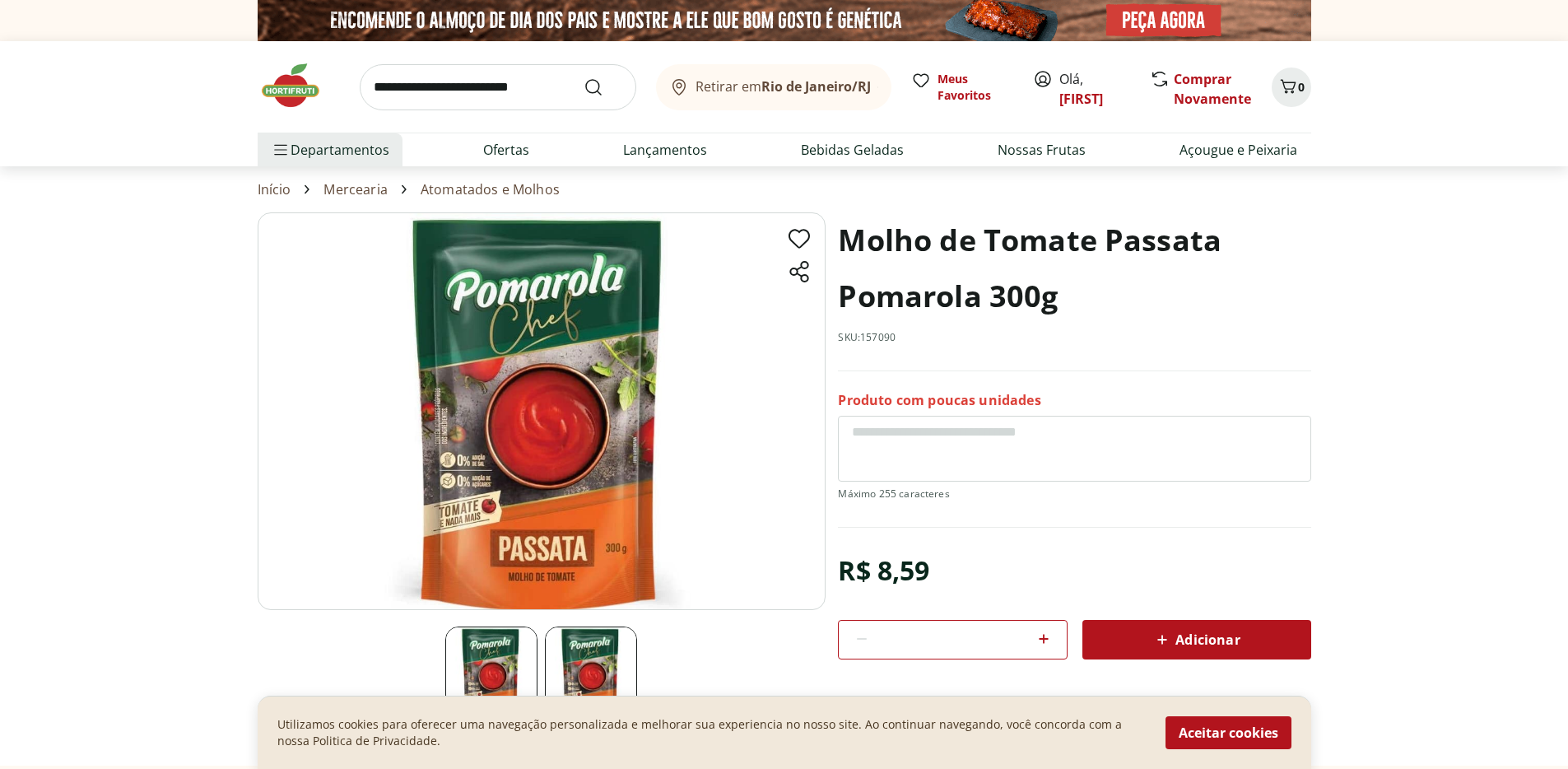 click on "Adicionar" at bounding box center (1197, 640) 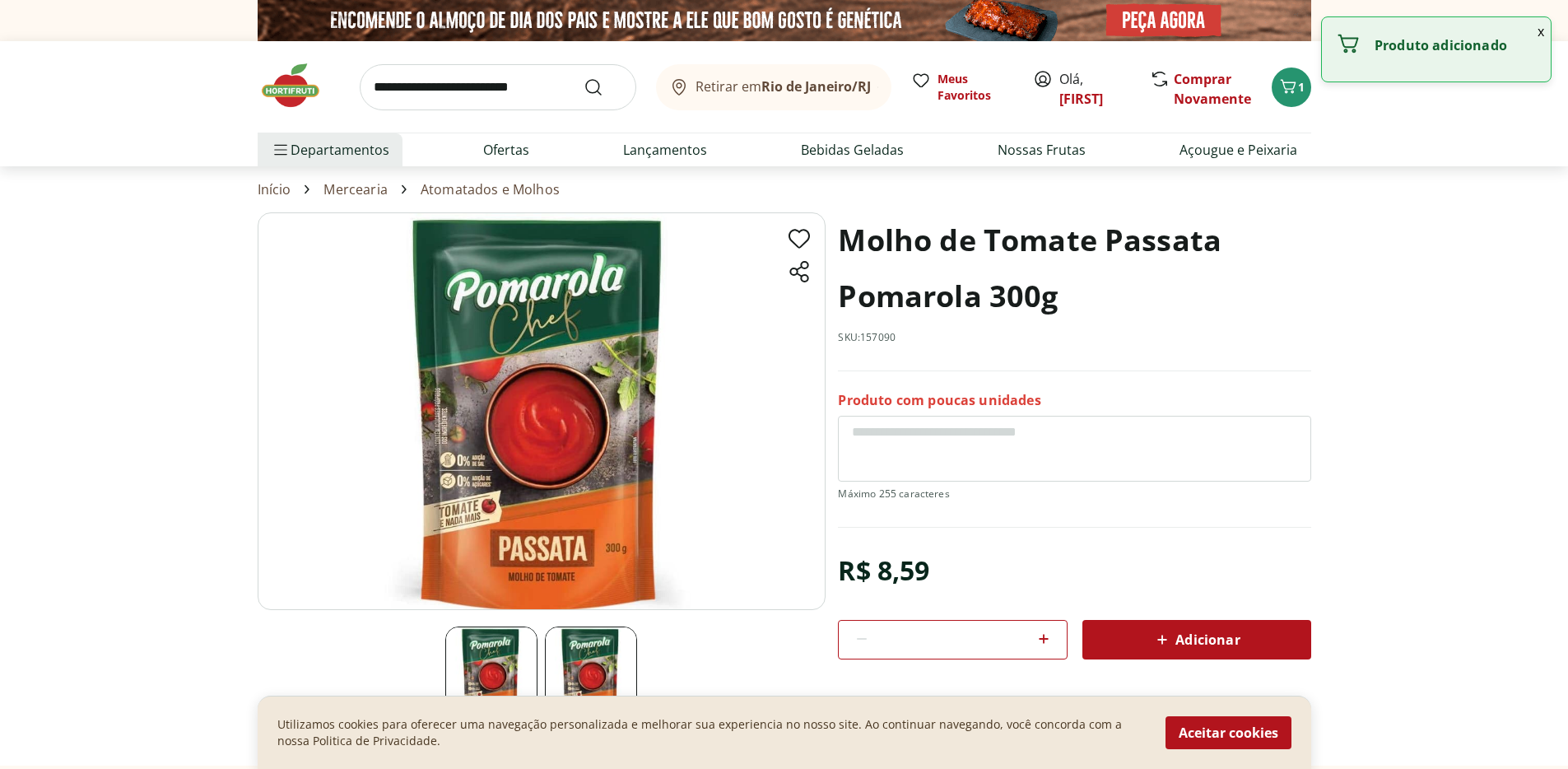 click at bounding box center (498, 87) 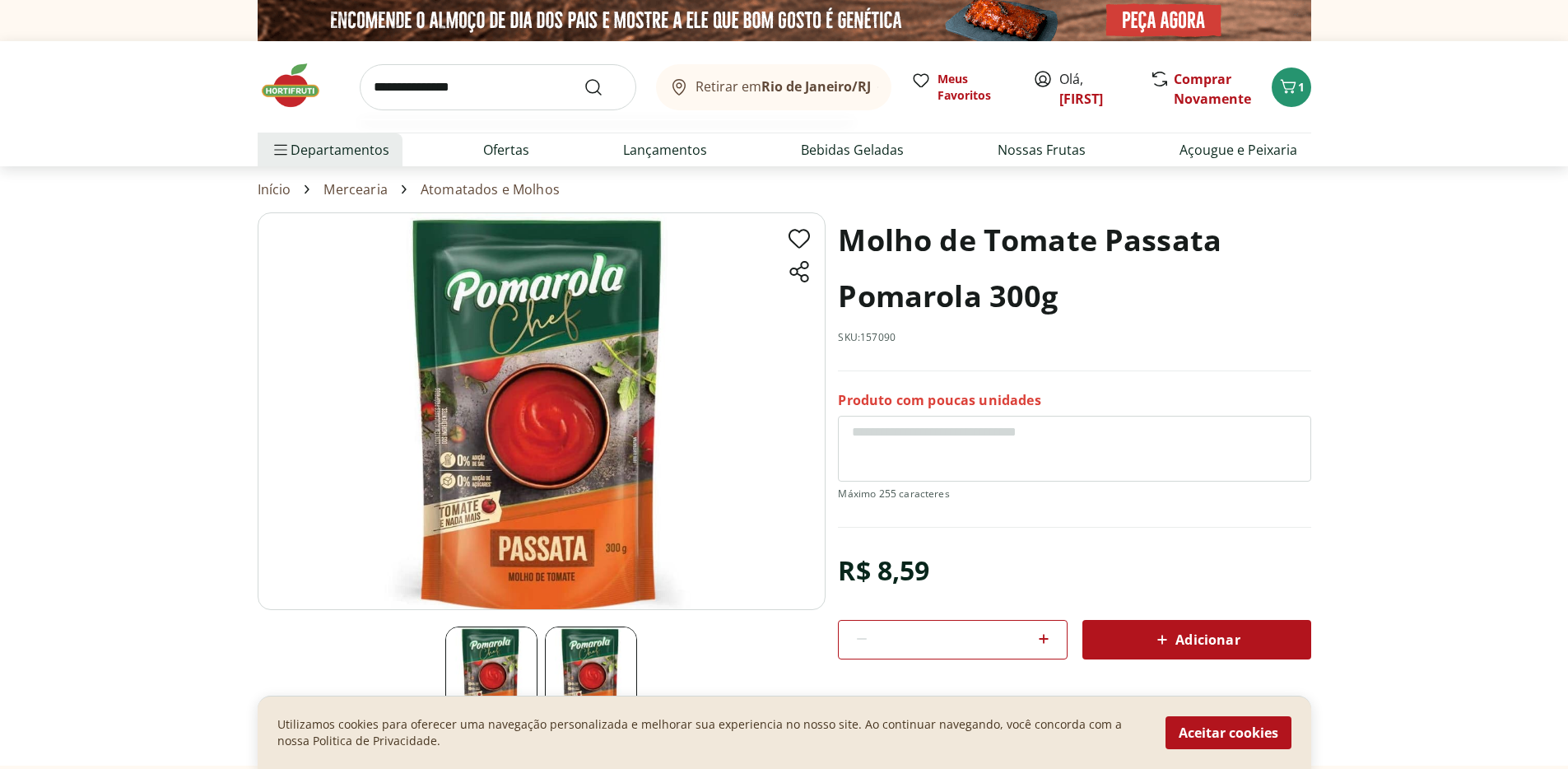 type on "**********" 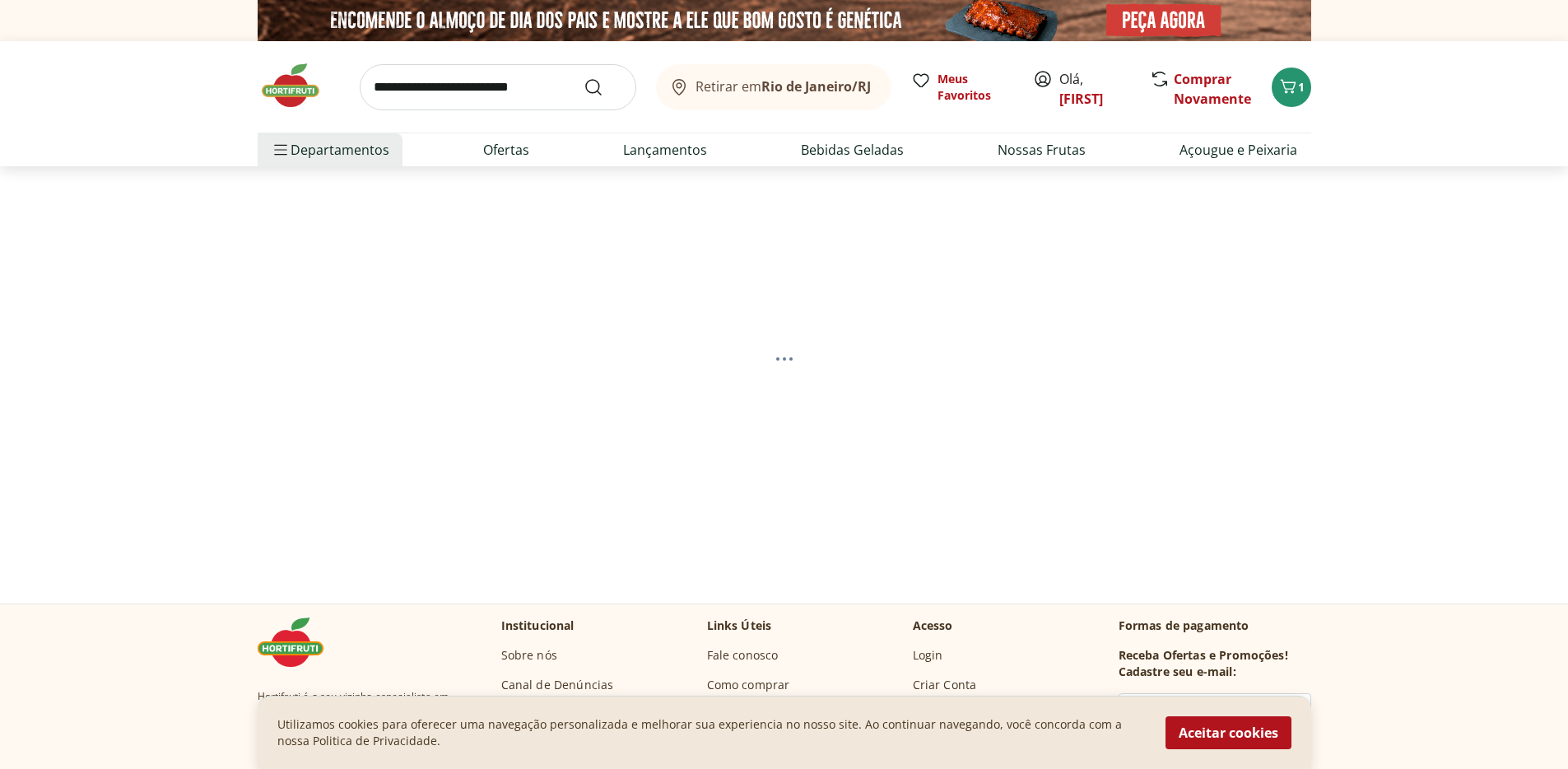 select on "**********" 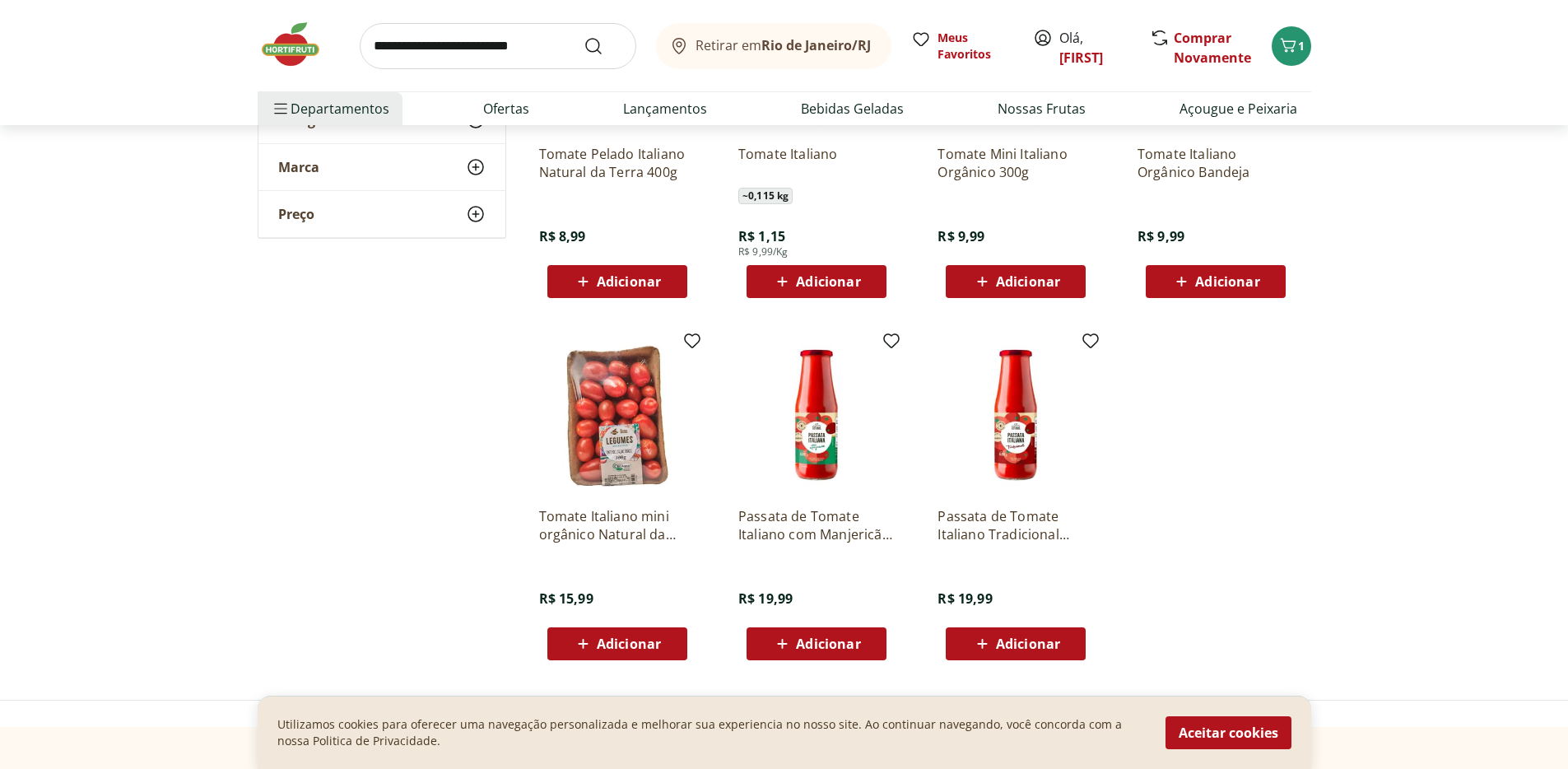 scroll, scrollTop: 413, scrollLeft: 0, axis: vertical 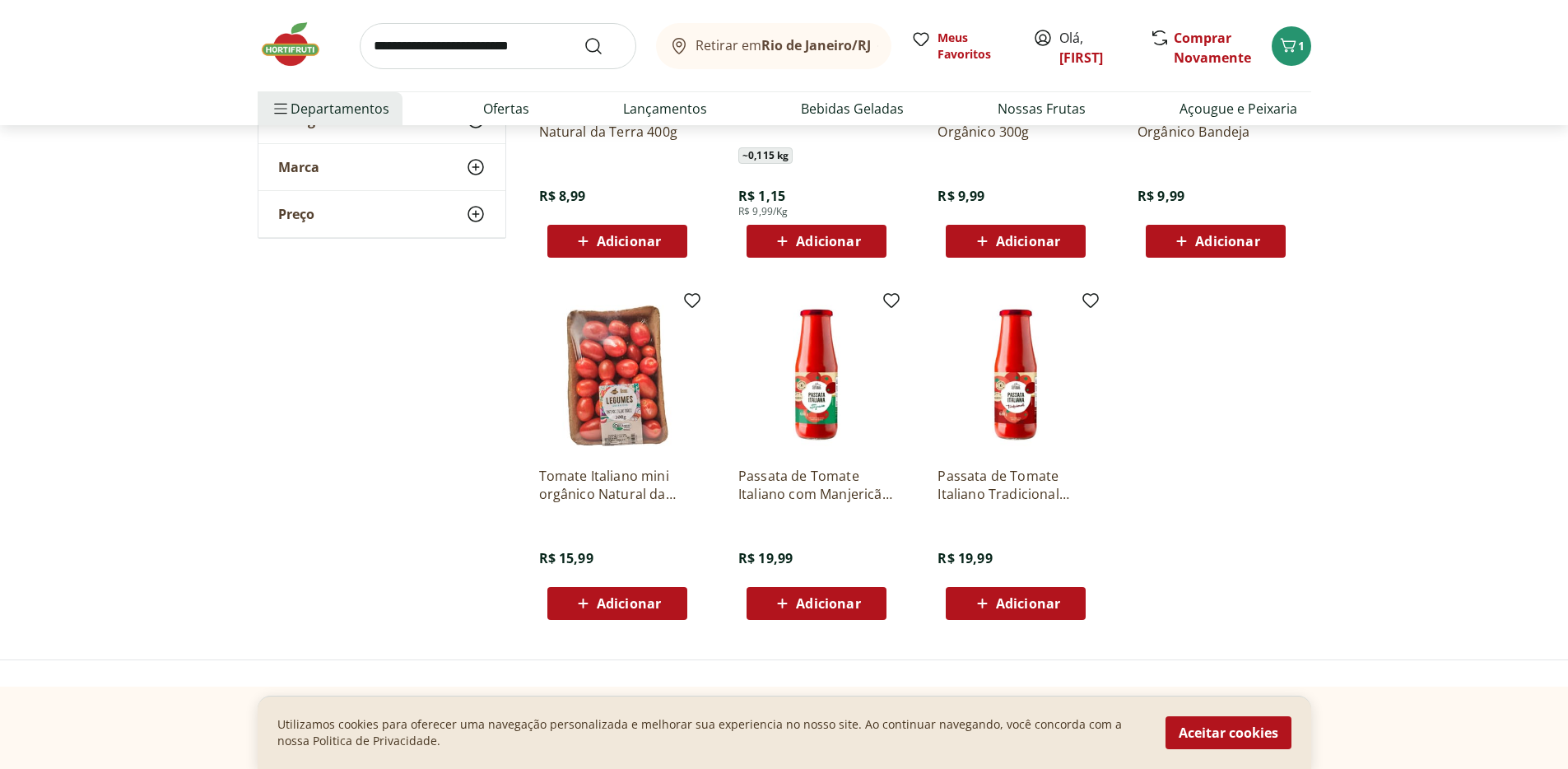 drag, startPoint x: 1064, startPoint y: 393, endPoint x: 1056, endPoint y: 394, distance: 8.062258 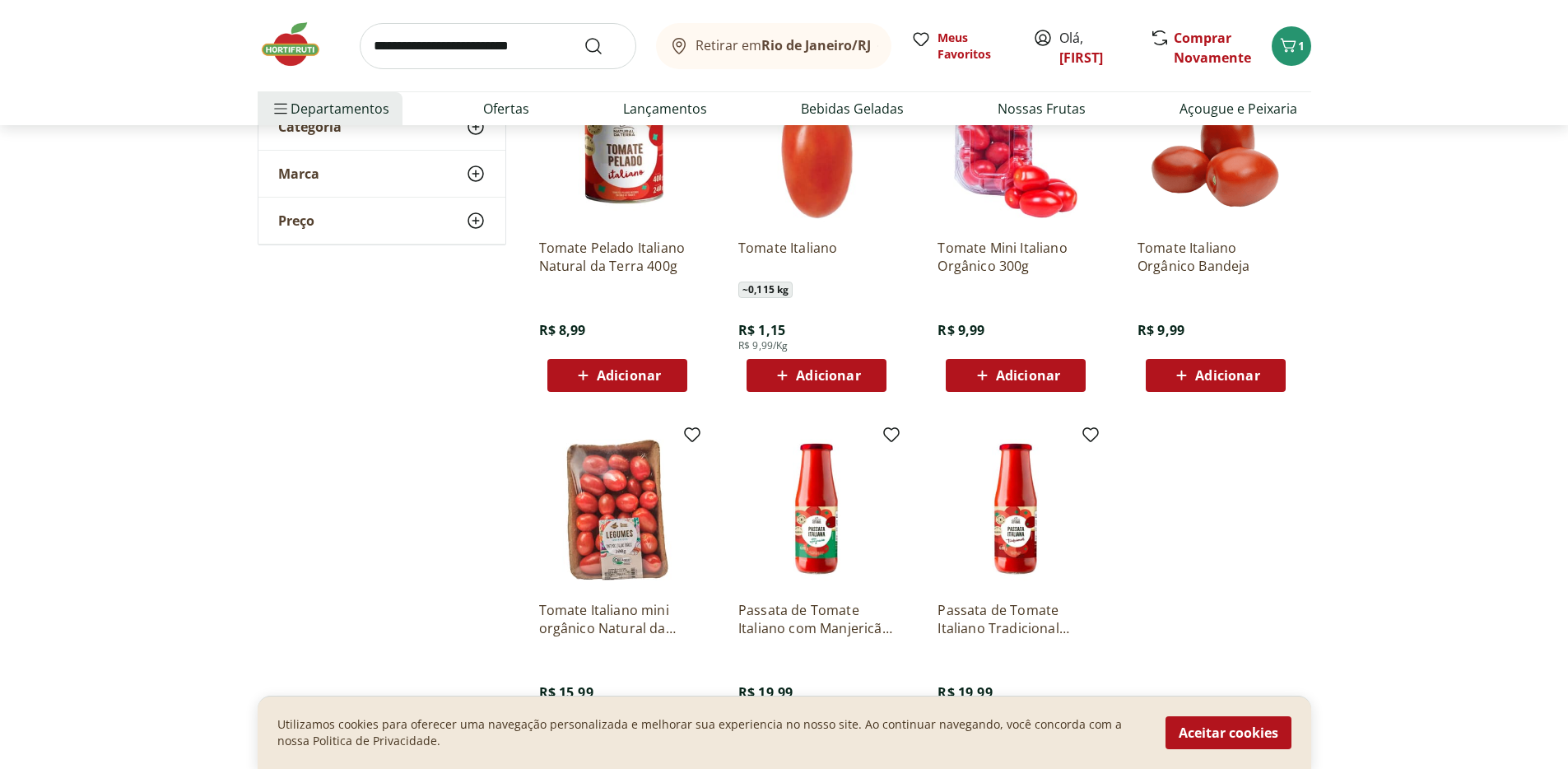 scroll, scrollTop: 255, scrollLeft: 0, axis: vertical 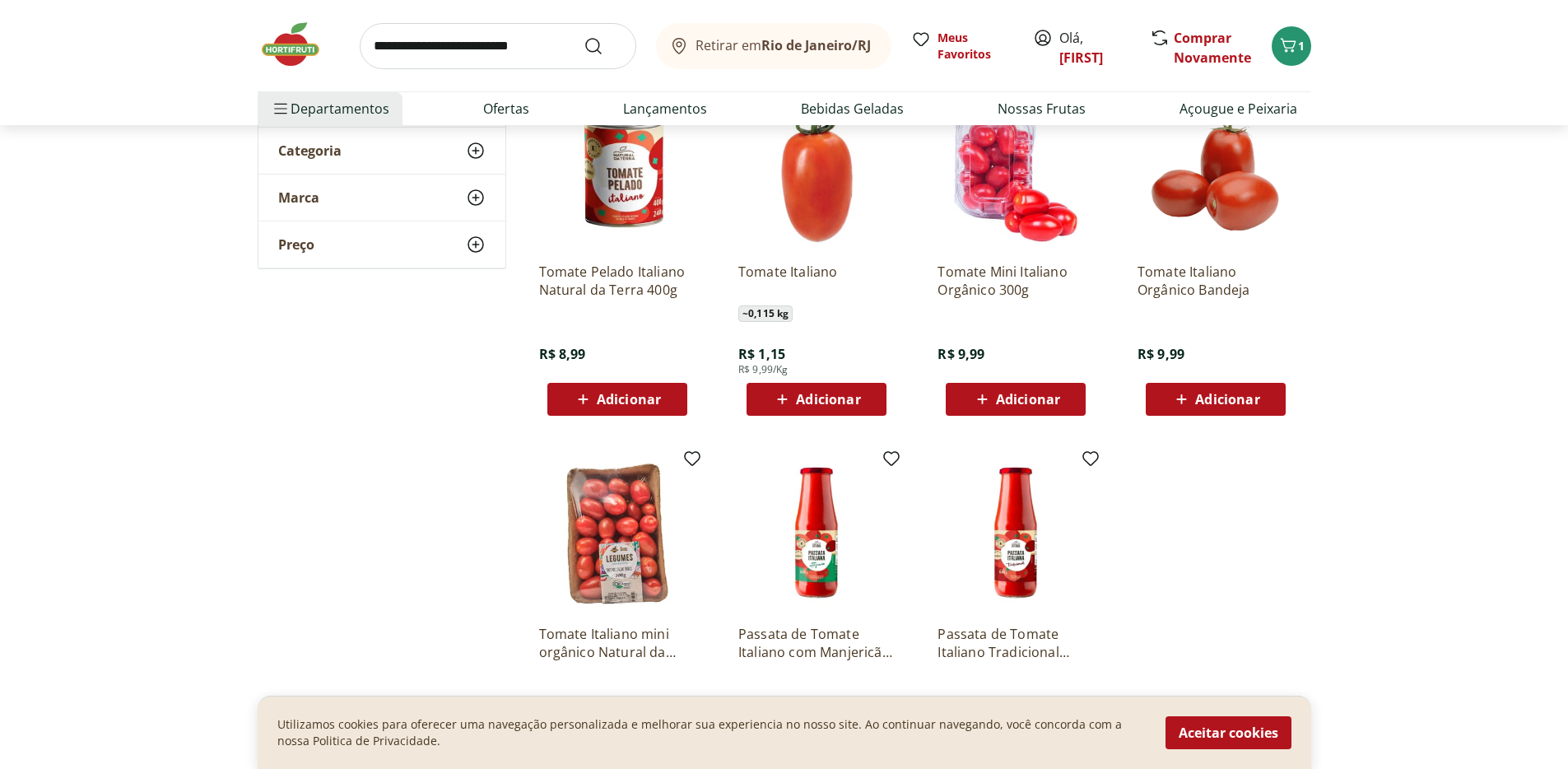 click on "Adicionar" at bounding box center [816, 399] 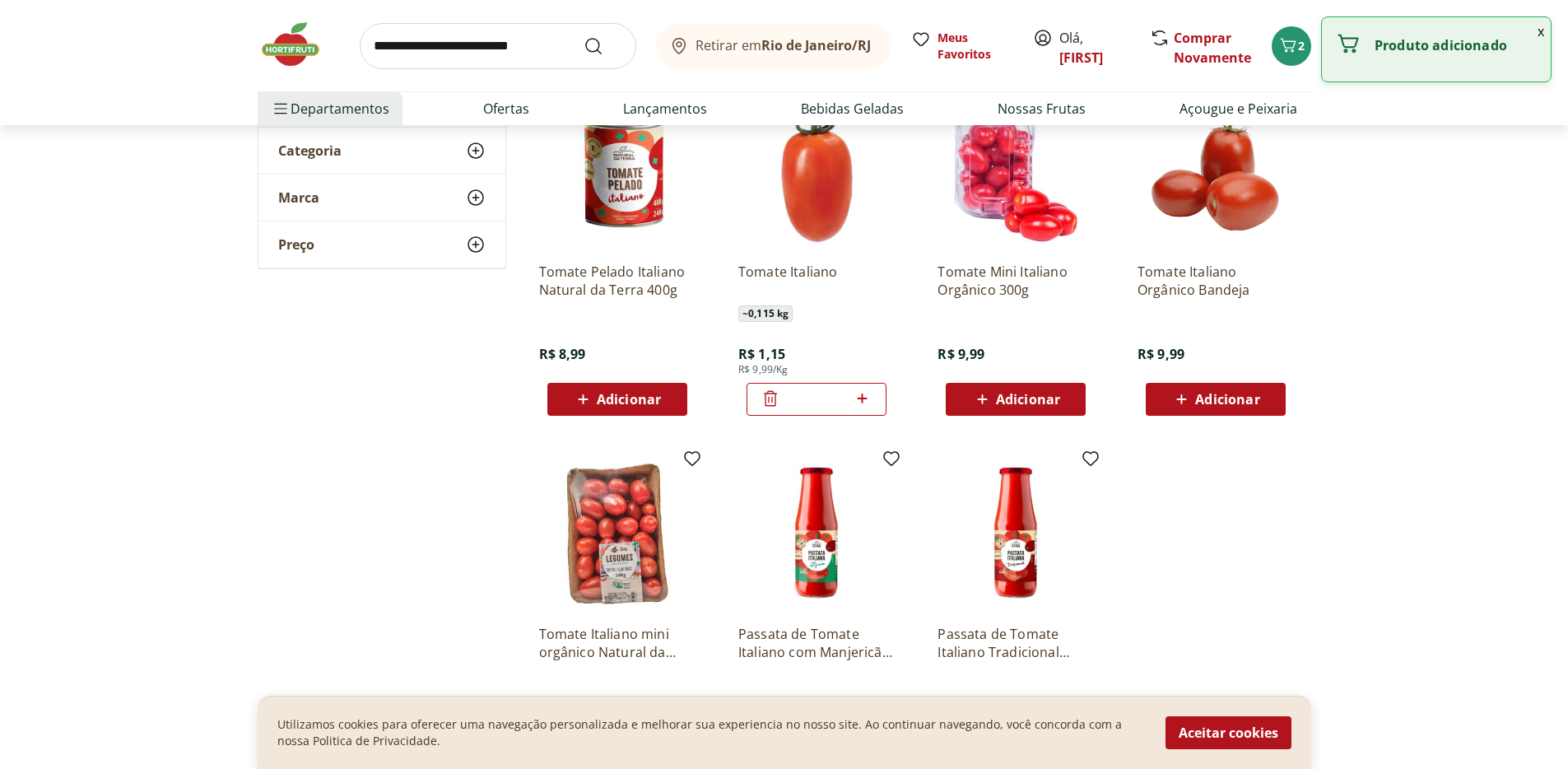 click on "*" at bounding box center (817, 399) 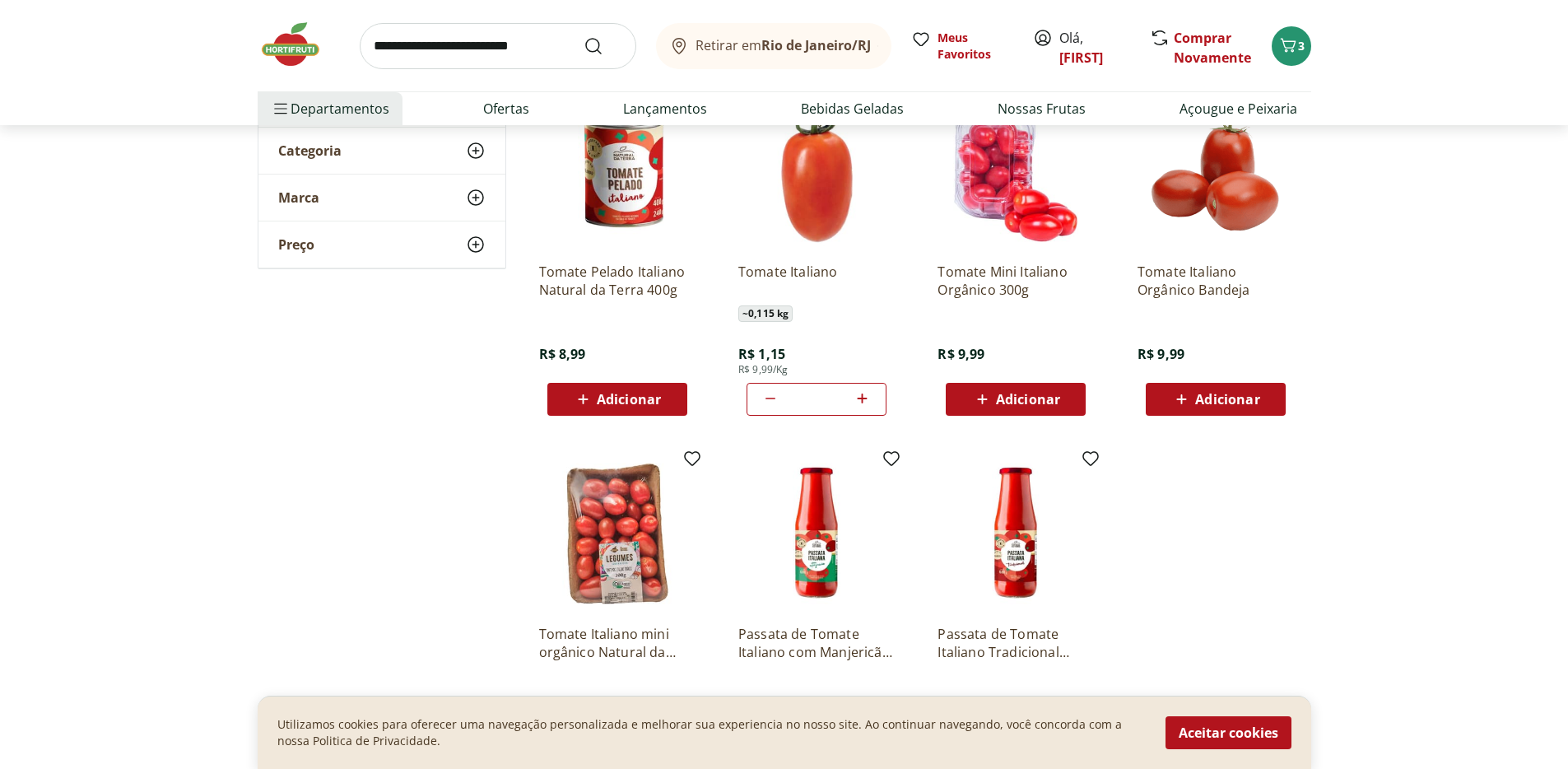 click 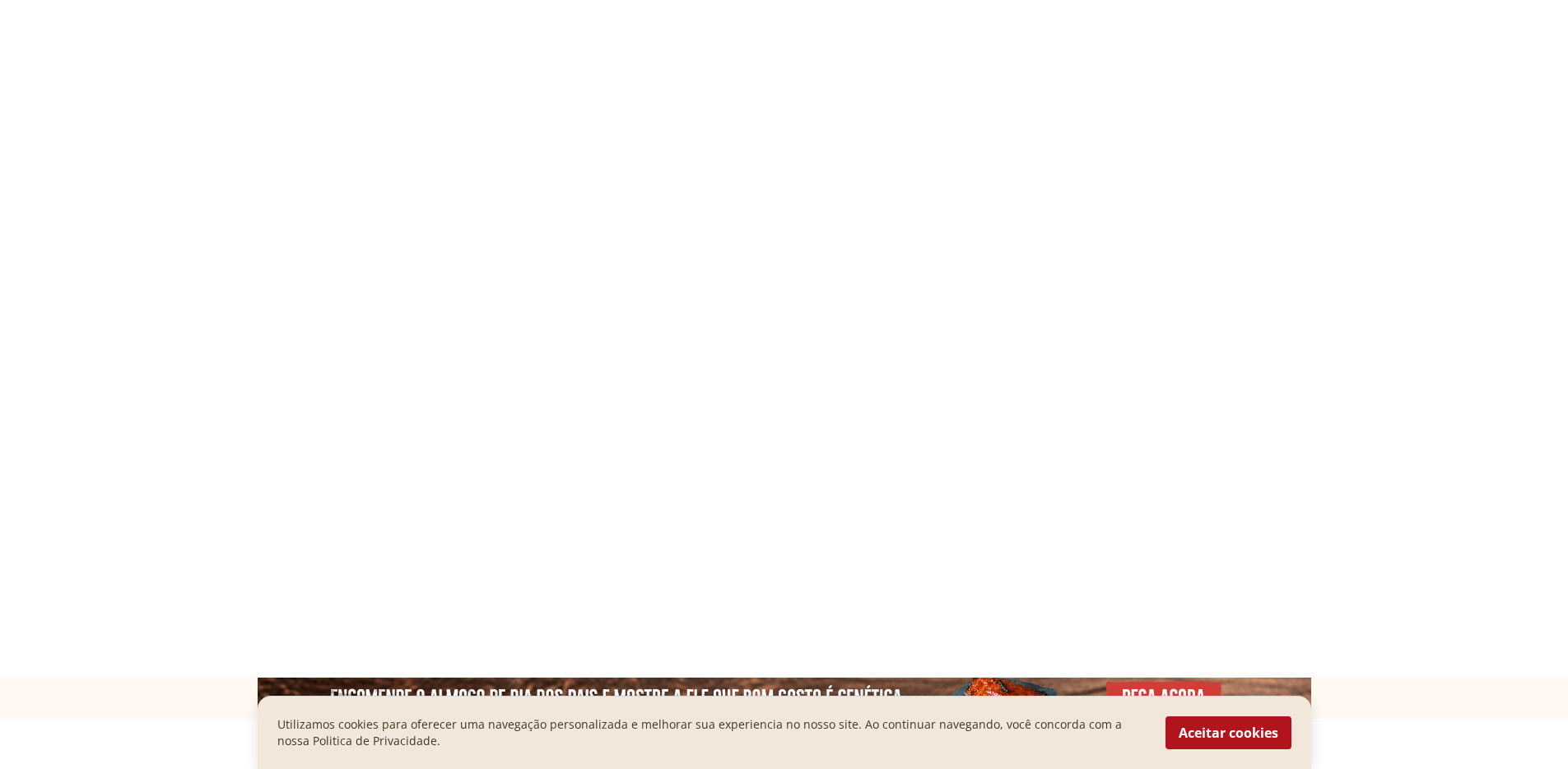 scroll, scrollTop: 0, scrollLeft: 0, axis: both 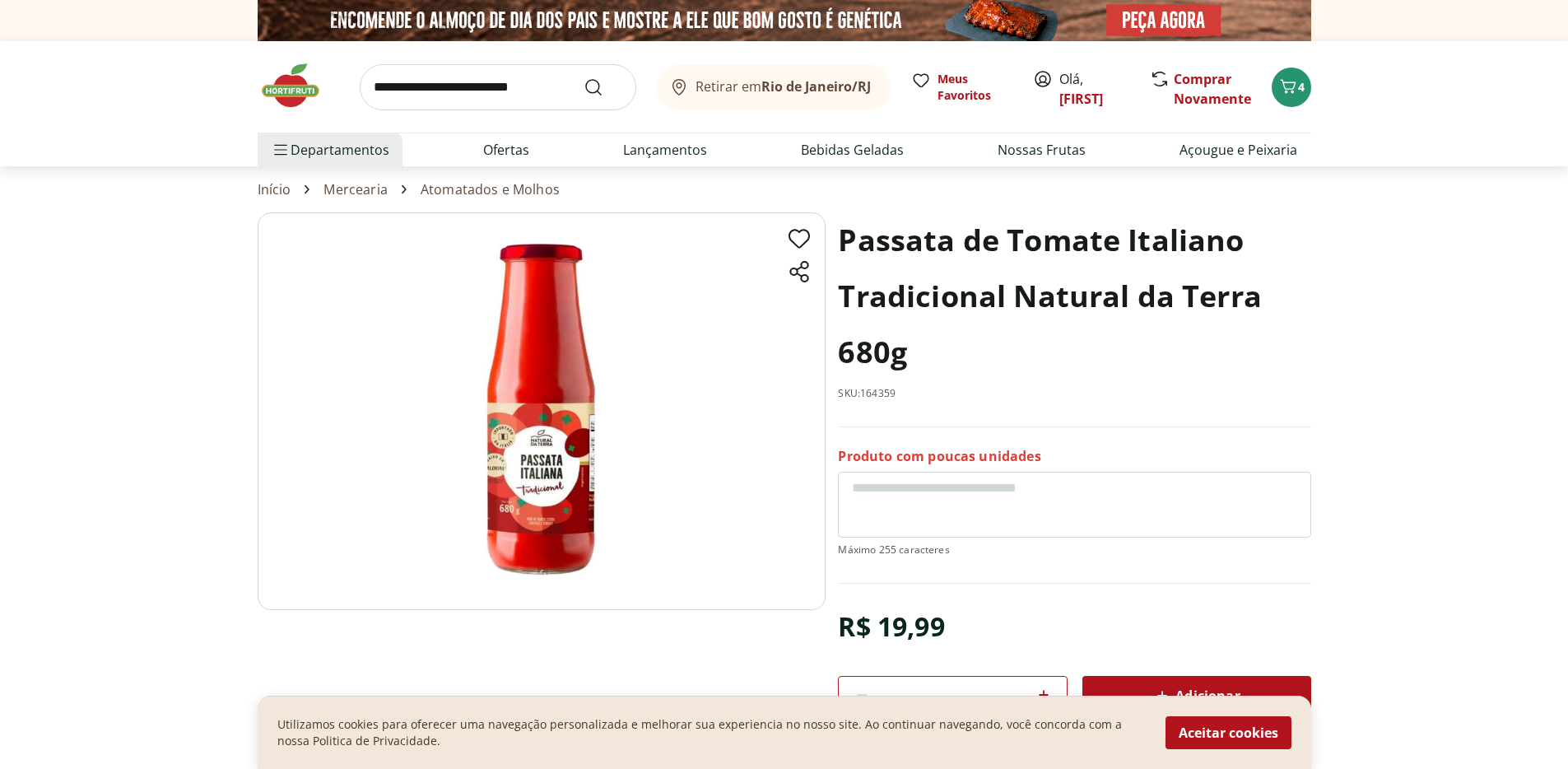 click at bounding box center [542, 411] 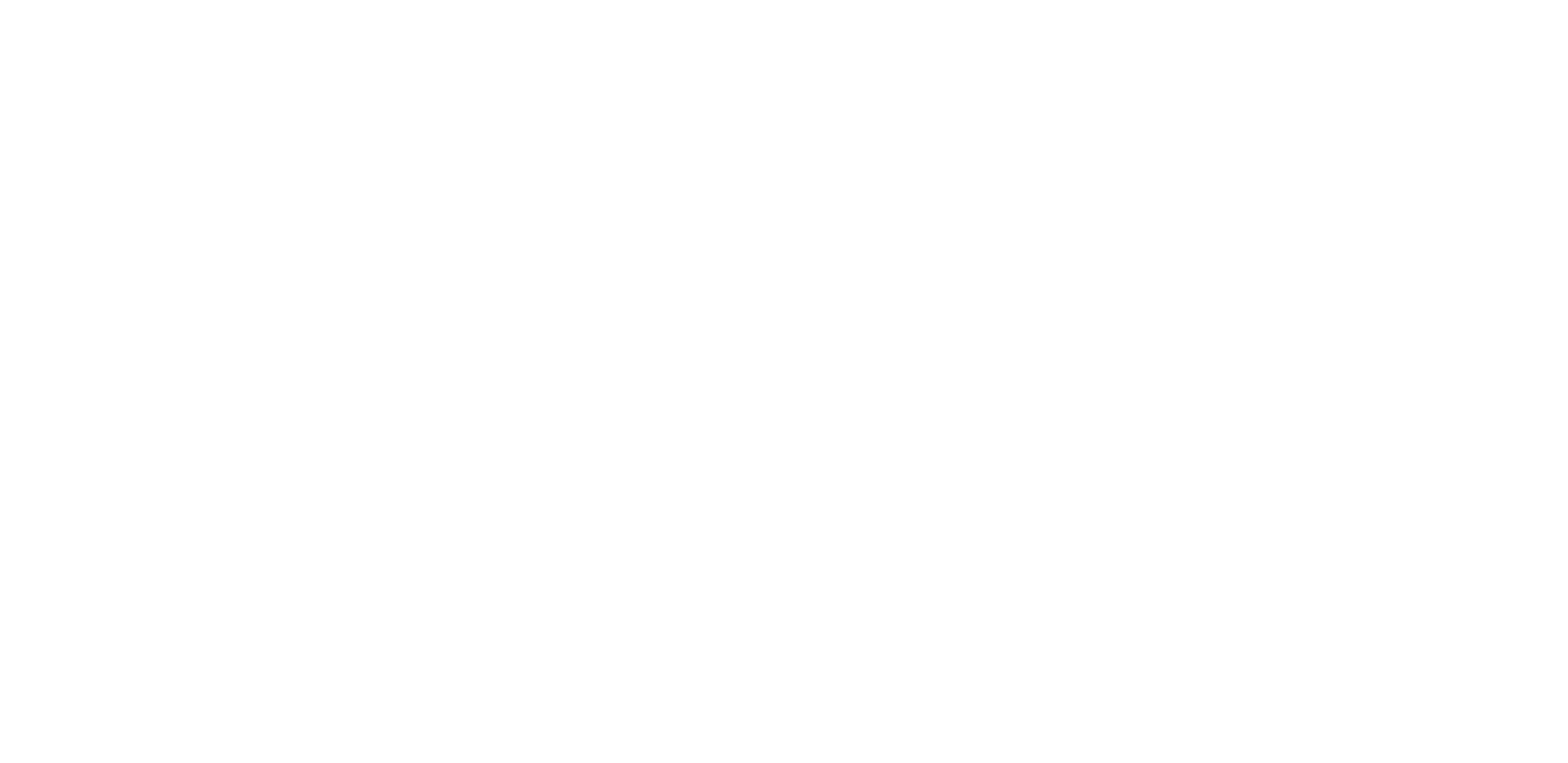 scroll, scrollTop: 0, scrollLeft: 0, axis: both 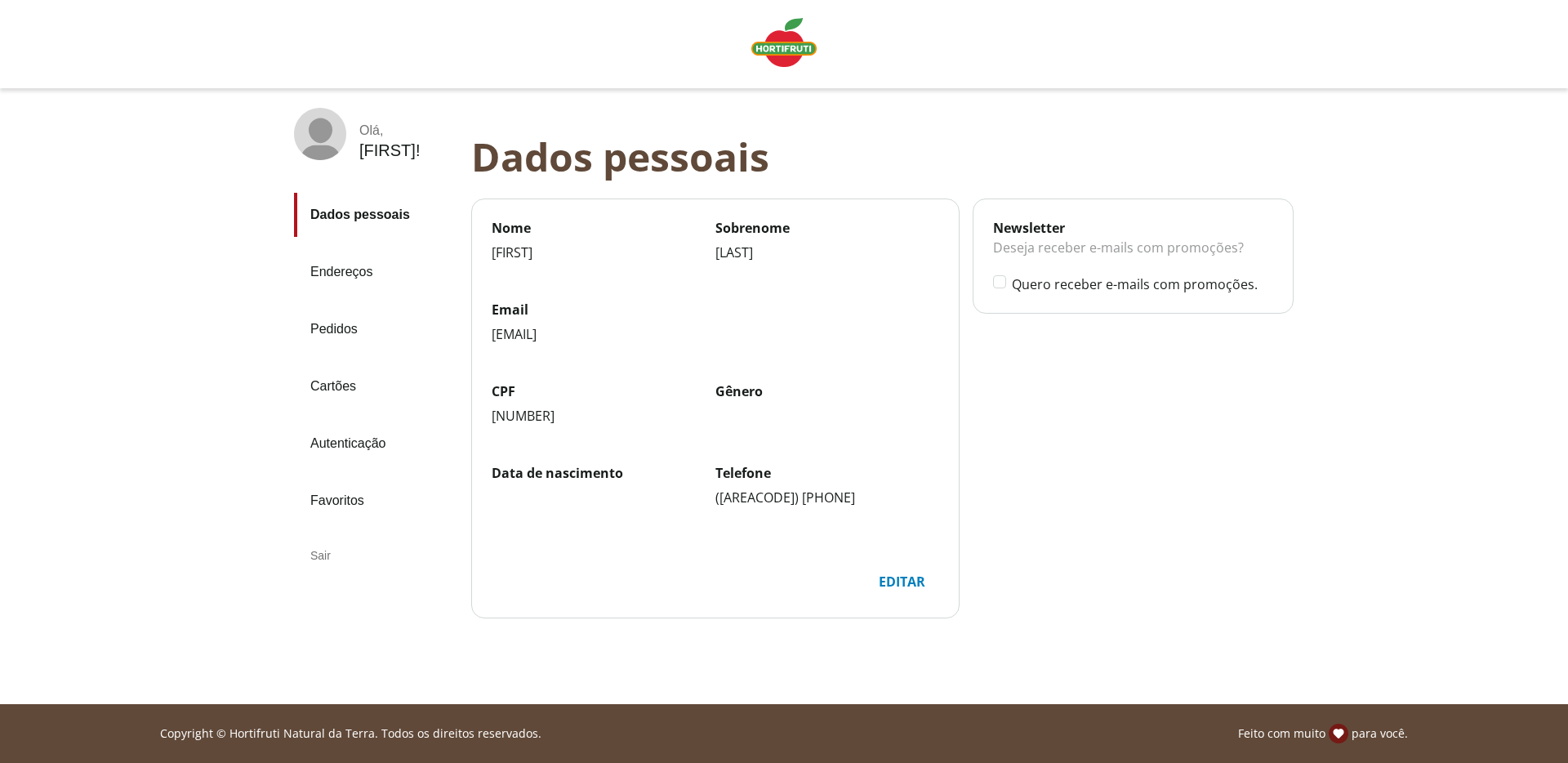 click on "Pedidos" at bounding box center [376, 329] 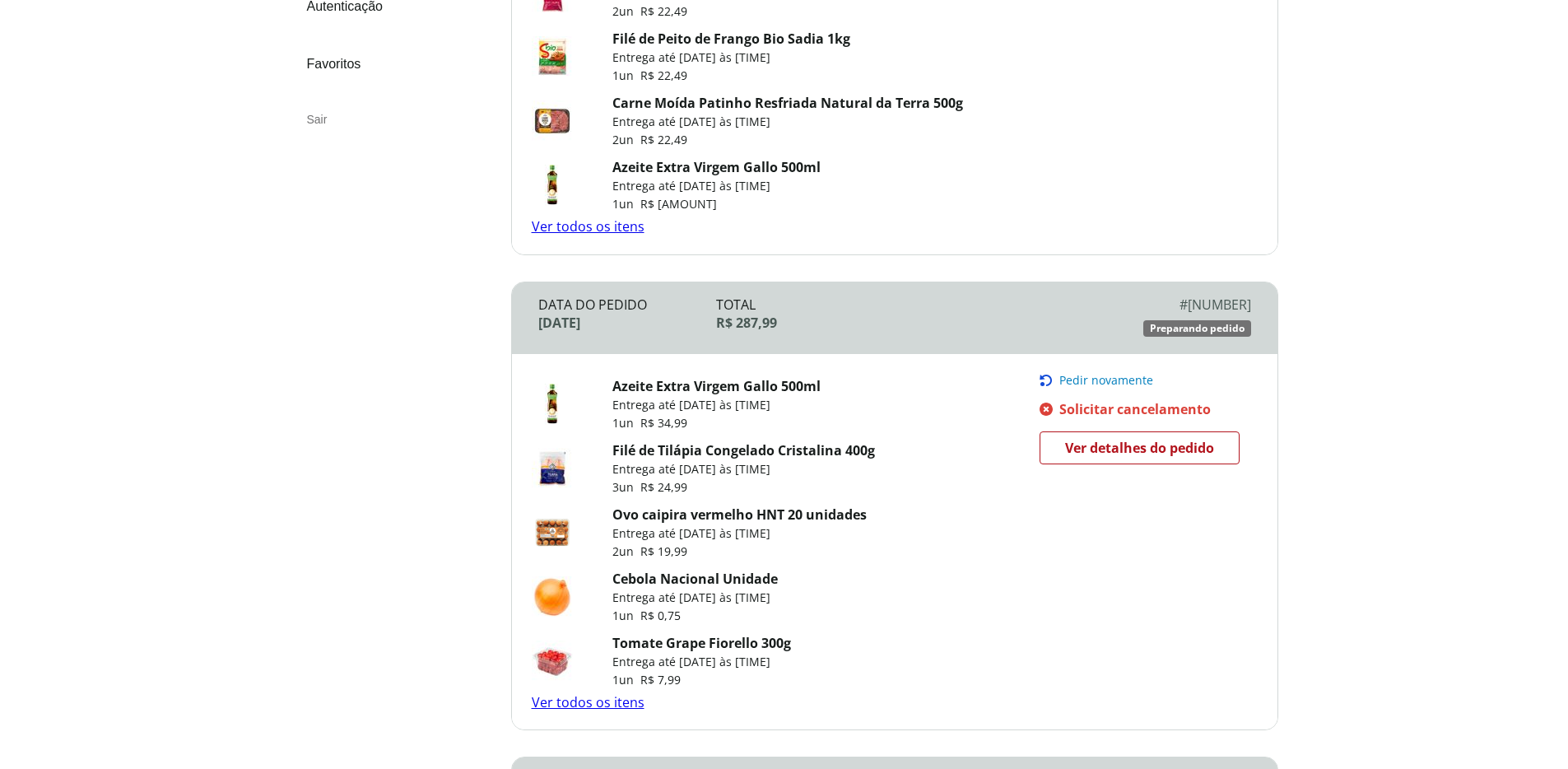 scroll, scrollTop: 441, scrollLeft: 0, axis: vertical 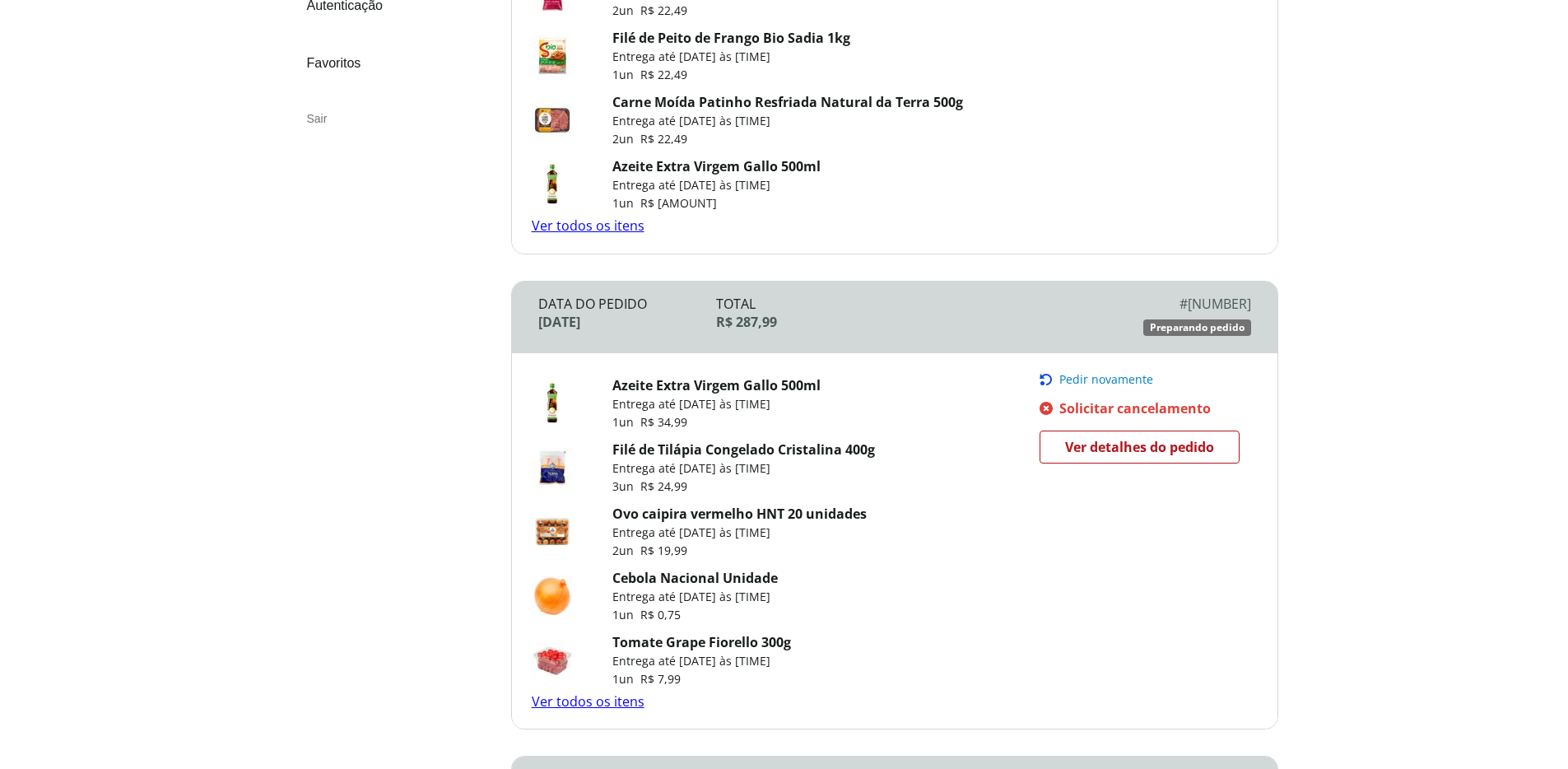click on "Ver todos os itens" at bounding box center [588, 701] 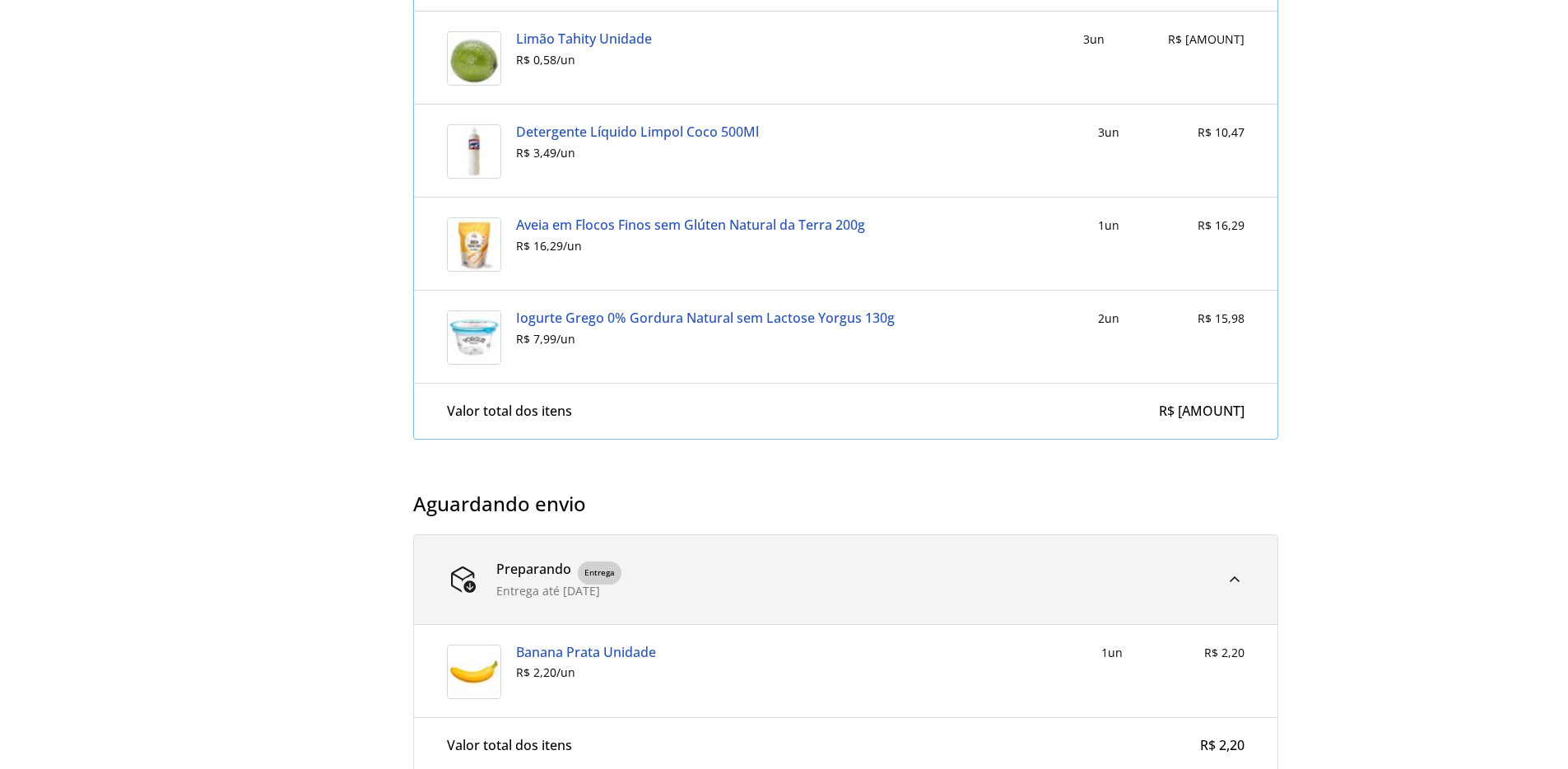 scroll, scrollTop: 1996, scrollLeft: 0, axis: vertical 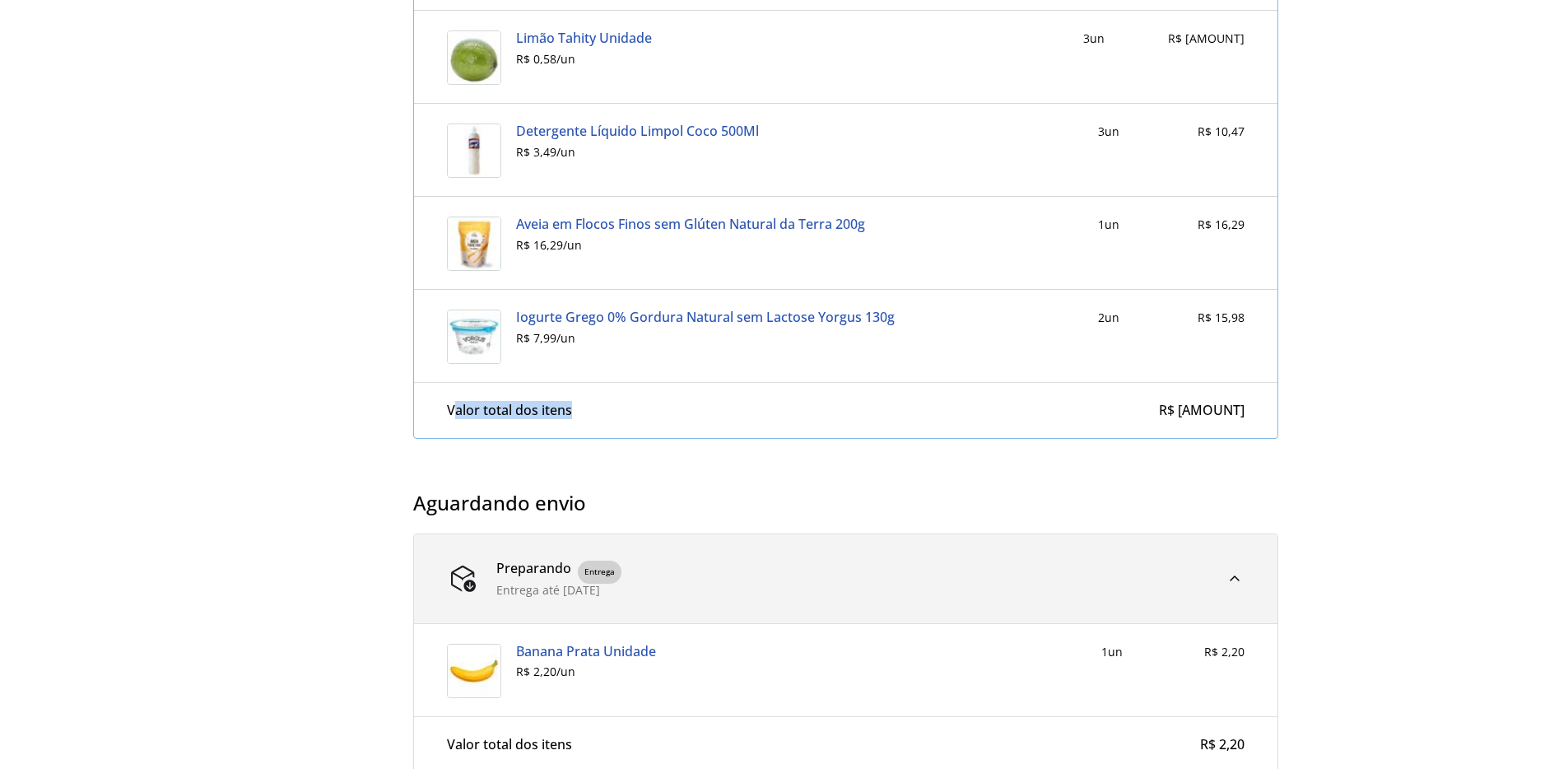 drag, startPoint x: 452, startPoint y: 412, endPoint x: 624, endPoint y: 415, distance: 172.02616 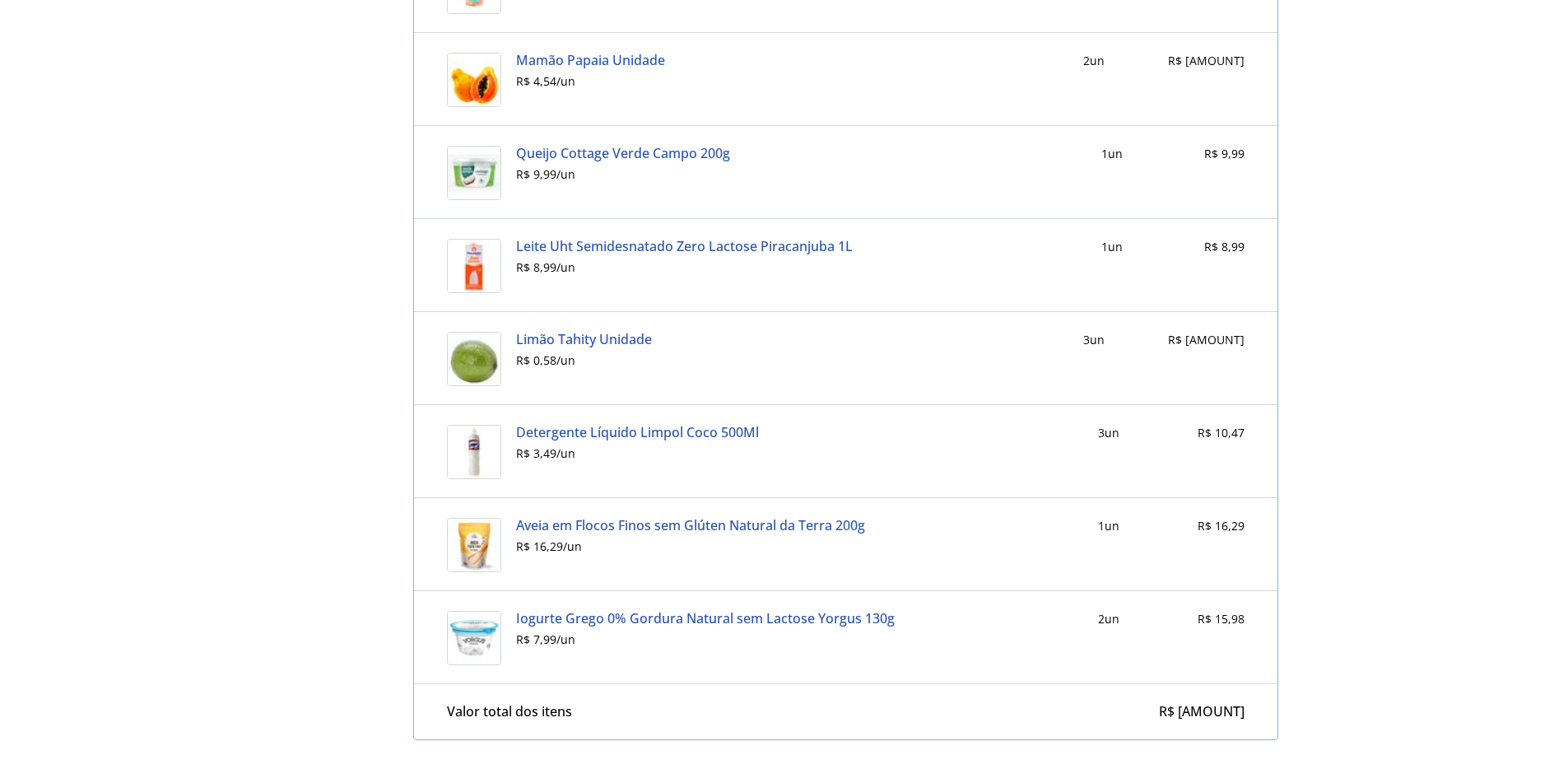 scroll, scrollTop: 2028, scrollLeft: 0, axis: vertical 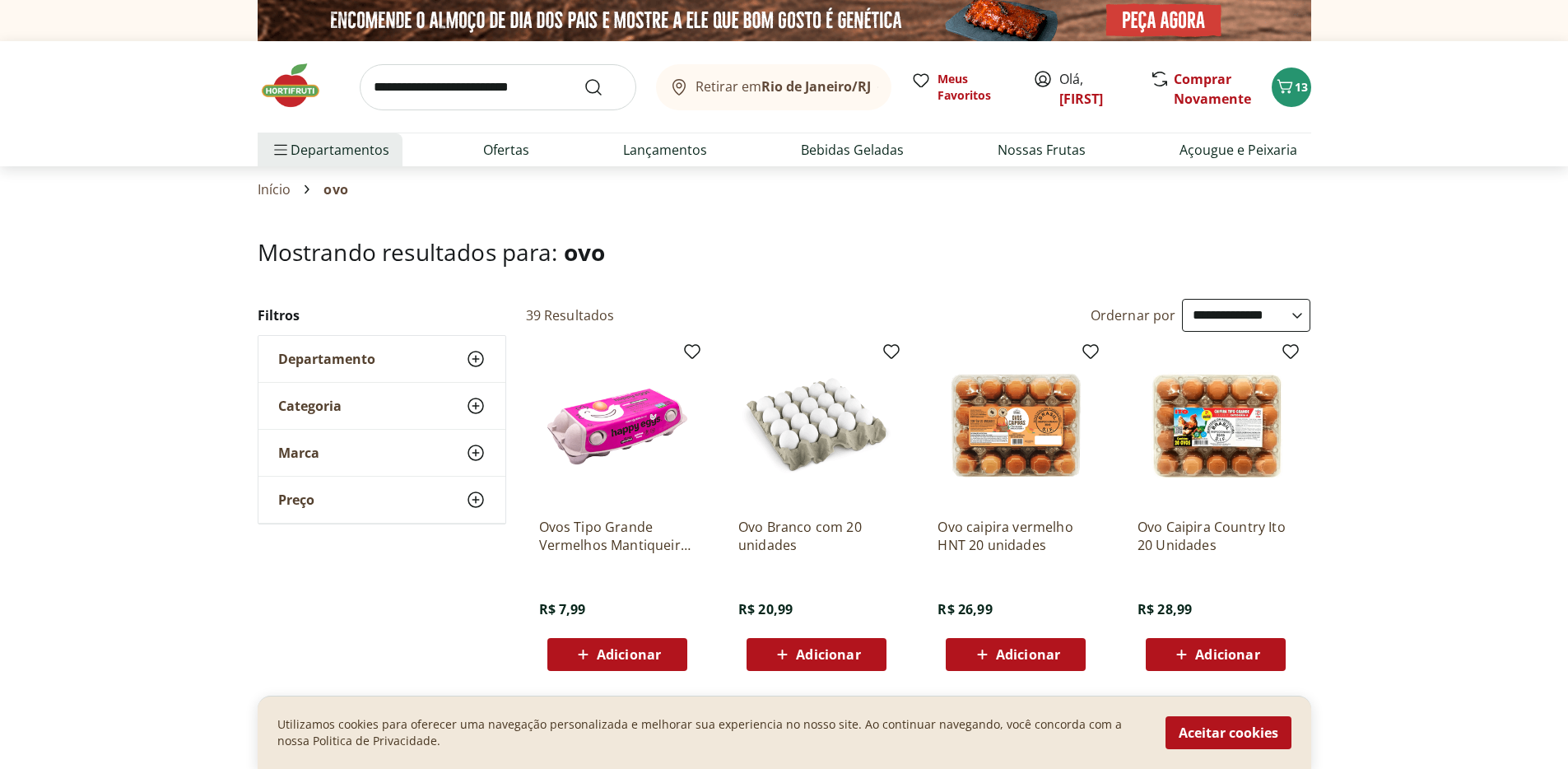 select on "**********" 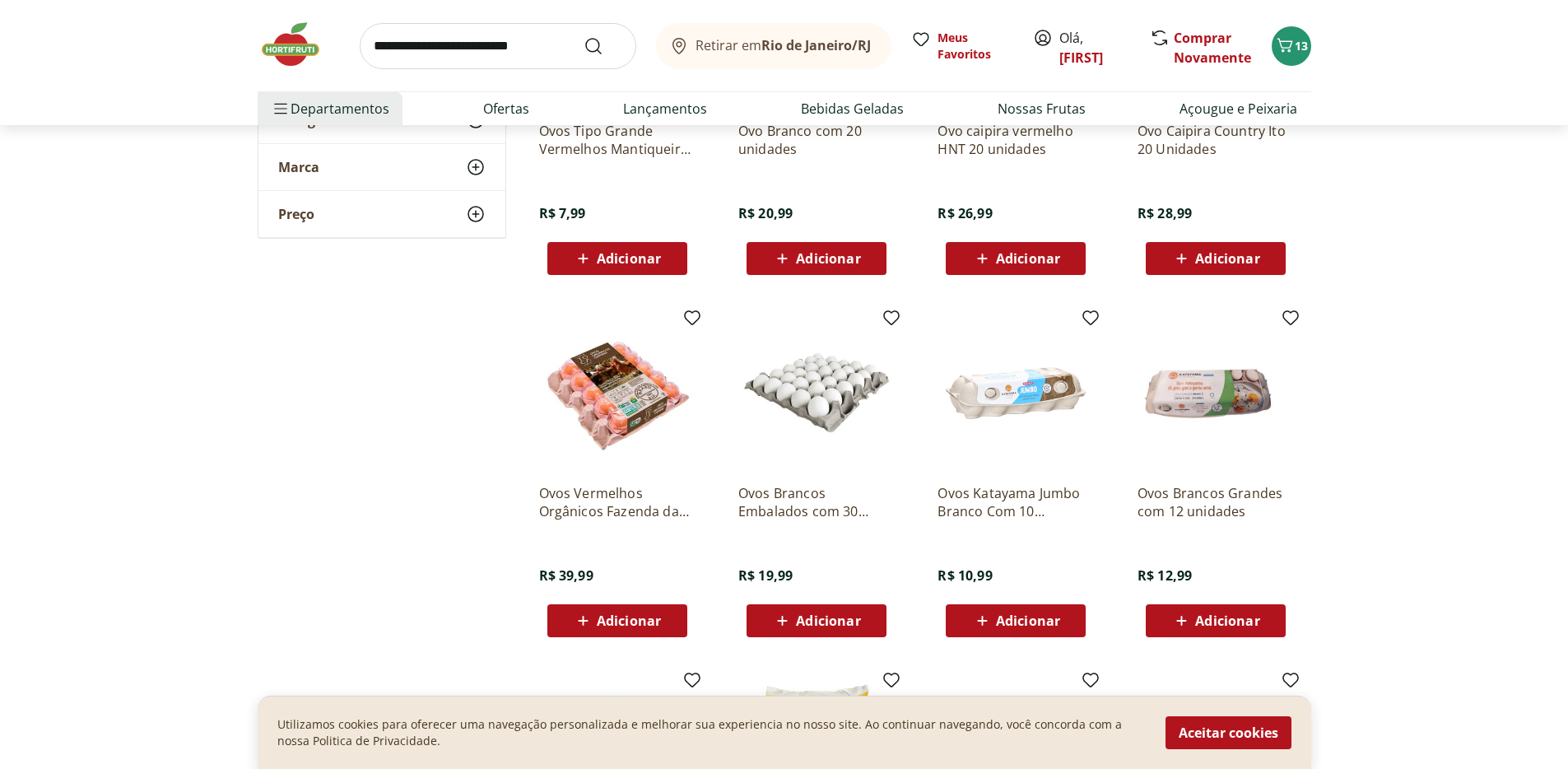 scroll, scrollTop: 0, scrollLeft: 0, axis: both 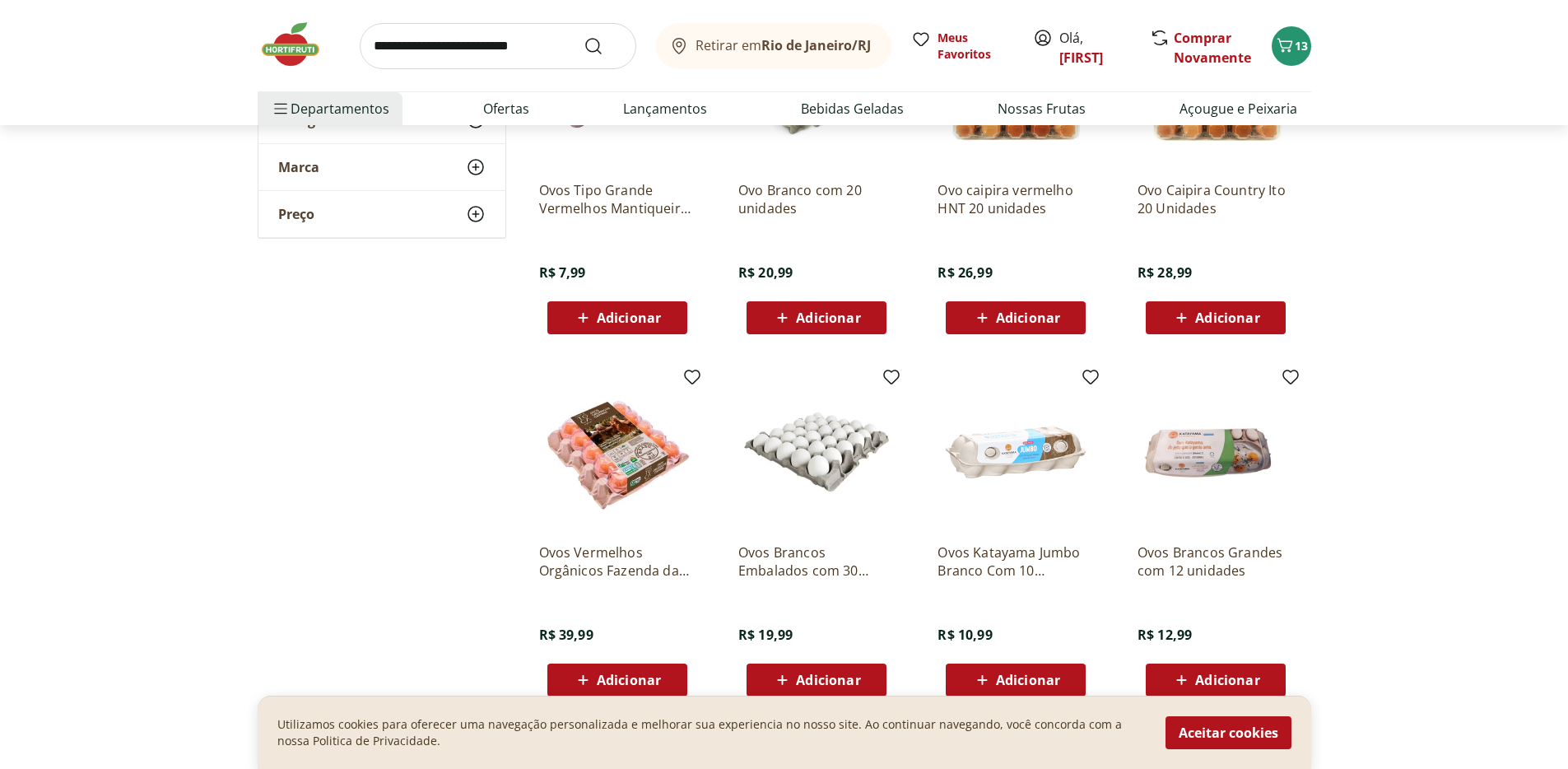 click on "Adicionar" at bounding box center [1016, 318] 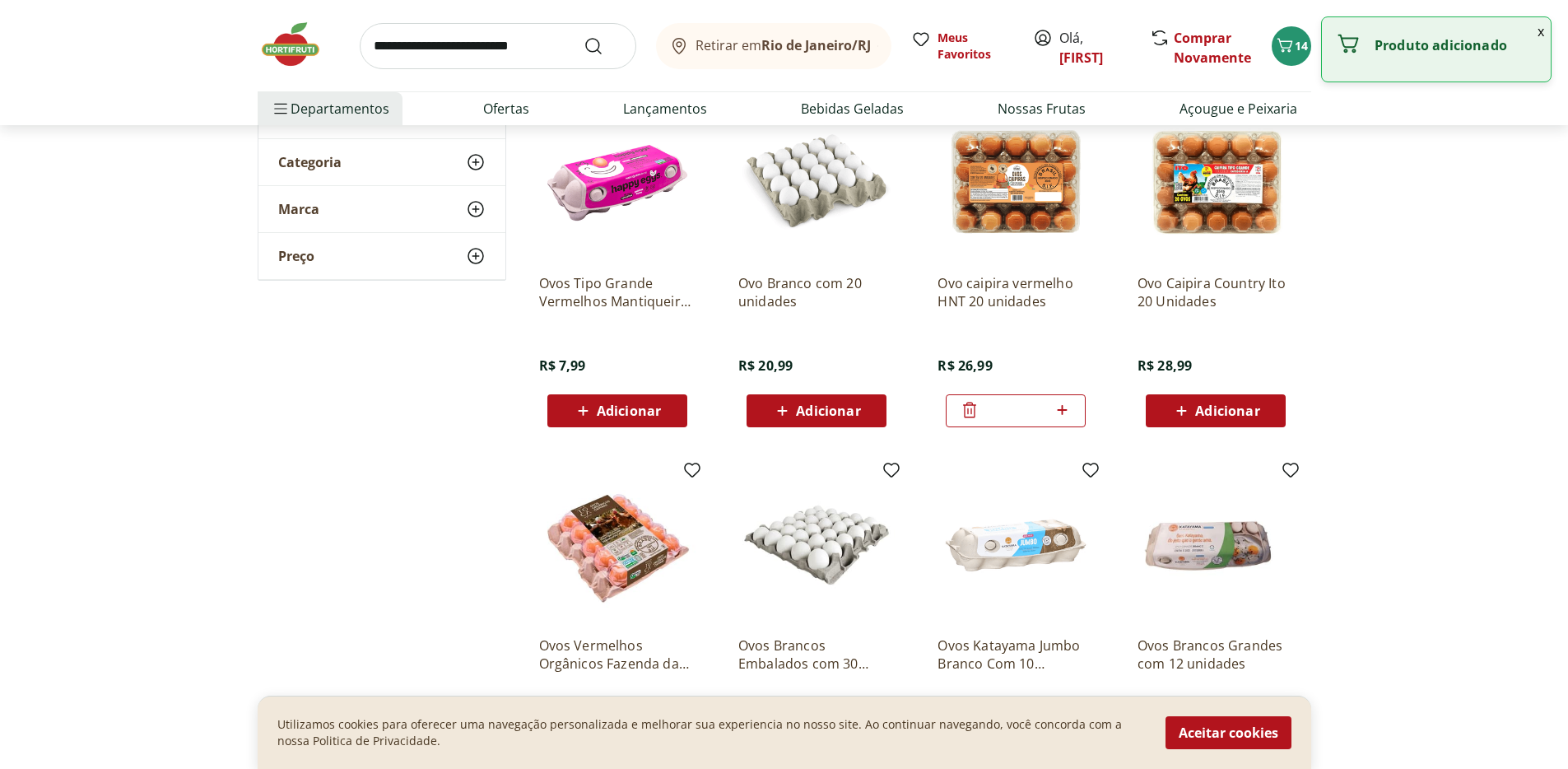scroll, scrollTop: 0, scrollLeft: 0, axis: both 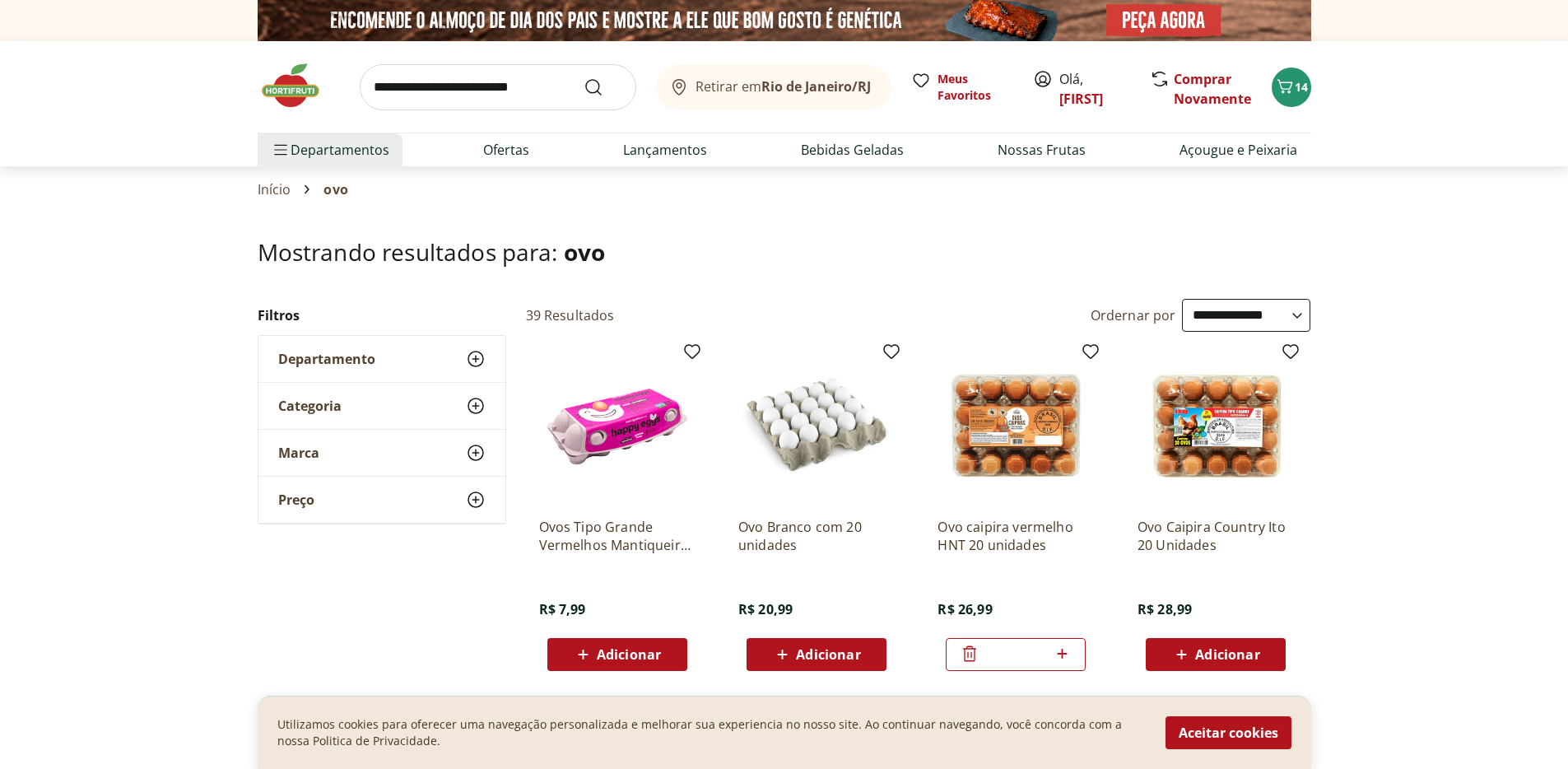 click at bounding box center (498, 87) 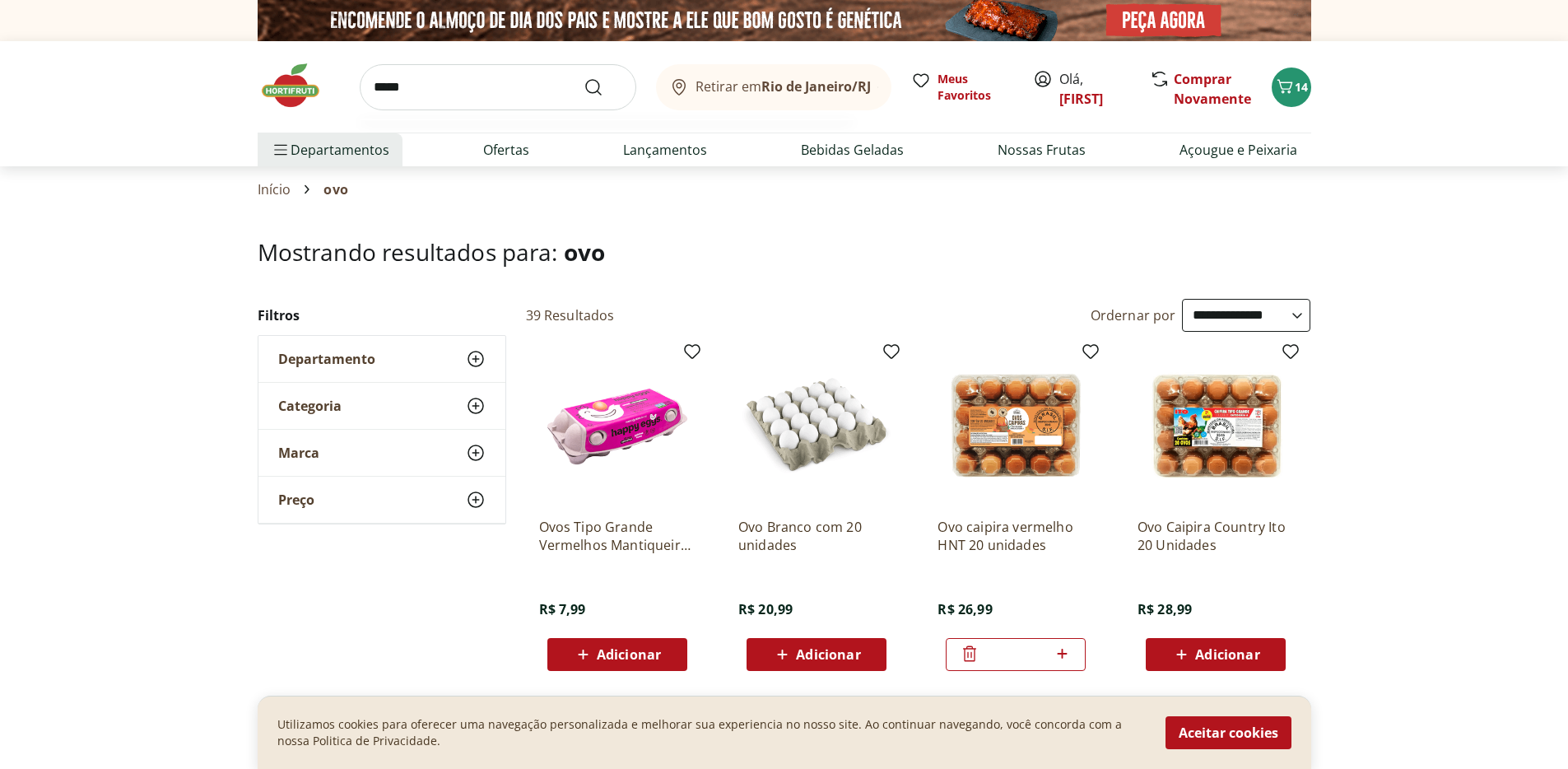 type on "*****" 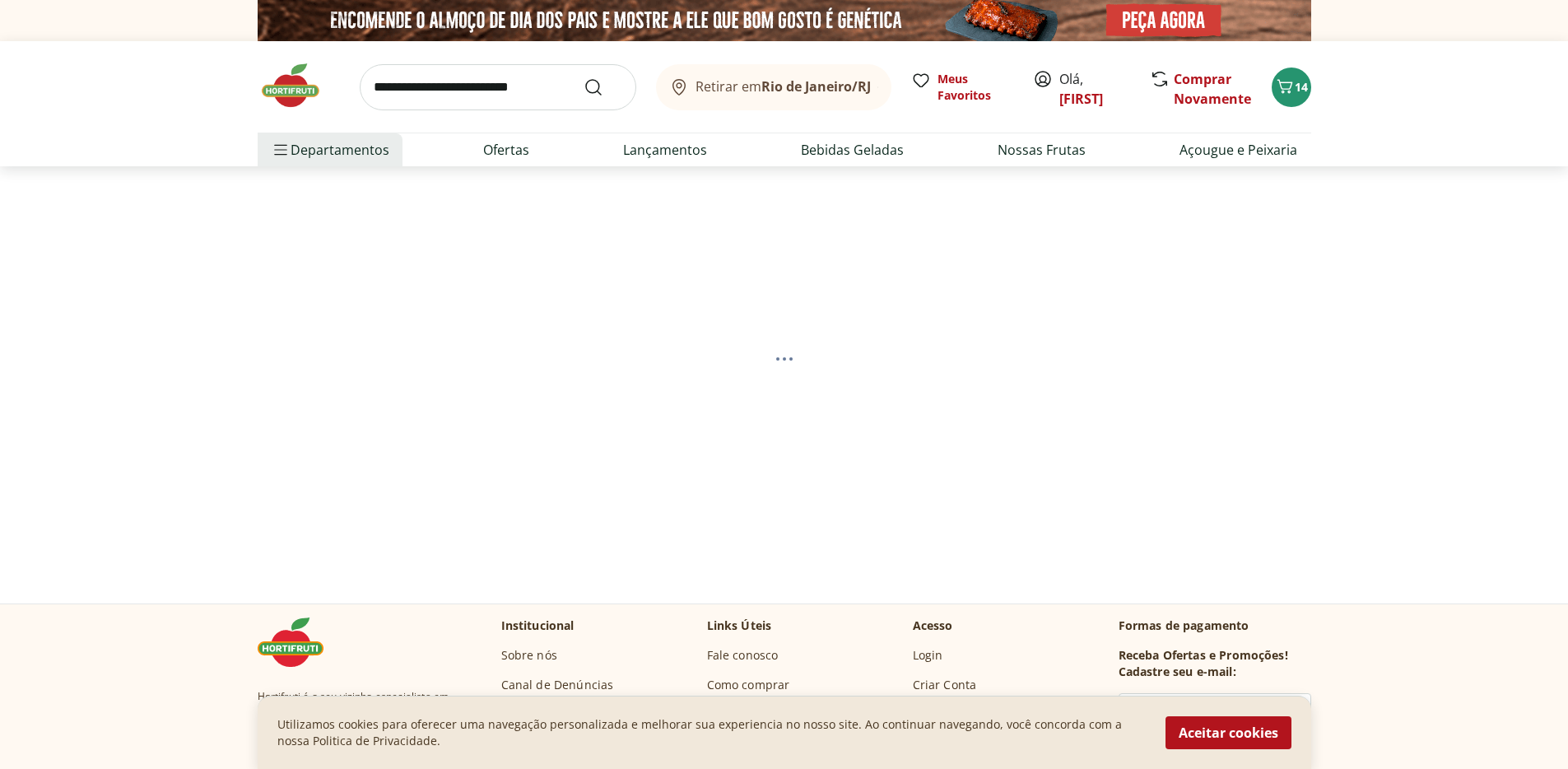 select on "**********" 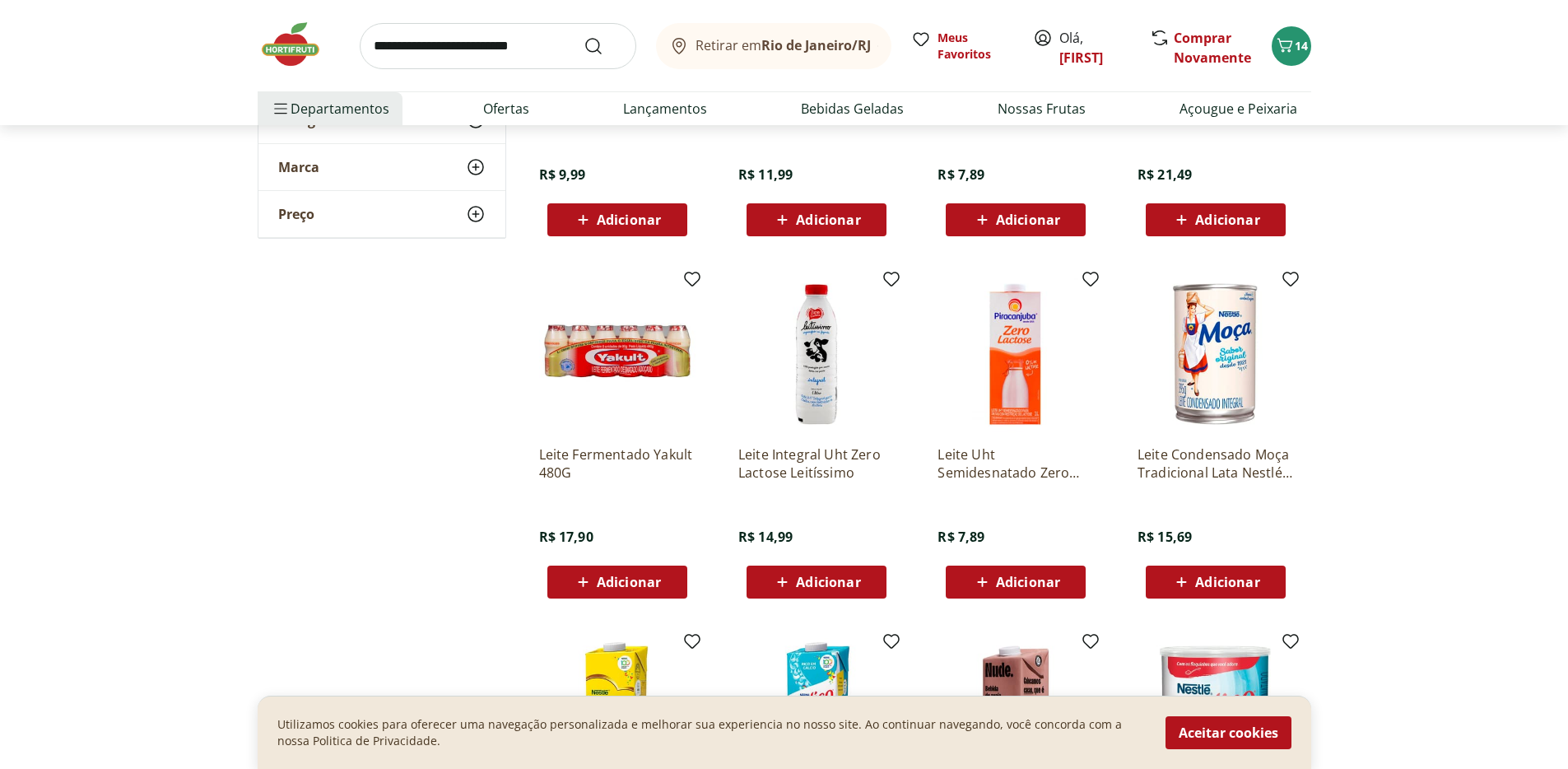 scroll, scrollTop: 464, scrollLeft: 0, axis: vertical 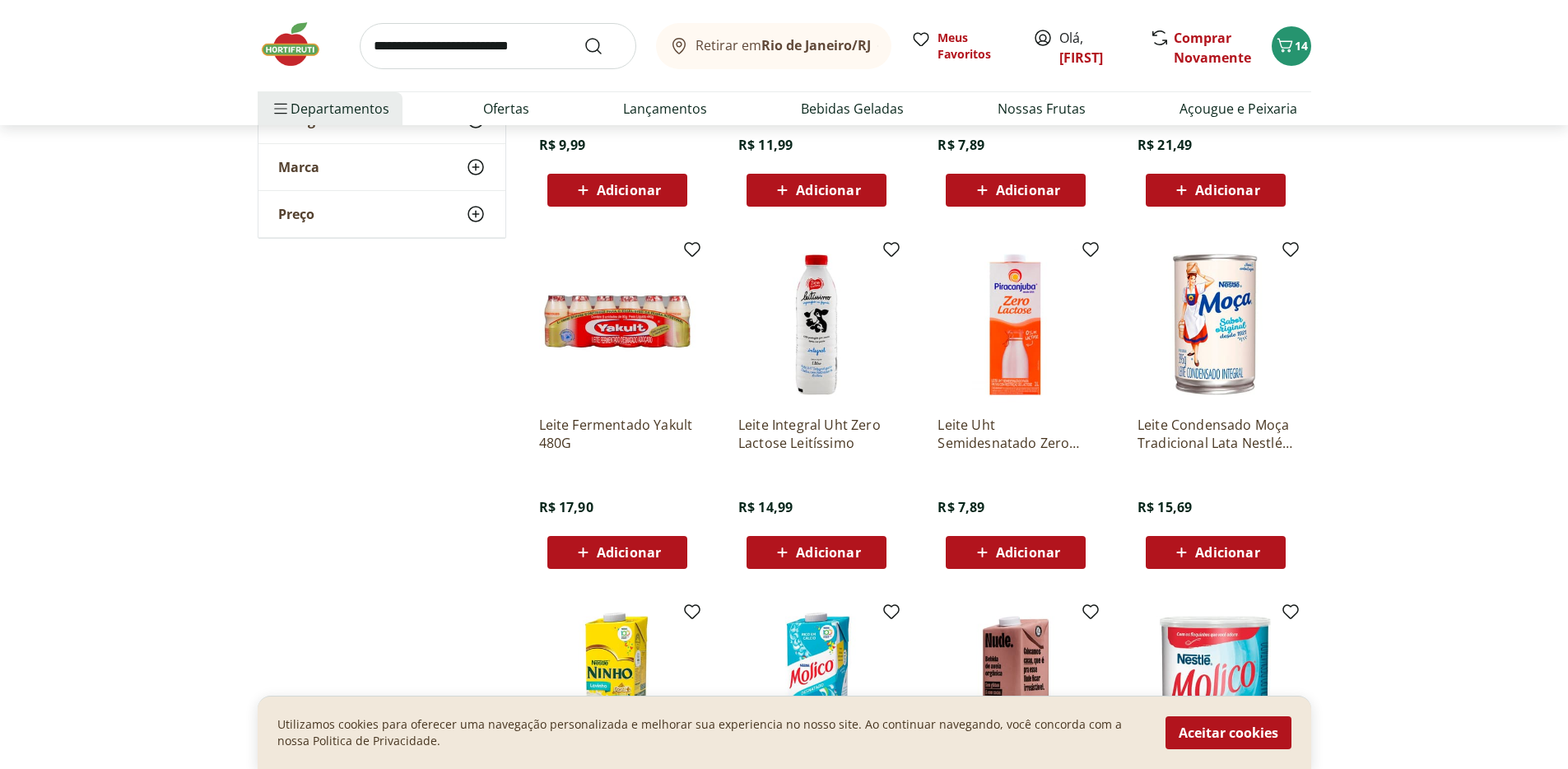 click on "Adicionar" at bounding box center [1028, 552] 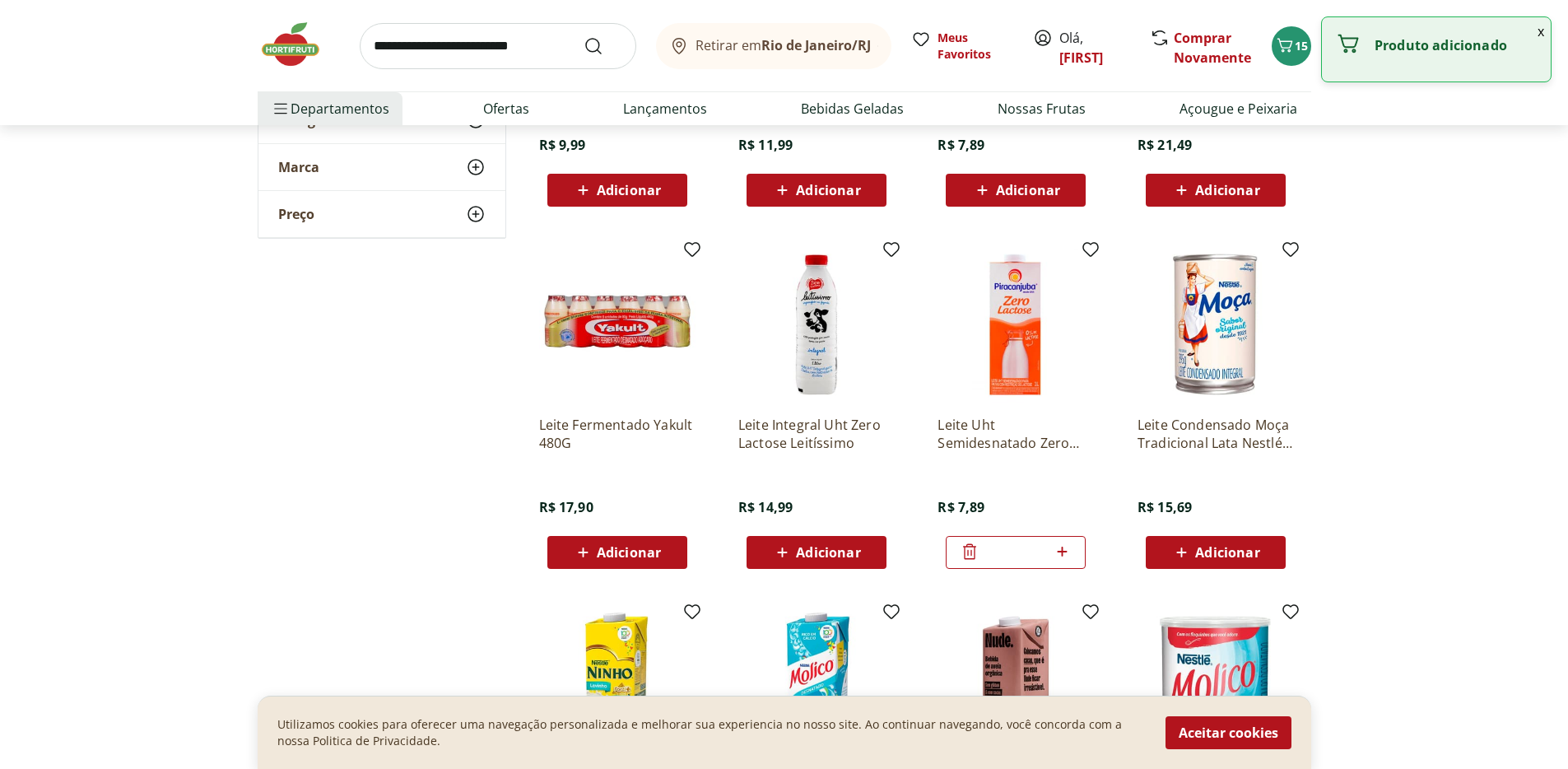 click at bounding box center [1016, 324] 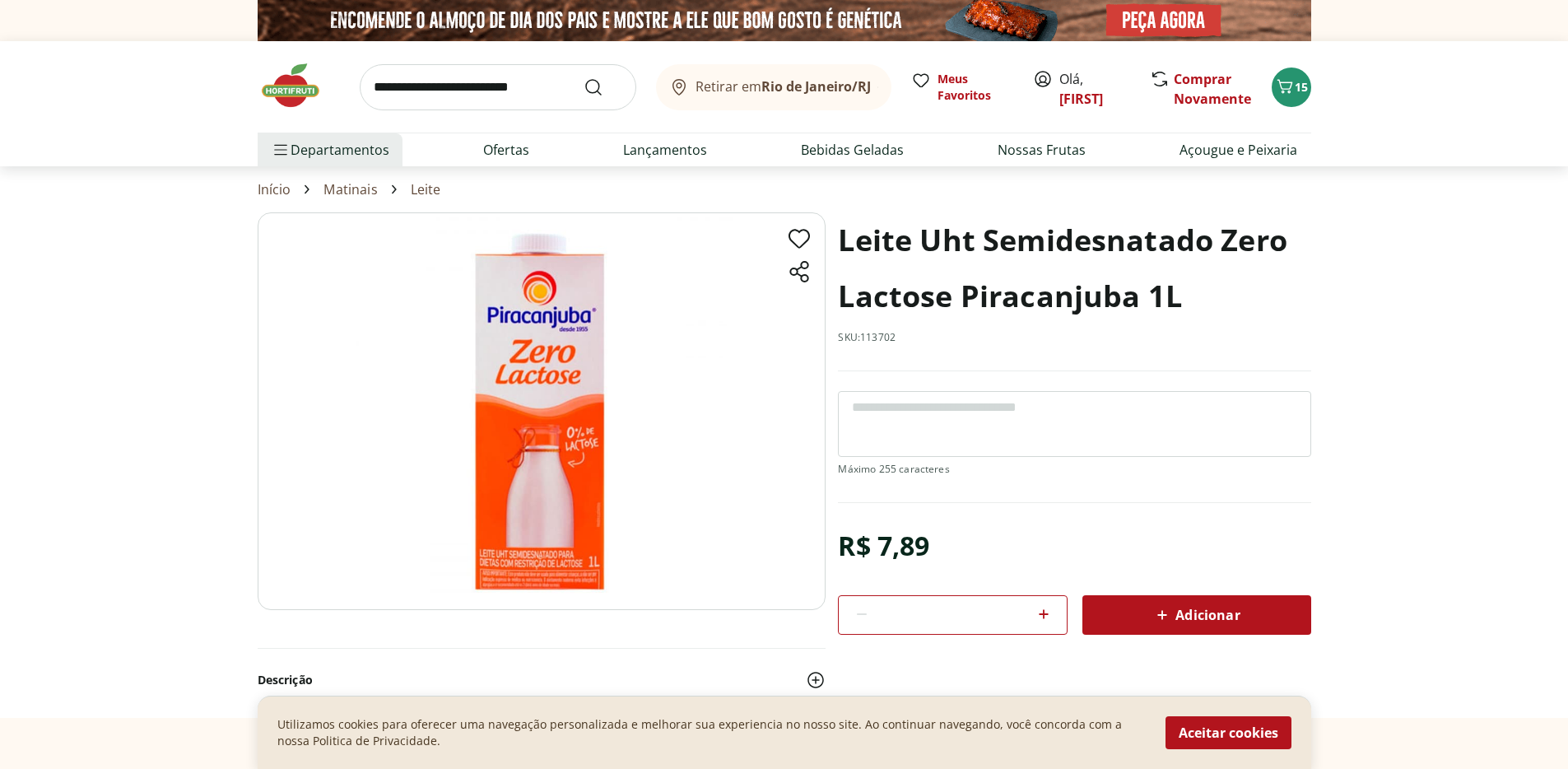 click at bounding box center (299, 86) 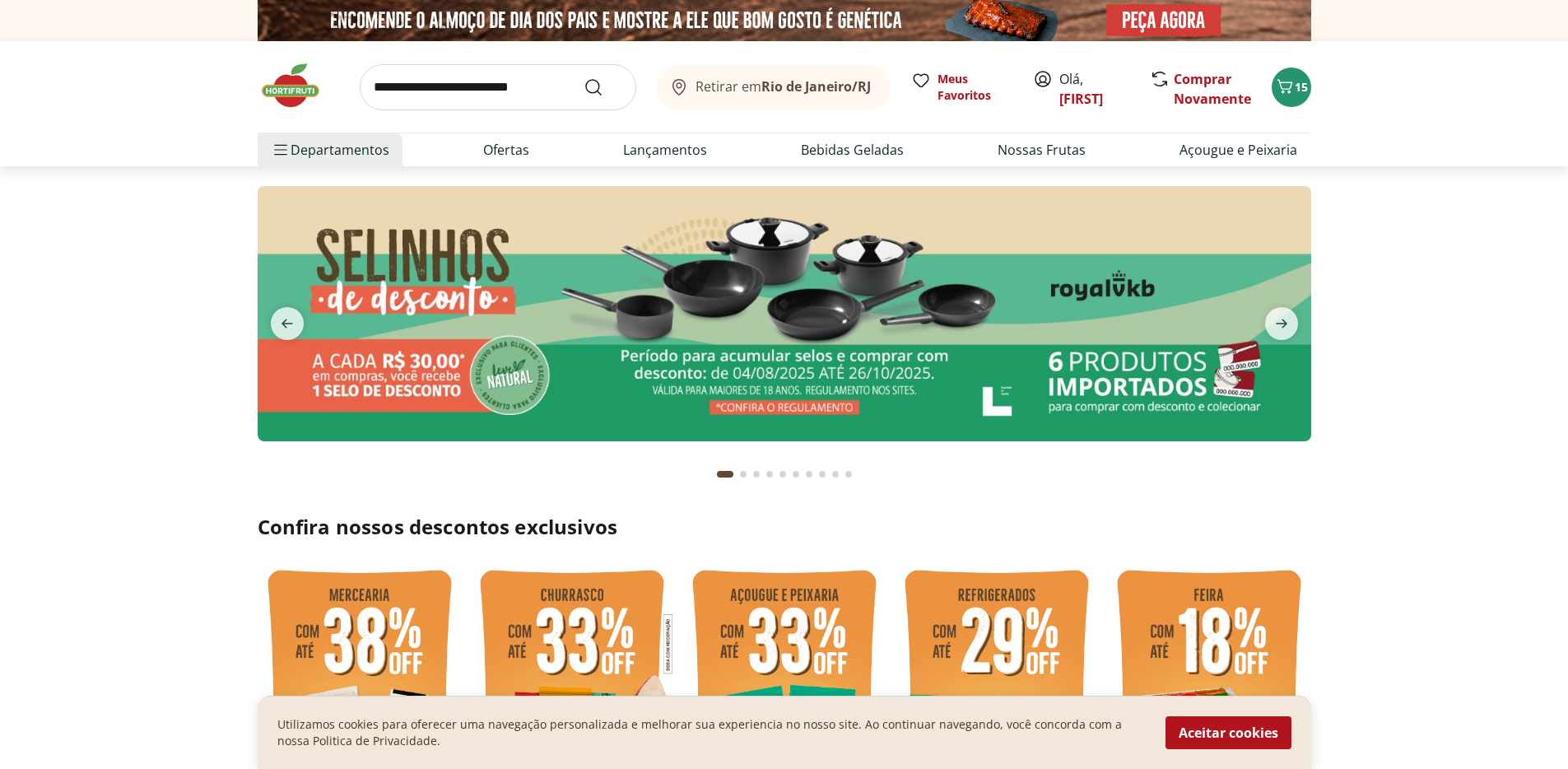 scroll, scrollTop: 165, scrollLeft: 0, axis: vertical 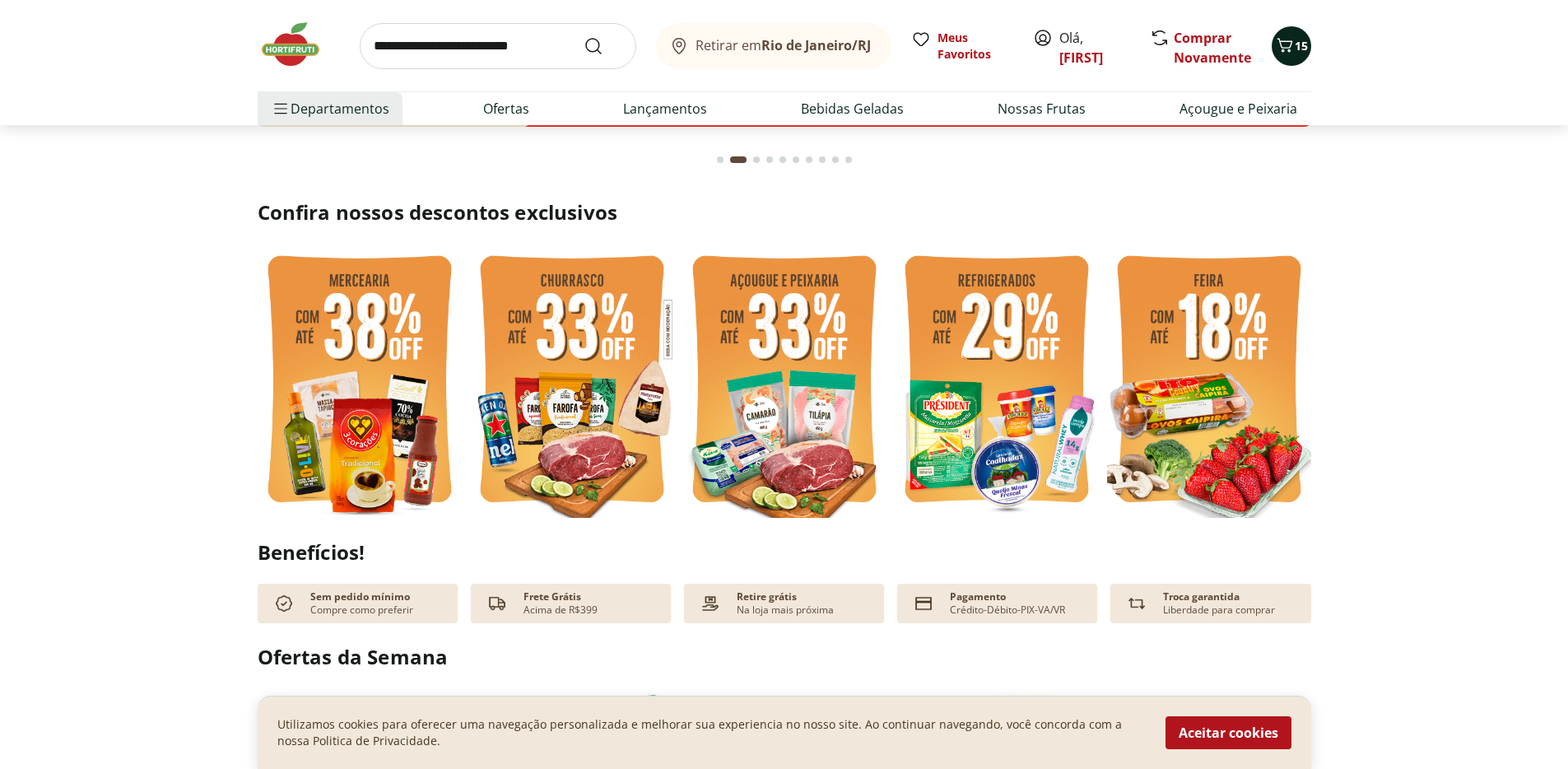 click 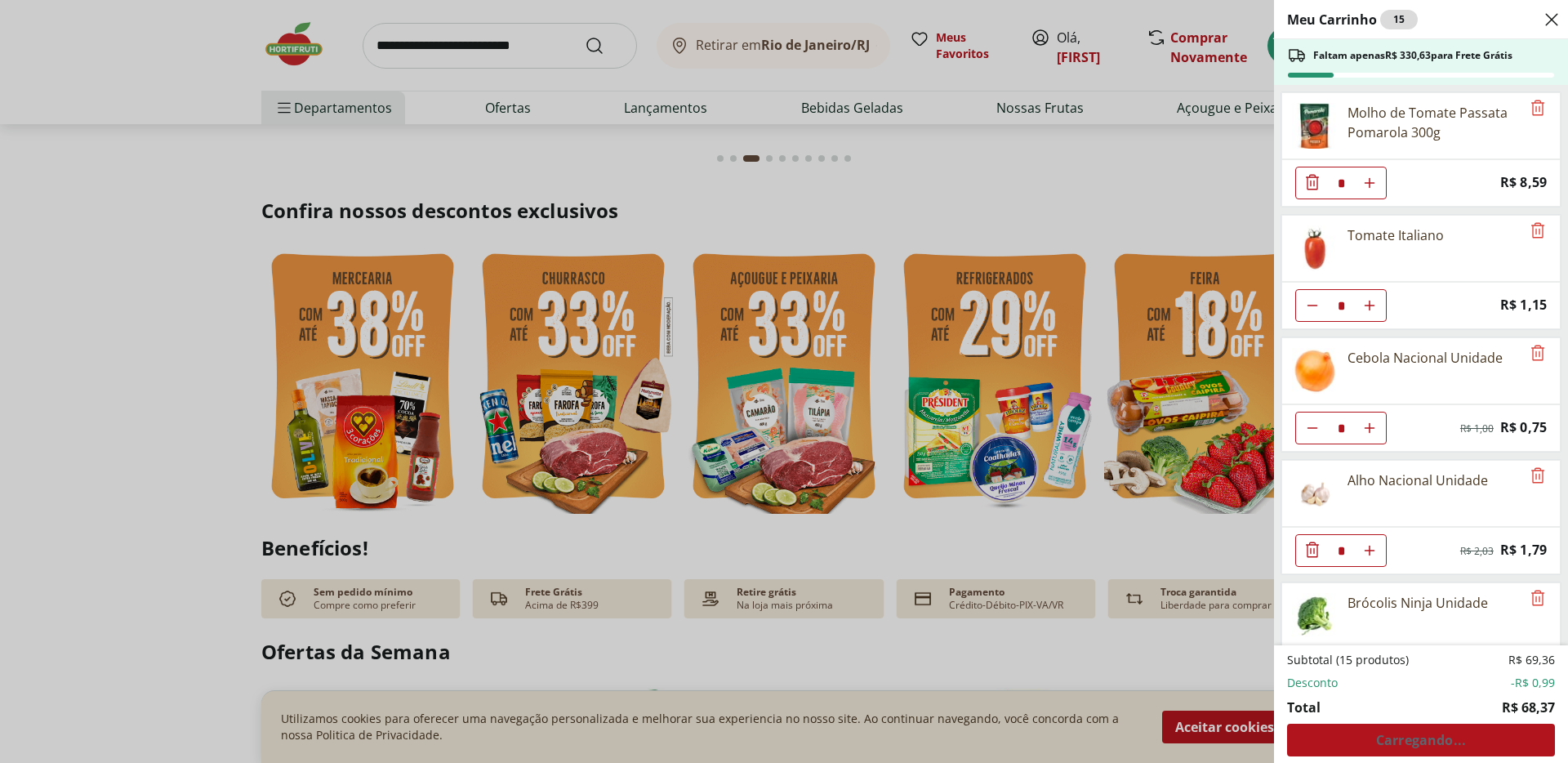 click on "Meu Carrinho 15 Faltam apenas  R$ 330,63  para Frete Grátis Molho de Tomate Passata Pomarola 300g * Price: R$ 8,59 Tomate Italiano * Price: R$ 1,15 Cebola Nacional Unidade * Original price: R$ 1,00 Price: R$ 0,75 Alho Nacional Unidade * Original price: R$ 2,03 Price: R$ 1,79 Brócolis Ninja Unidade * Price: R$ 9,99 Cenoura Unidade * Price: R$ 0,72 Abóbora Japonesa Pedaço * Price: R$ 2,99 Ovo caipira vermelho HNT 20 unidades * Price: R$ 26,99 Leite Uht Semidesnatado Zero Lactose Piracanjuba 1L * Price: R$ 7,89 Subtotal (15 produtos) R$ 69,36 Desconto -R$ 0,99 Total R$ 68,37 Carregando..." at bounding box center [784, 382] 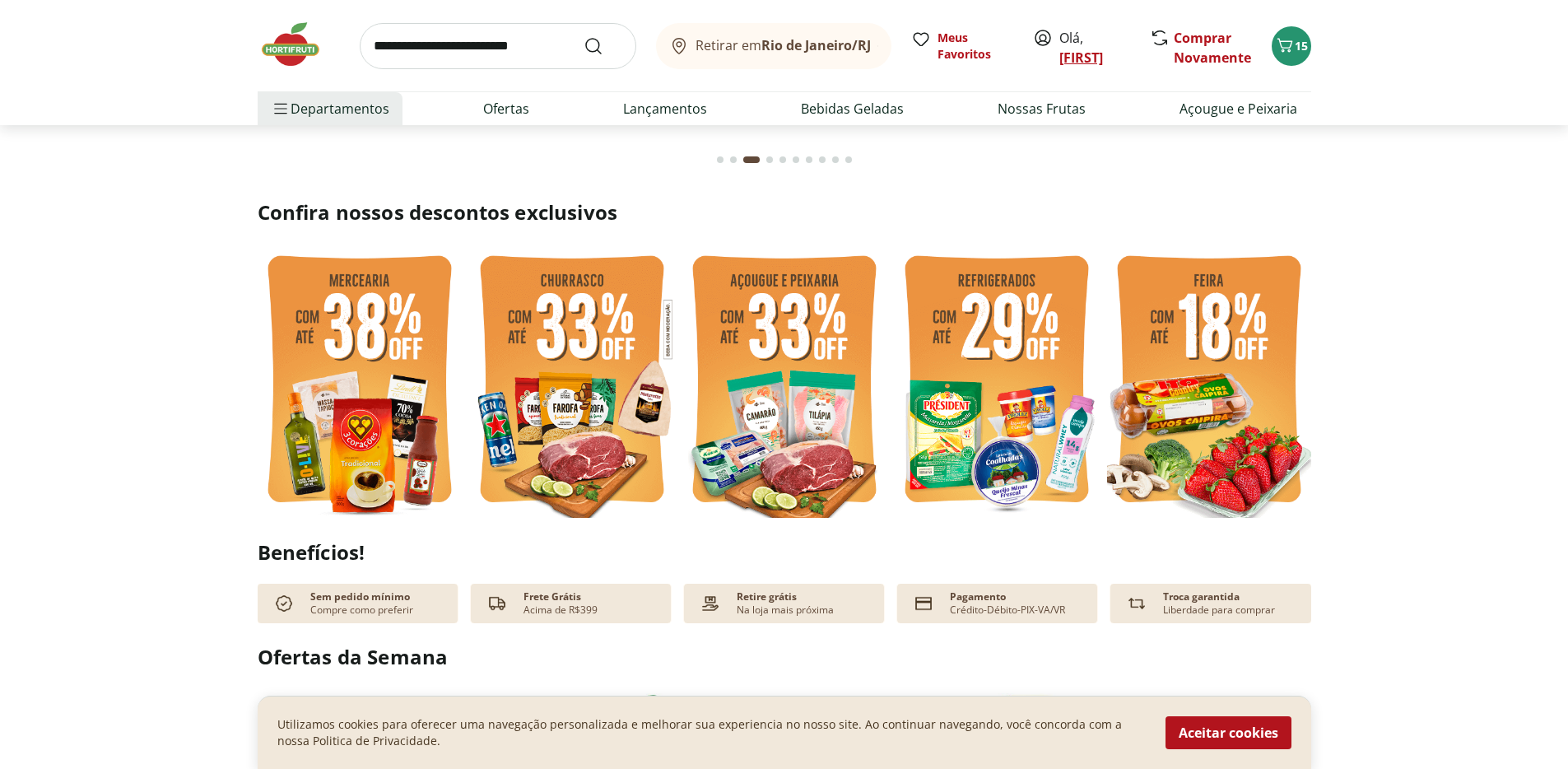 click on "[FIRST]" at bounding box center (1081, 58) 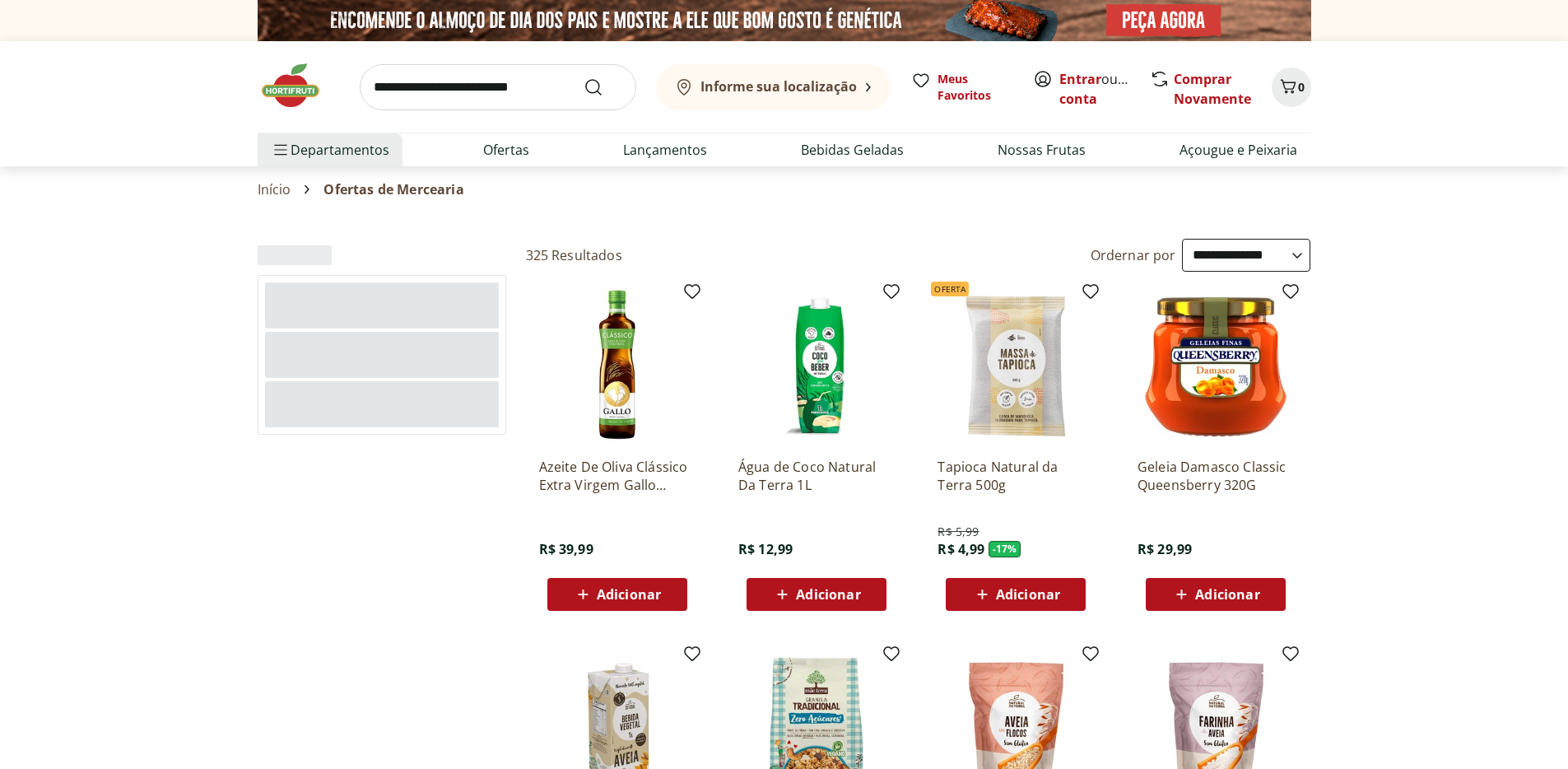 select on "**********" 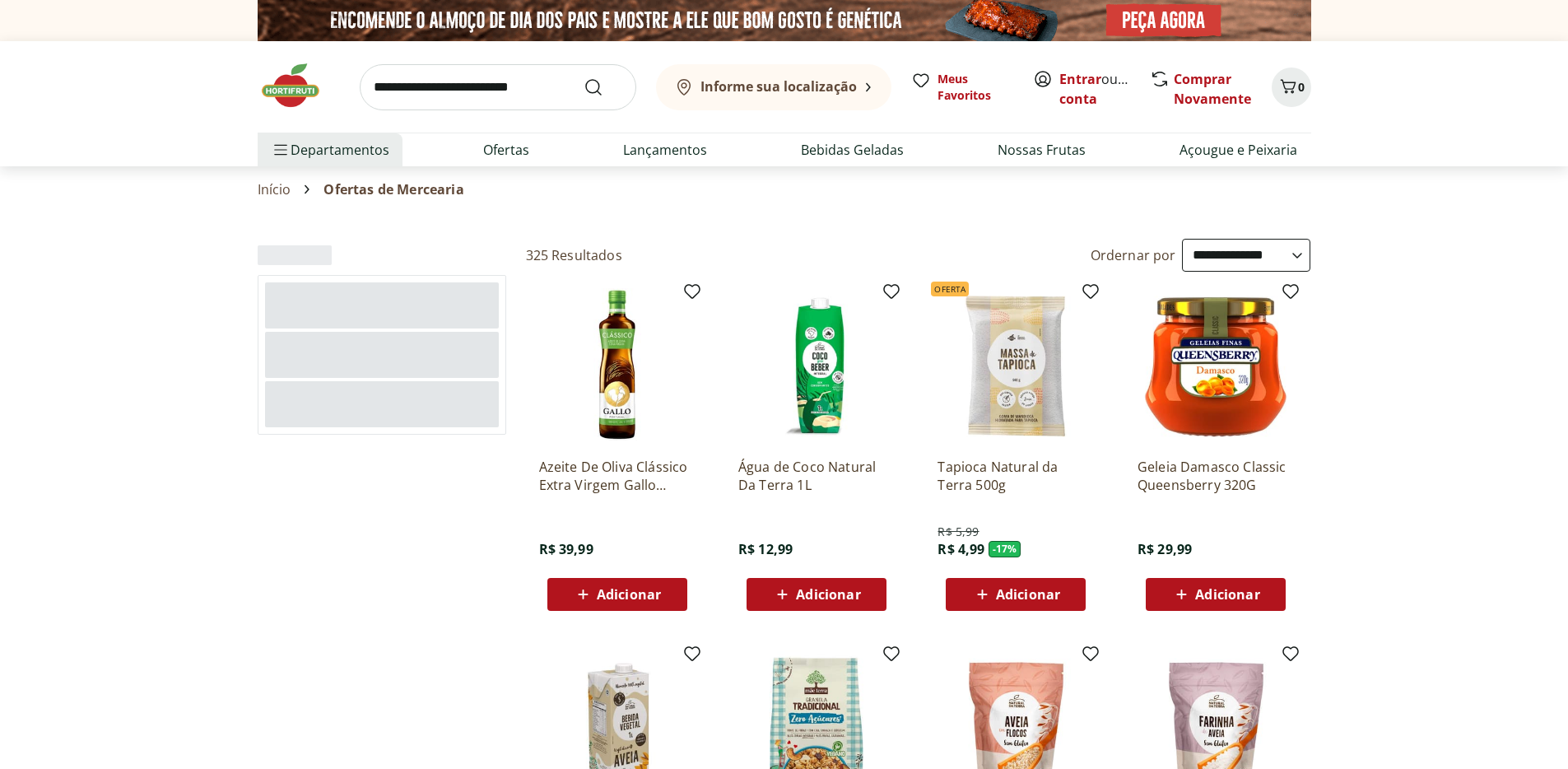scroll, scrollTop: 0, scrollLeft: 0, axis: both 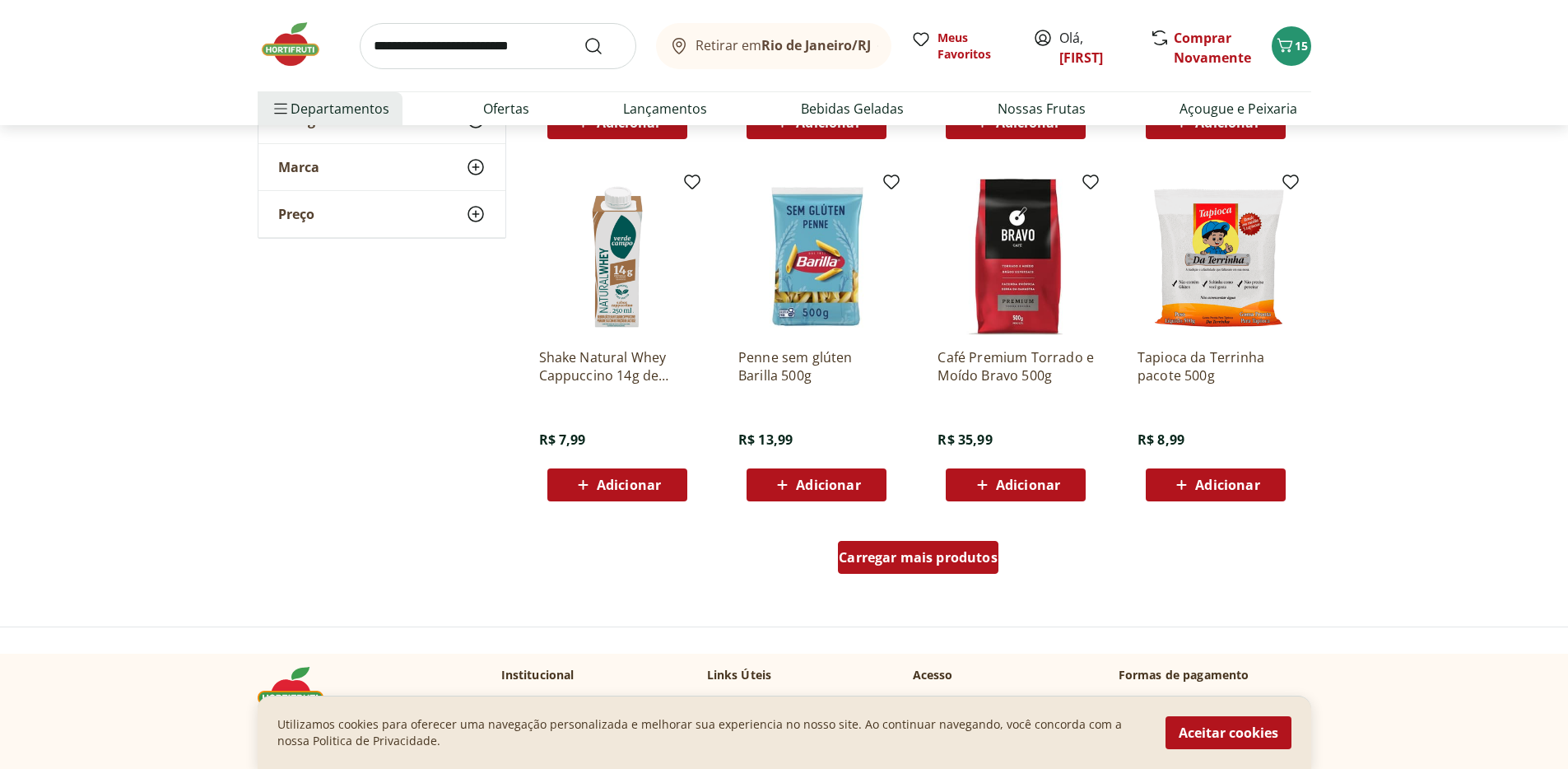 click on "Carregar mais produtos" at bounding box center (918, 557) 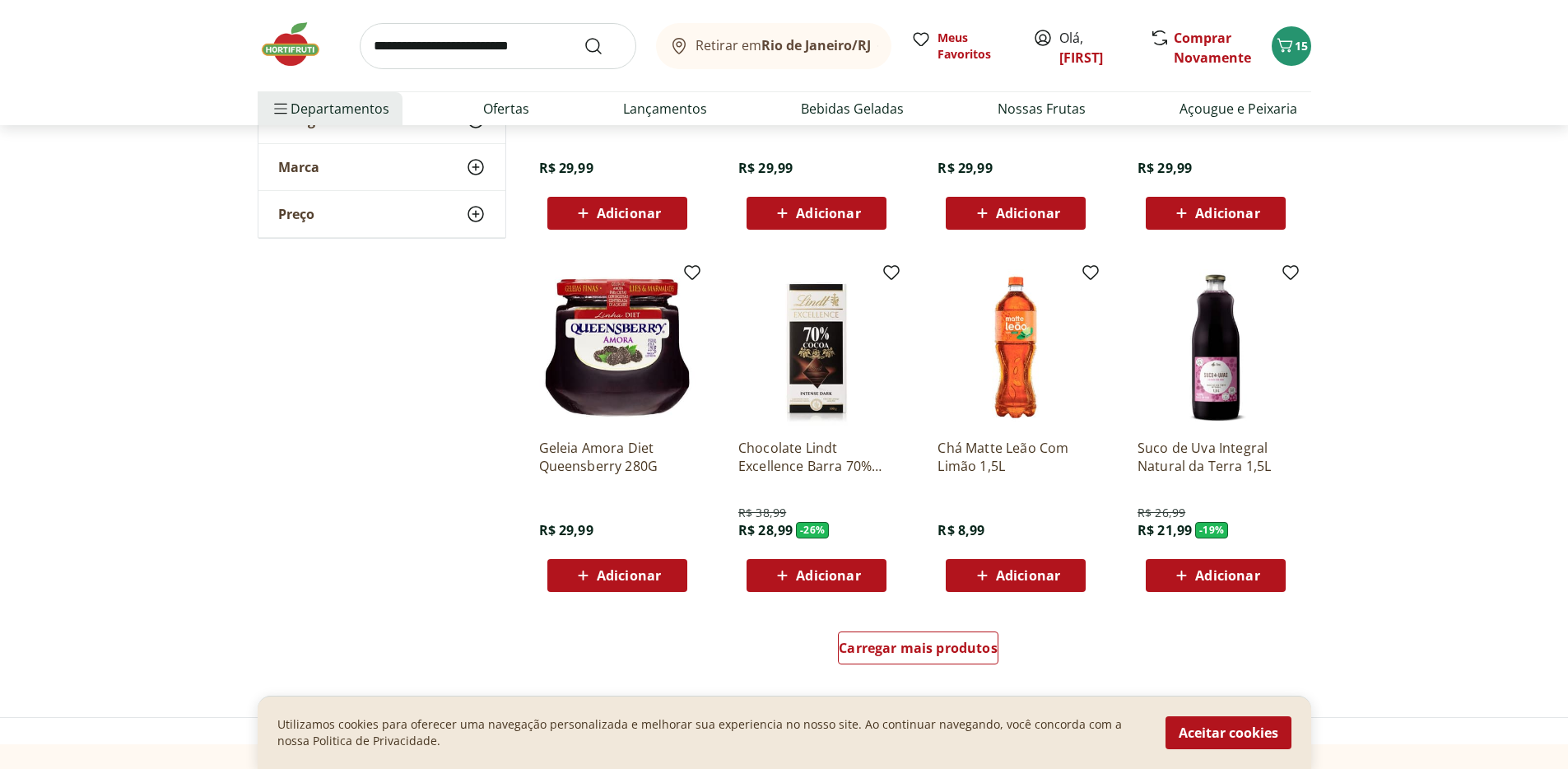 scroll, scrollTop: 1897, scrollLeft: 0, axis: vertical 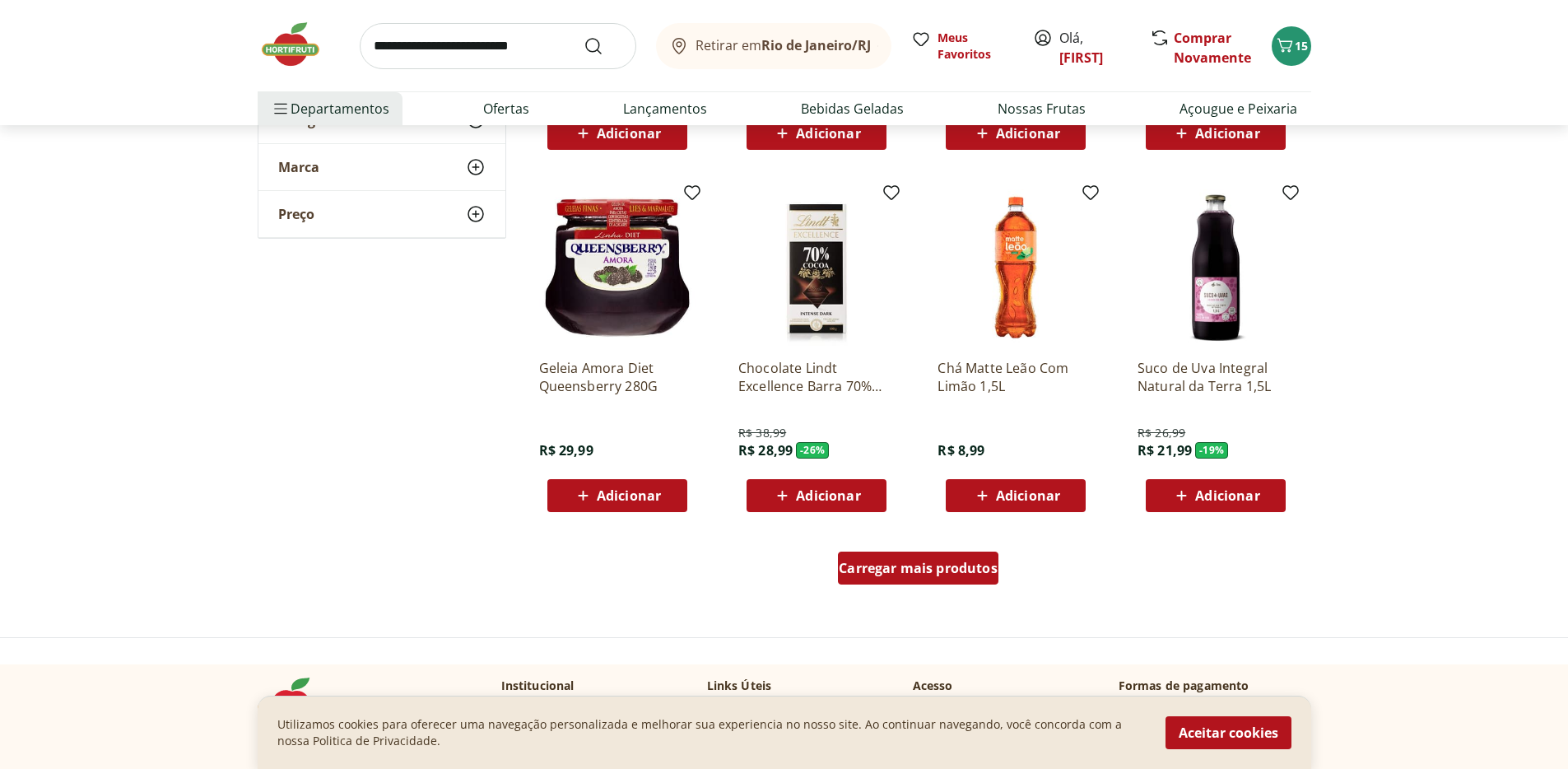 click on "Carregar mais produtos" at bounding box center (918, 568) 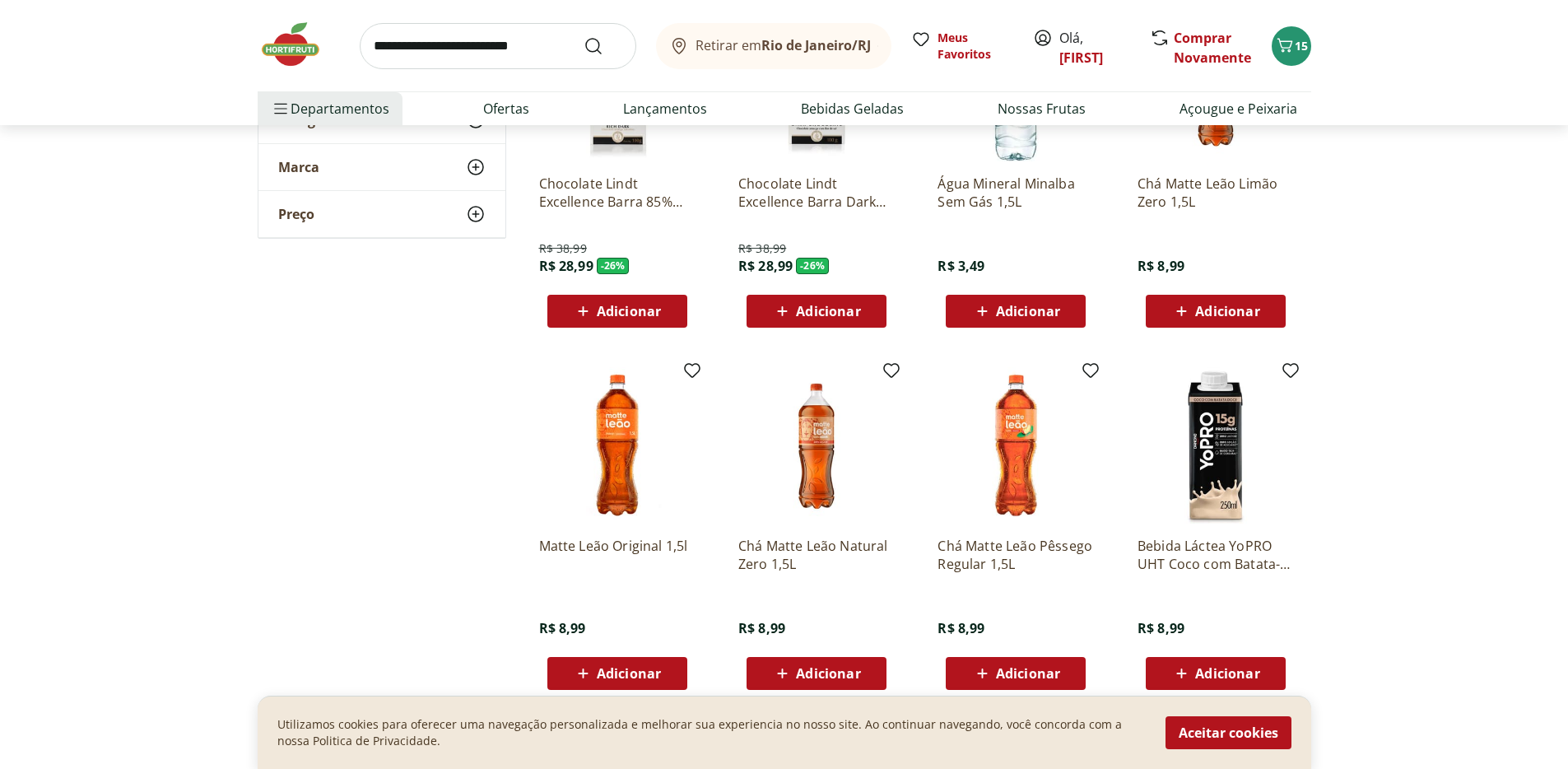scroll, scrollTop: 2924, scrollLeft: 0, axis: vertical 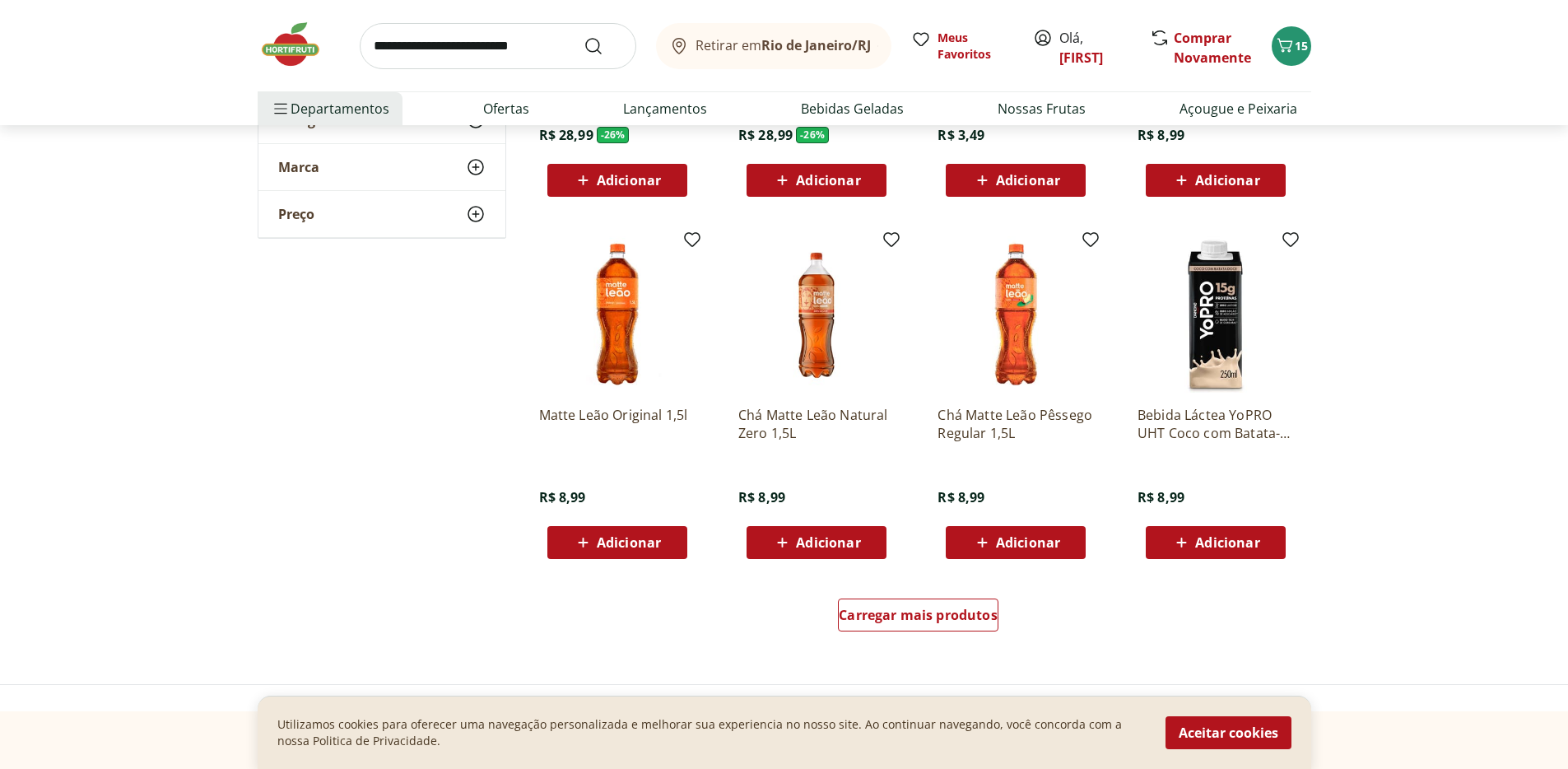 click on "Carregar mais produtos" at bounding box center (919, 618) 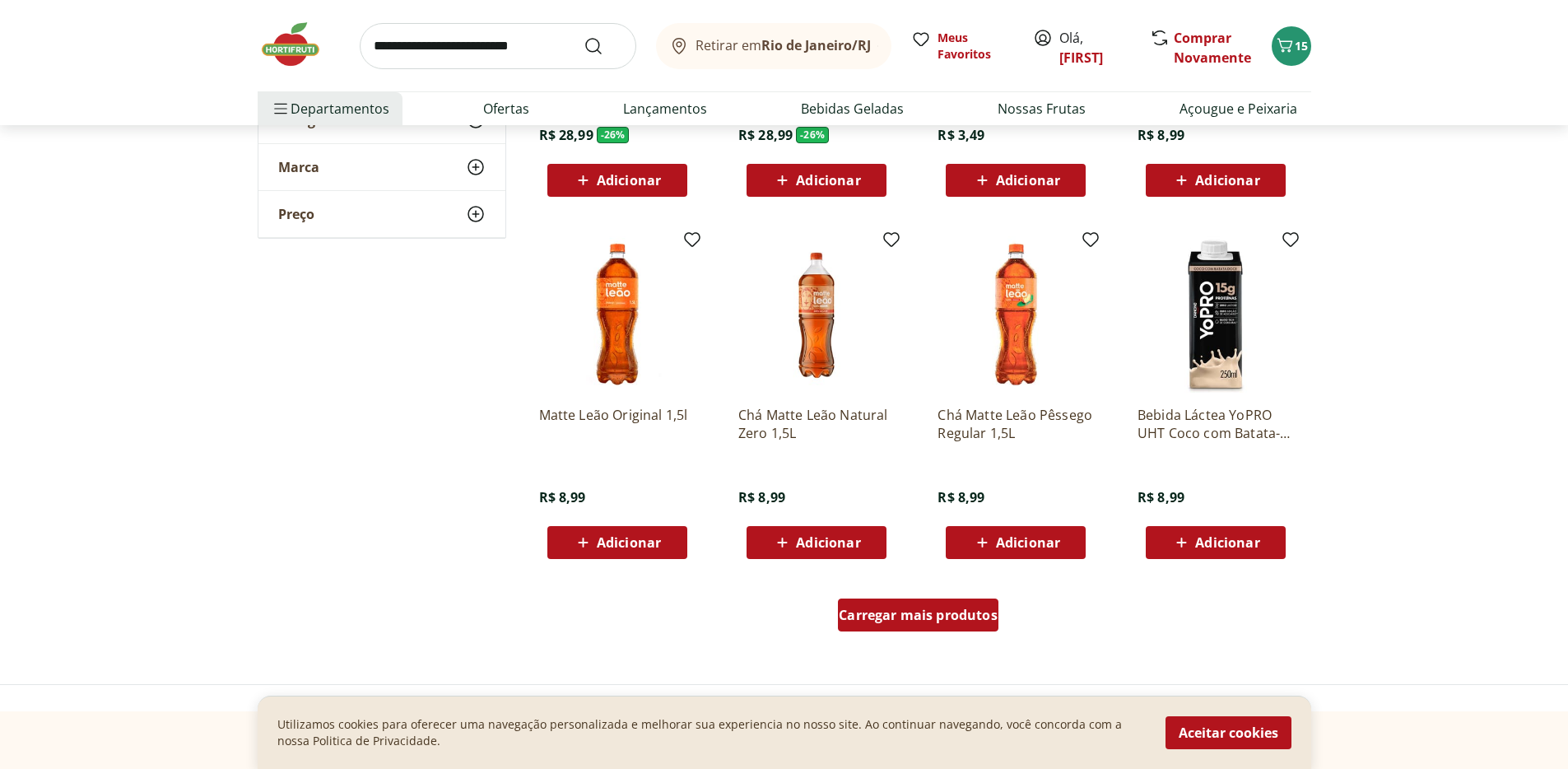 click on "Carregar mais produtos" at bounding box center [918, 615] 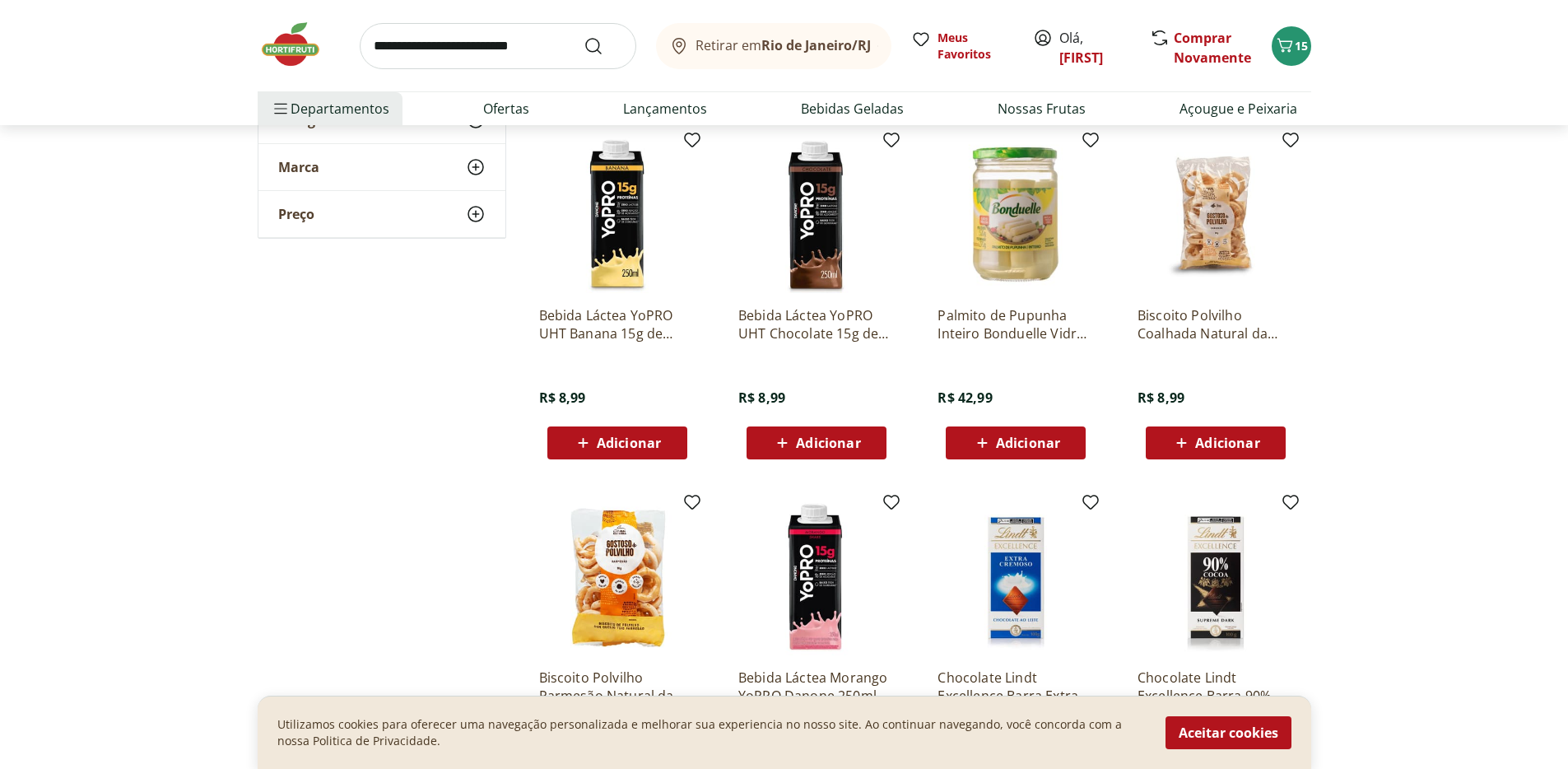 scroll, scrollTop: 3380, scrollLeft: 0, axis: vertical 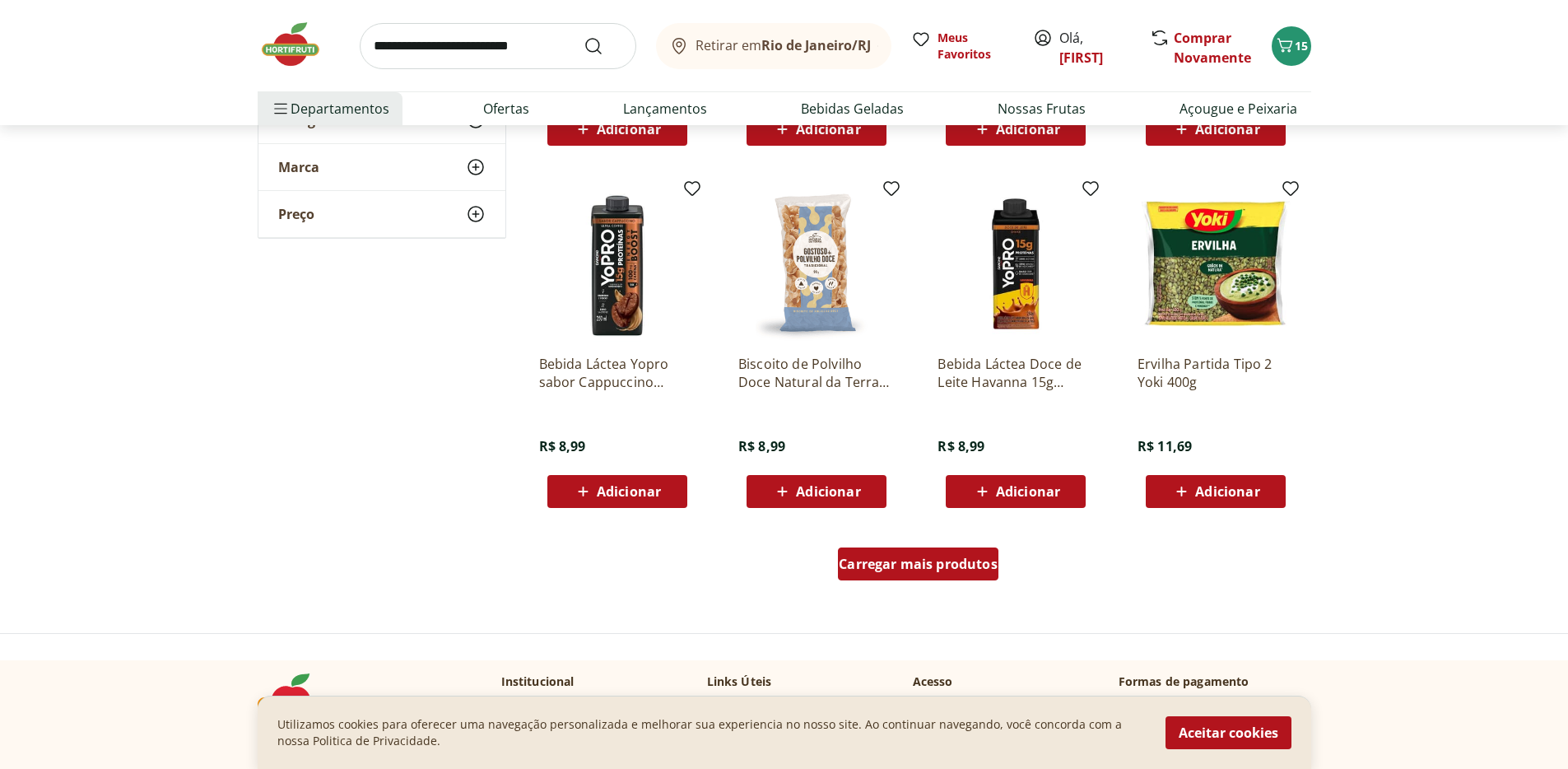 click on "Carregar mais produtos" at bounding box center (918, 564) 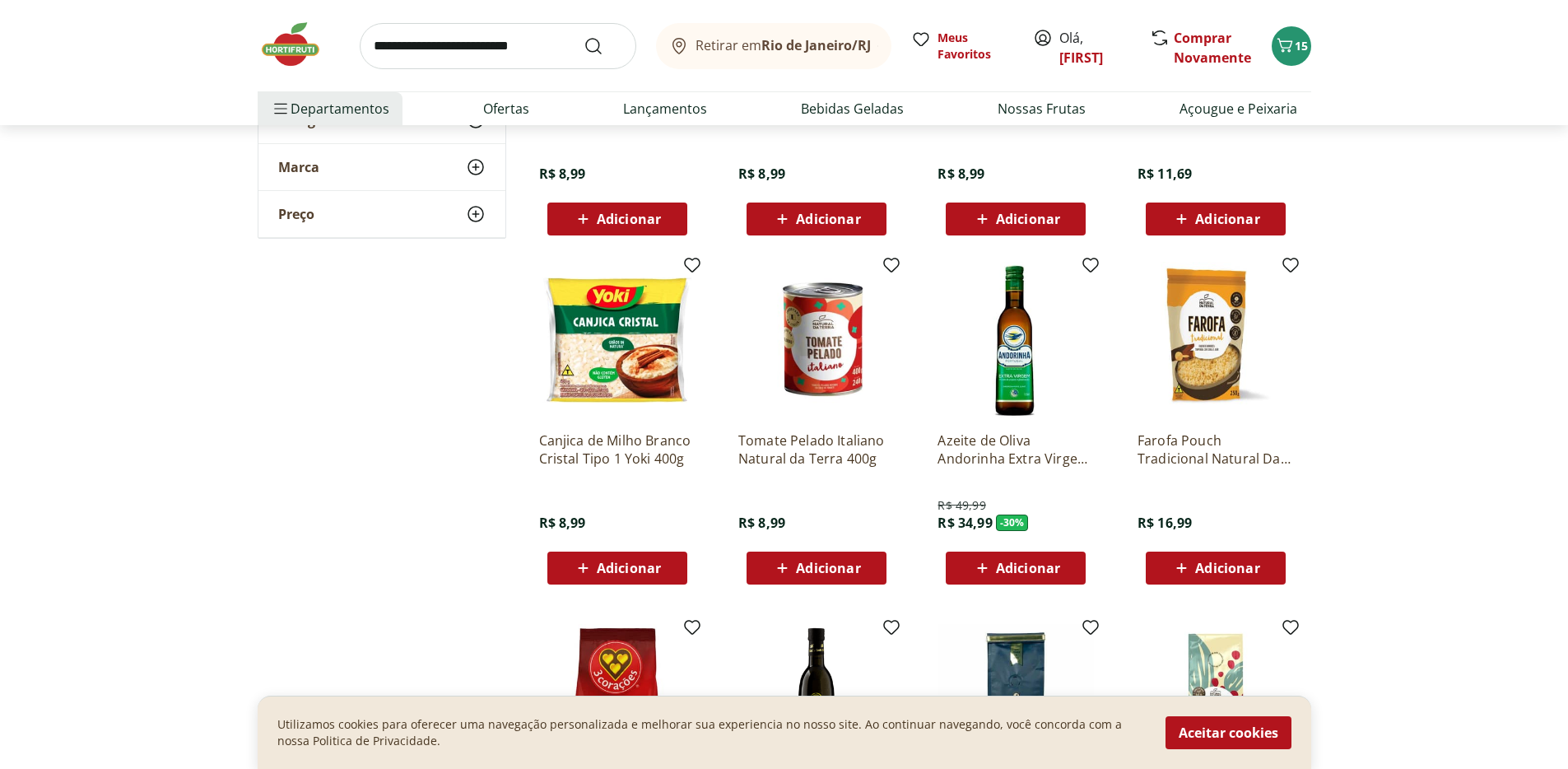 scroll, scrollTop: 4302, scrollLeft: 0, axis: vertical 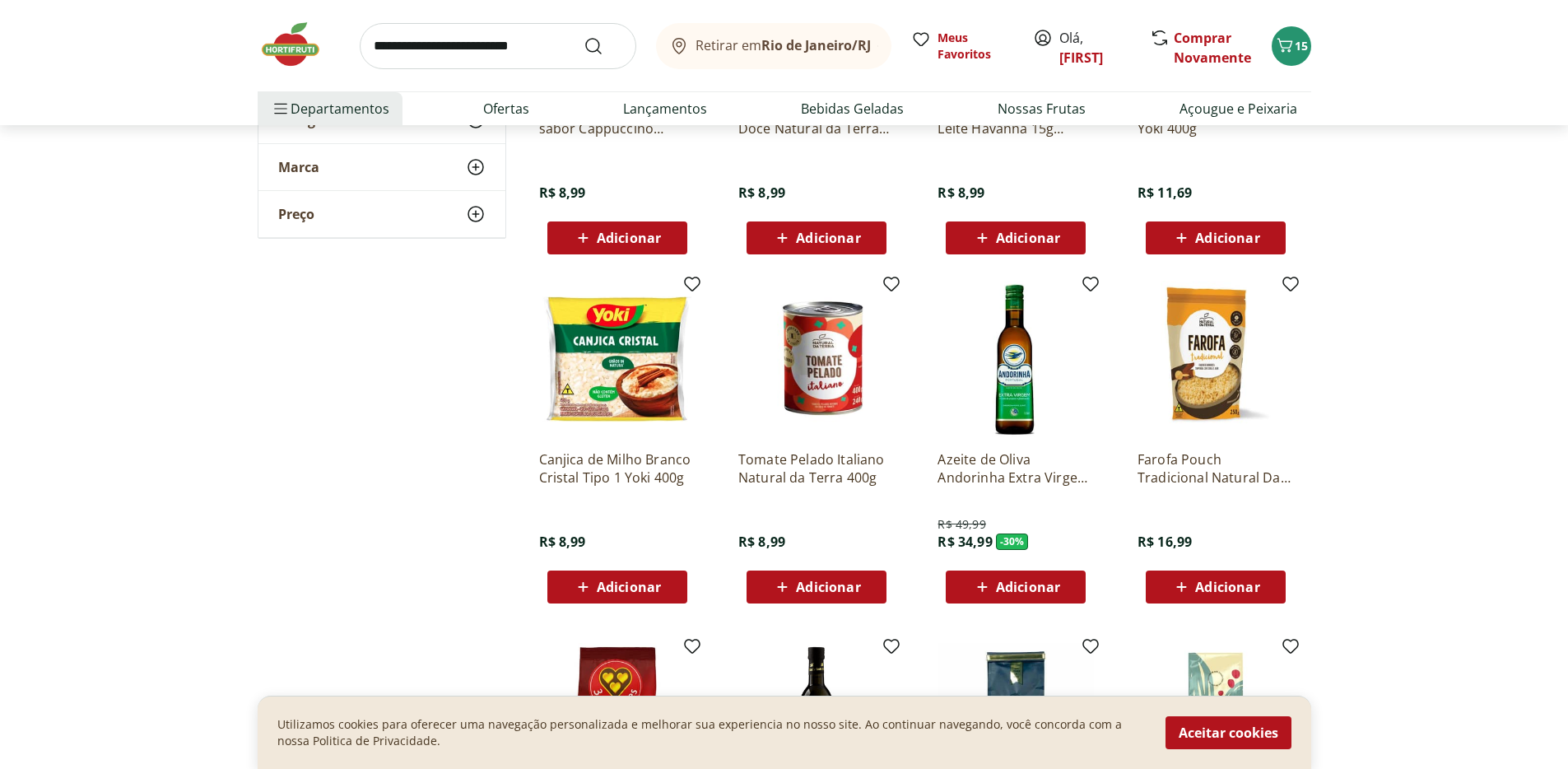 click at bounding box center [498, 46] 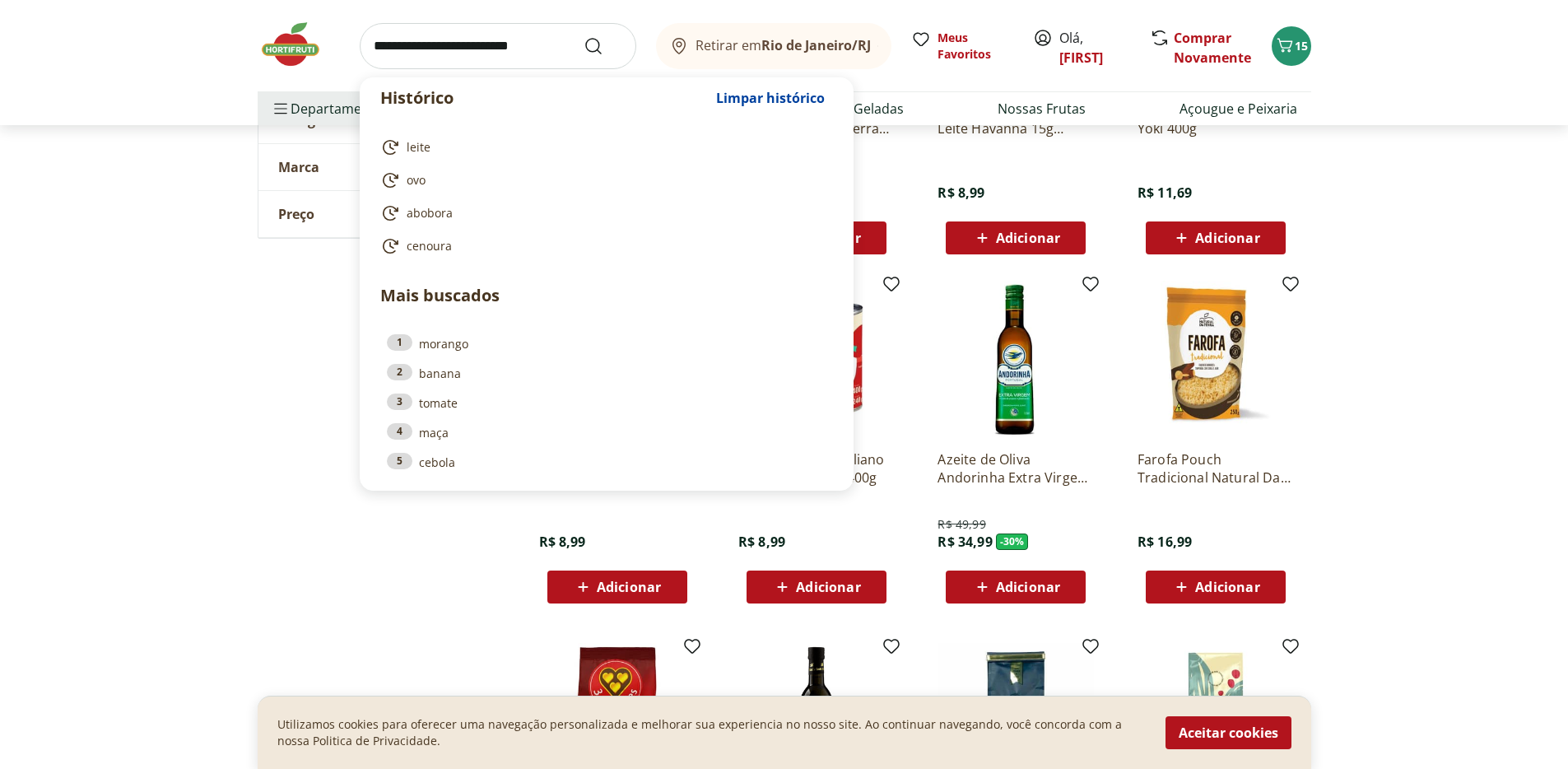click at bounding box center [498, 46] 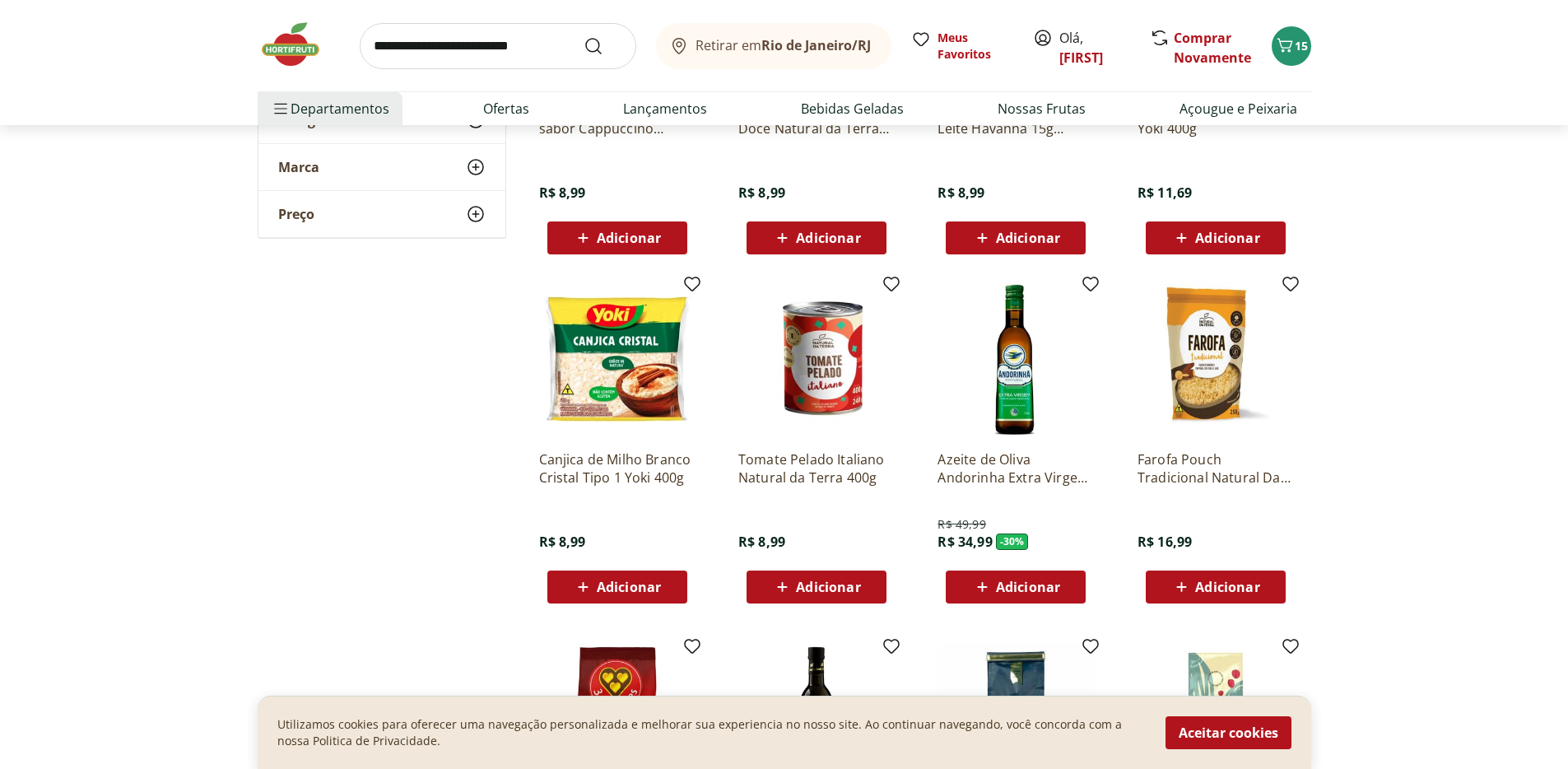 click on "**********" at bounding box center [784, -1318] 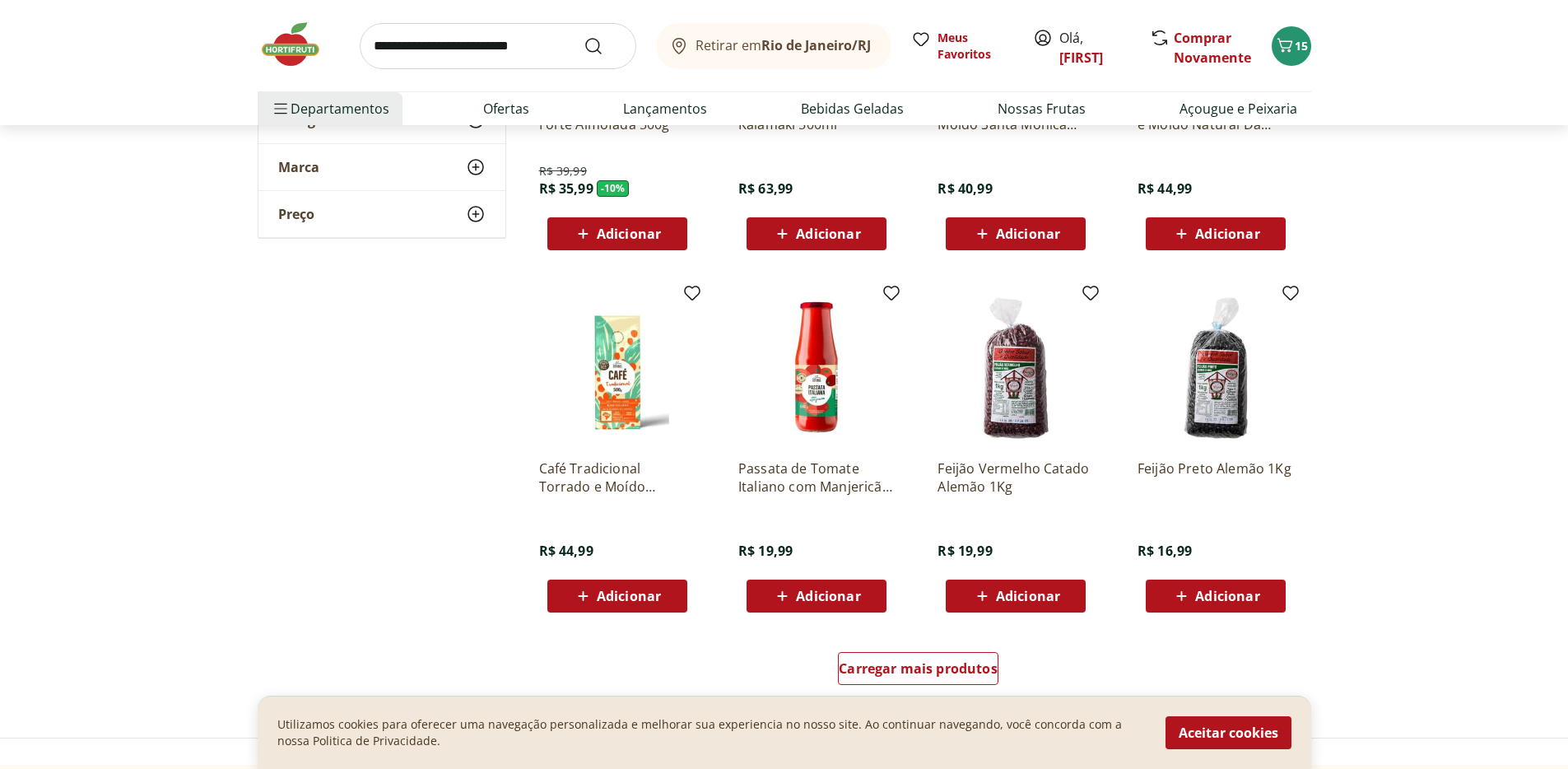scroll, scrollTop: 5074, scrollLeft: 0, axis: vertical 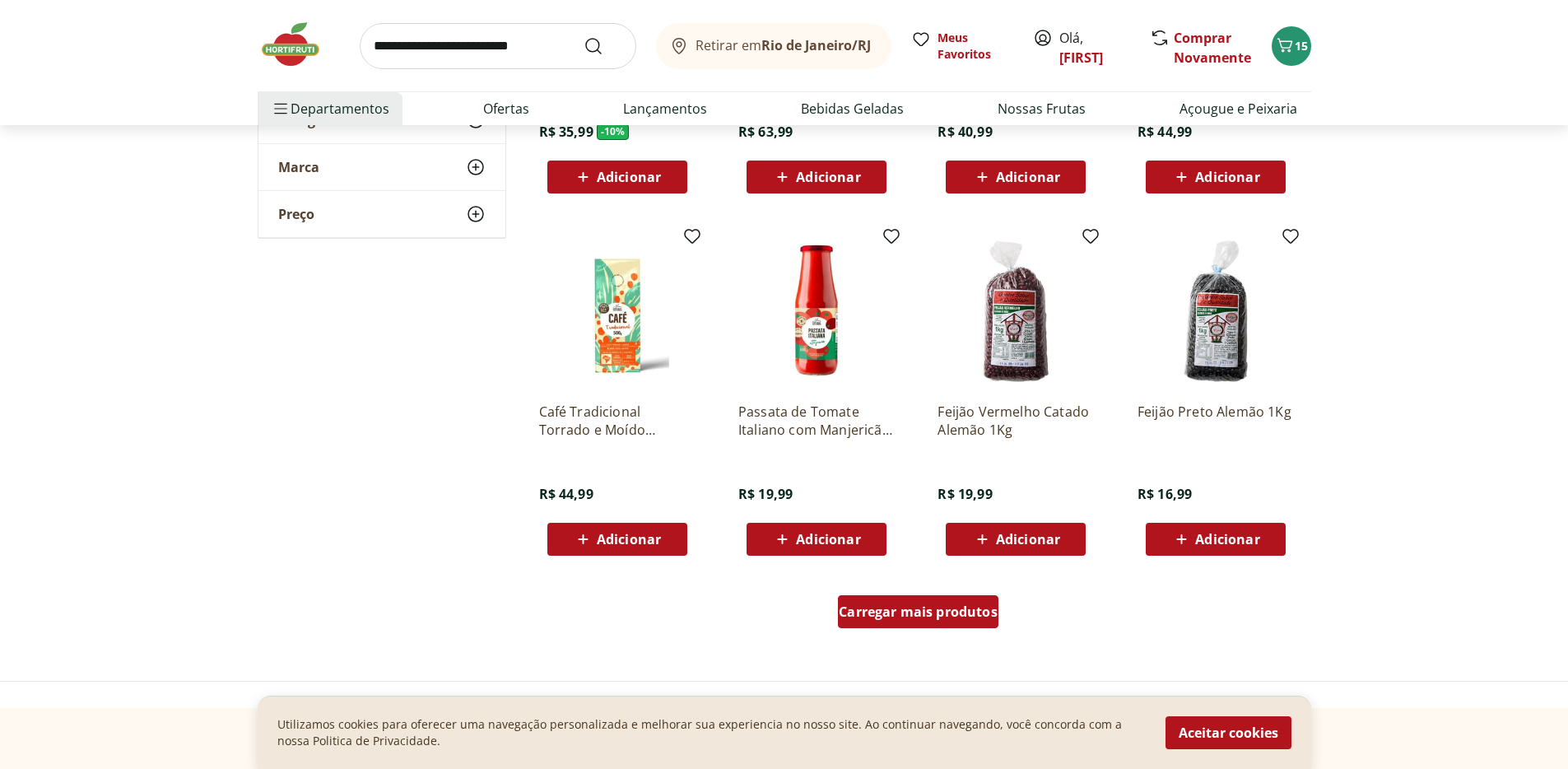 click on "Carregar mais produtos" at bounding box center (918, 612) 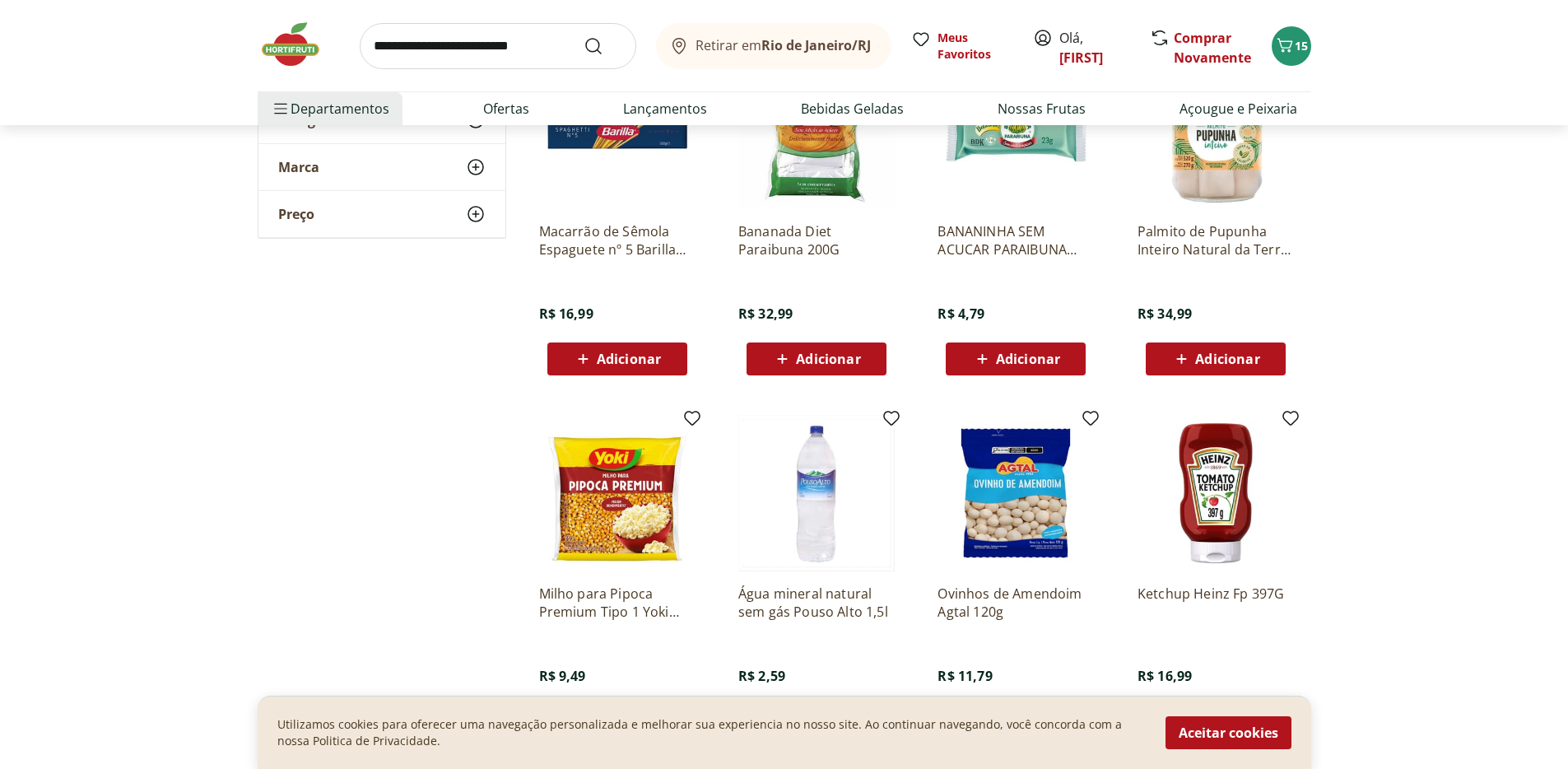 scroll, scrollTop: 5604, scrollLeft: 0, axis: vertical 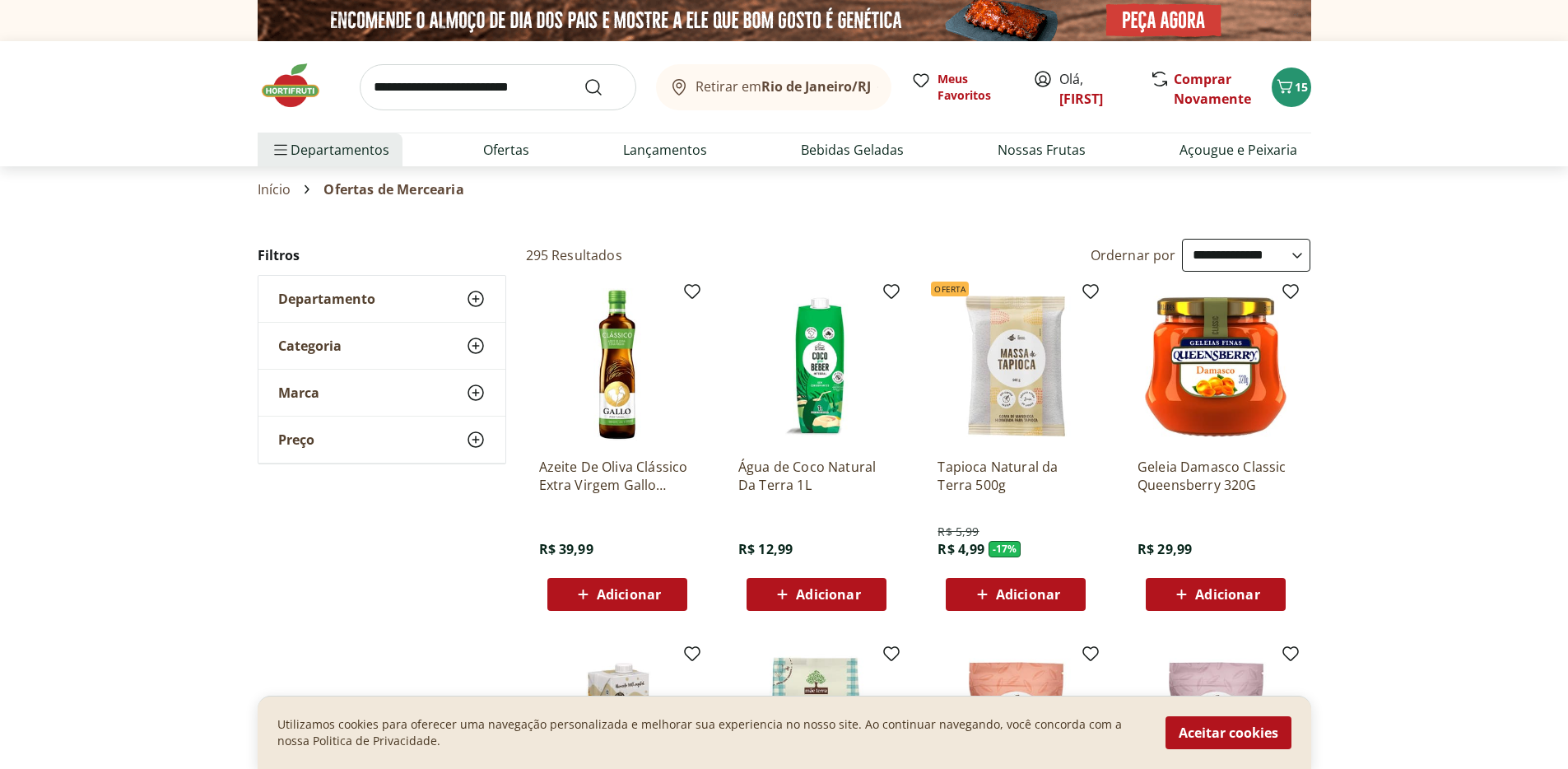 click at bounding box center [299, 86] 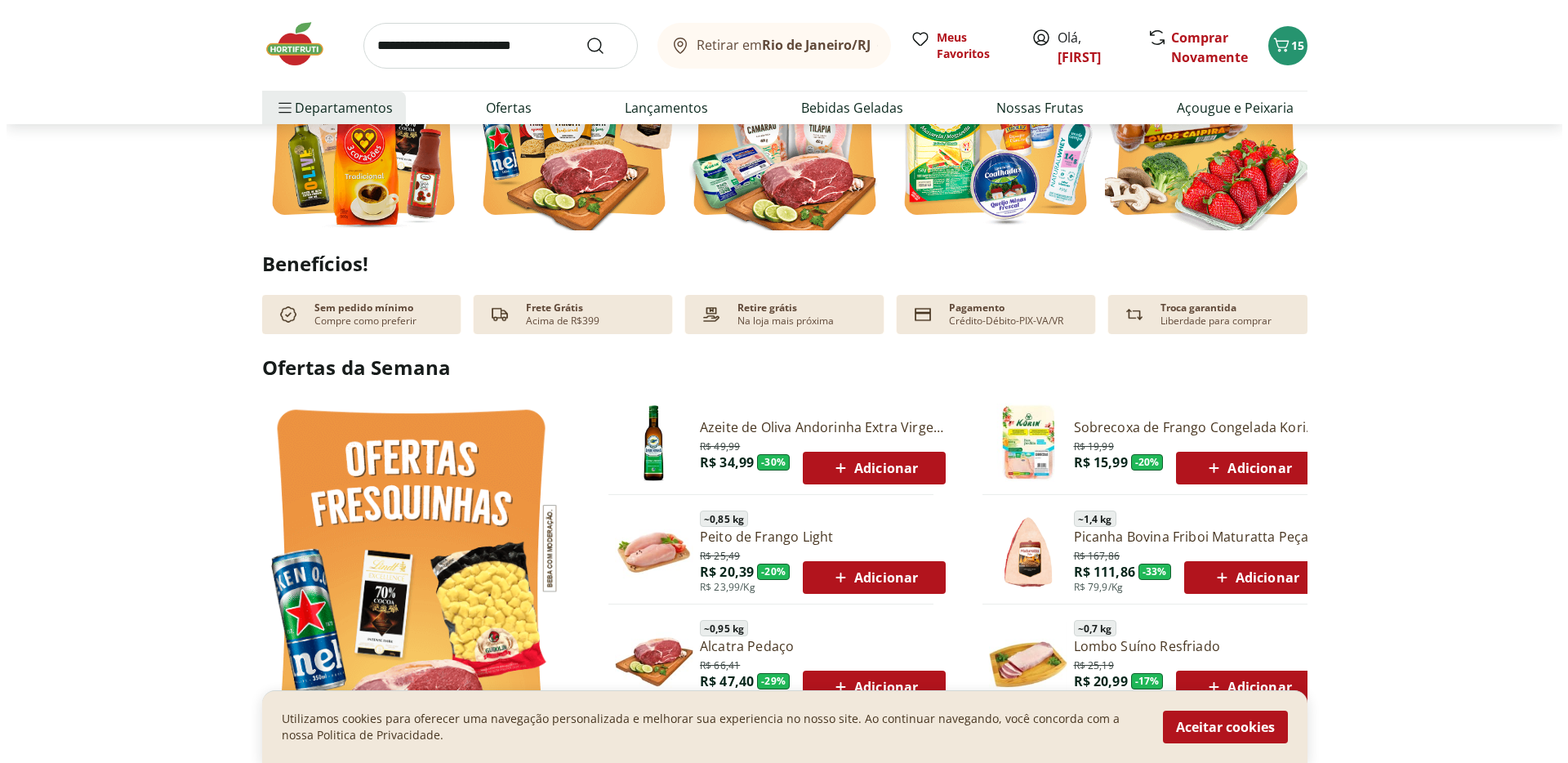 scroll, scrollTop: 614, scrollLeft: 0, axis: vertical 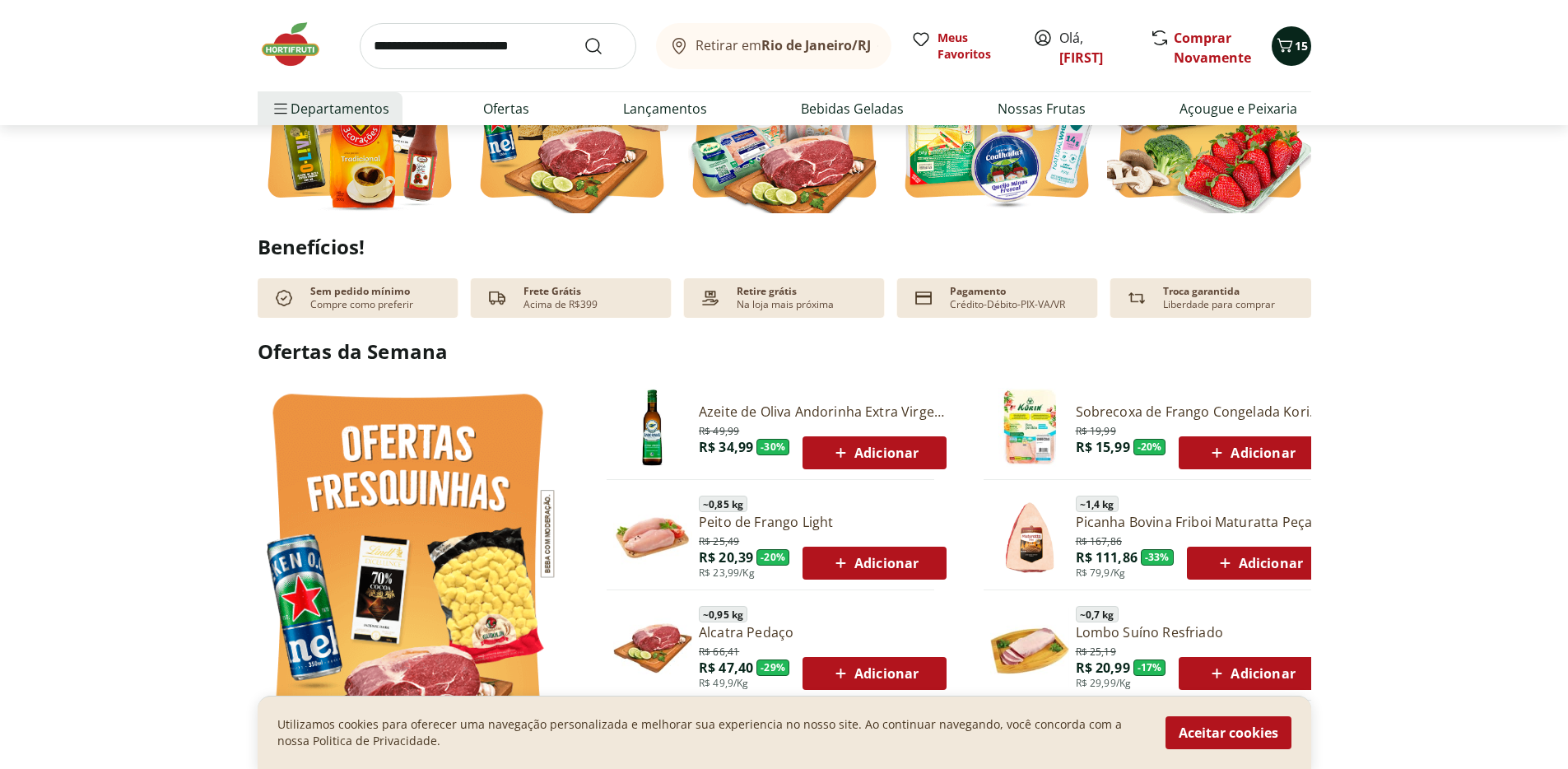 click on "15" at bounding box center (1301, 45) 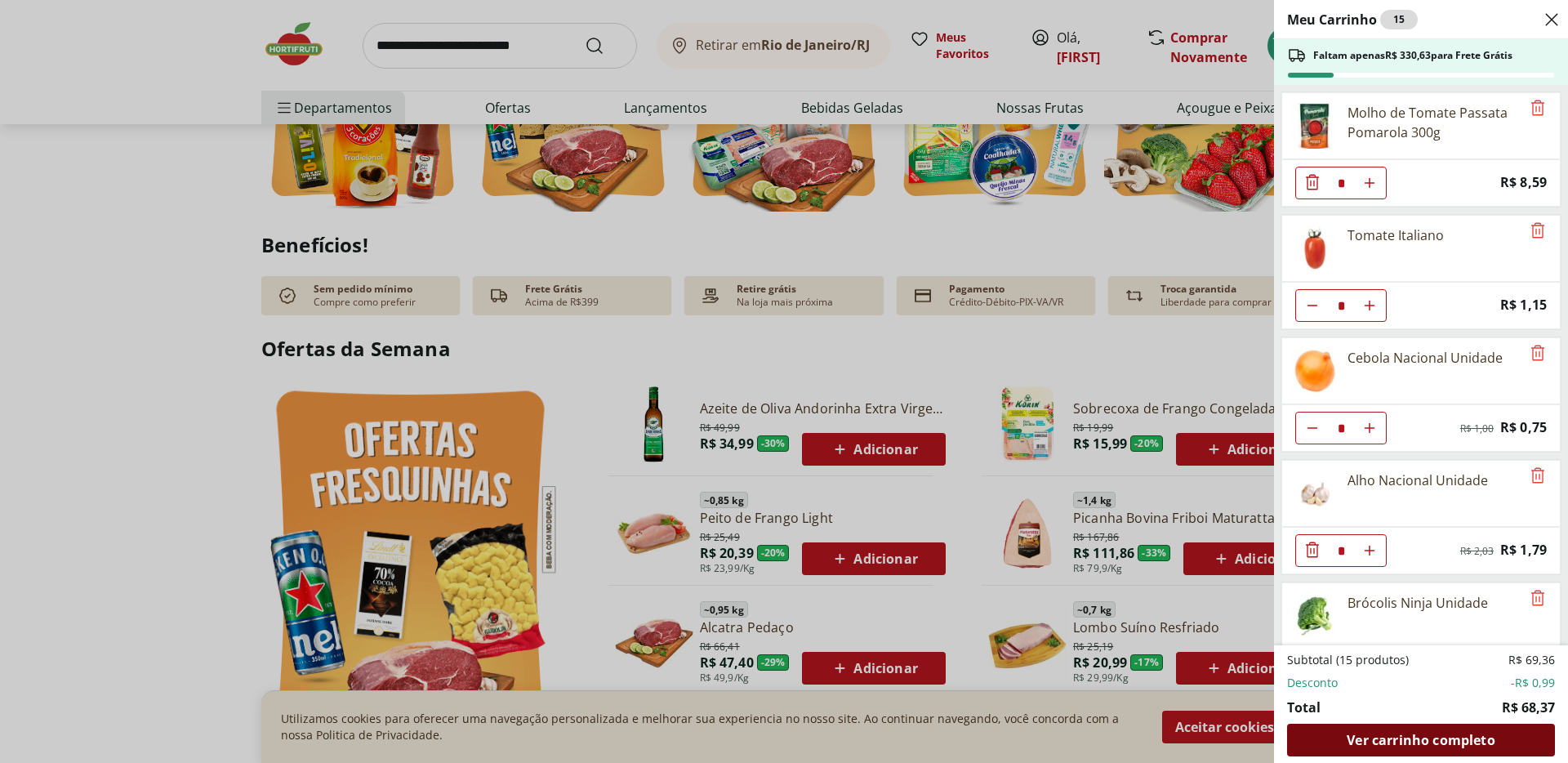 click on "Ver carrinho completo" at bounding box center (1420, 740) 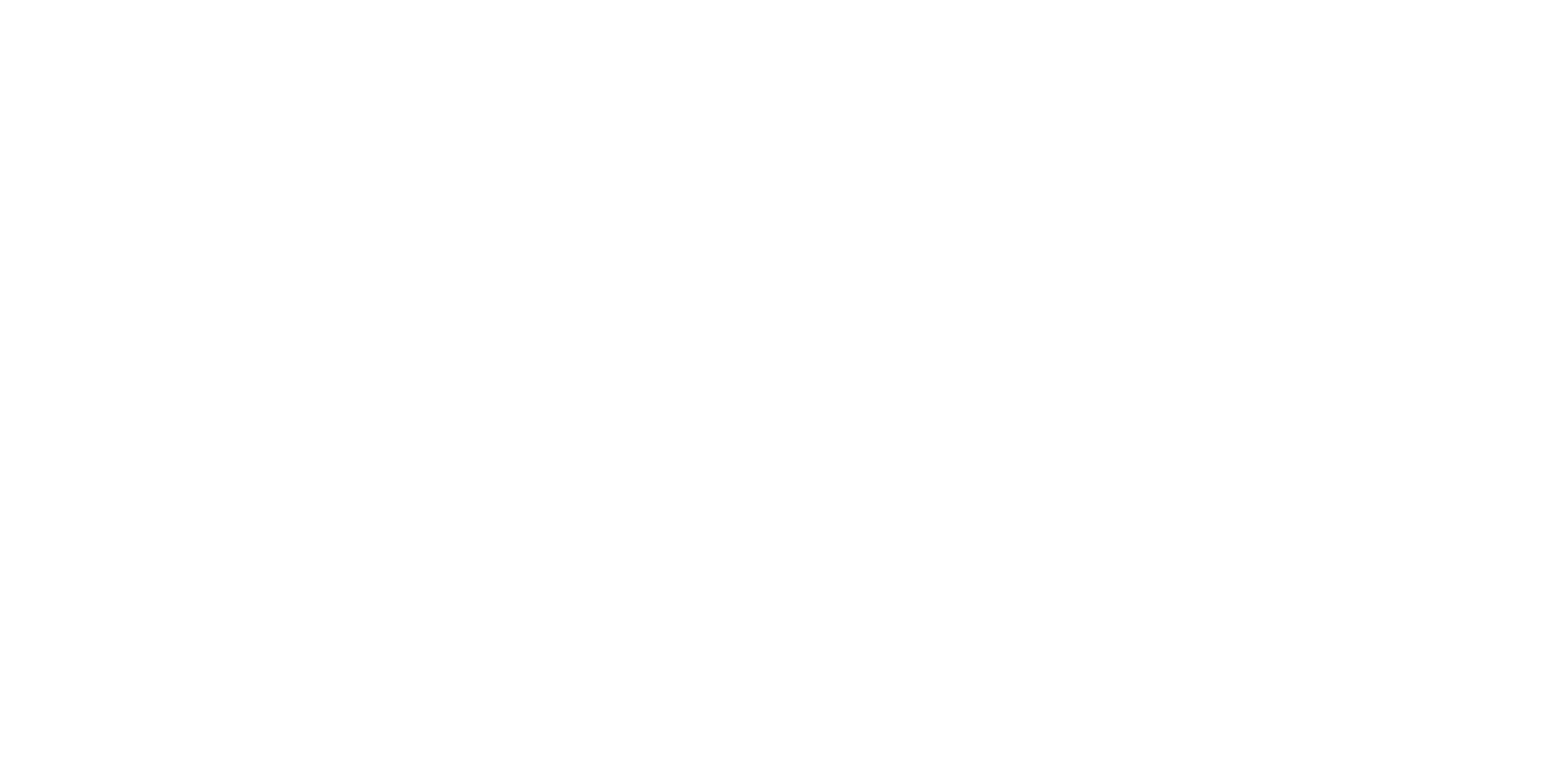 scroll, scrollTop: 0, scrollLeft: 0, axis: both 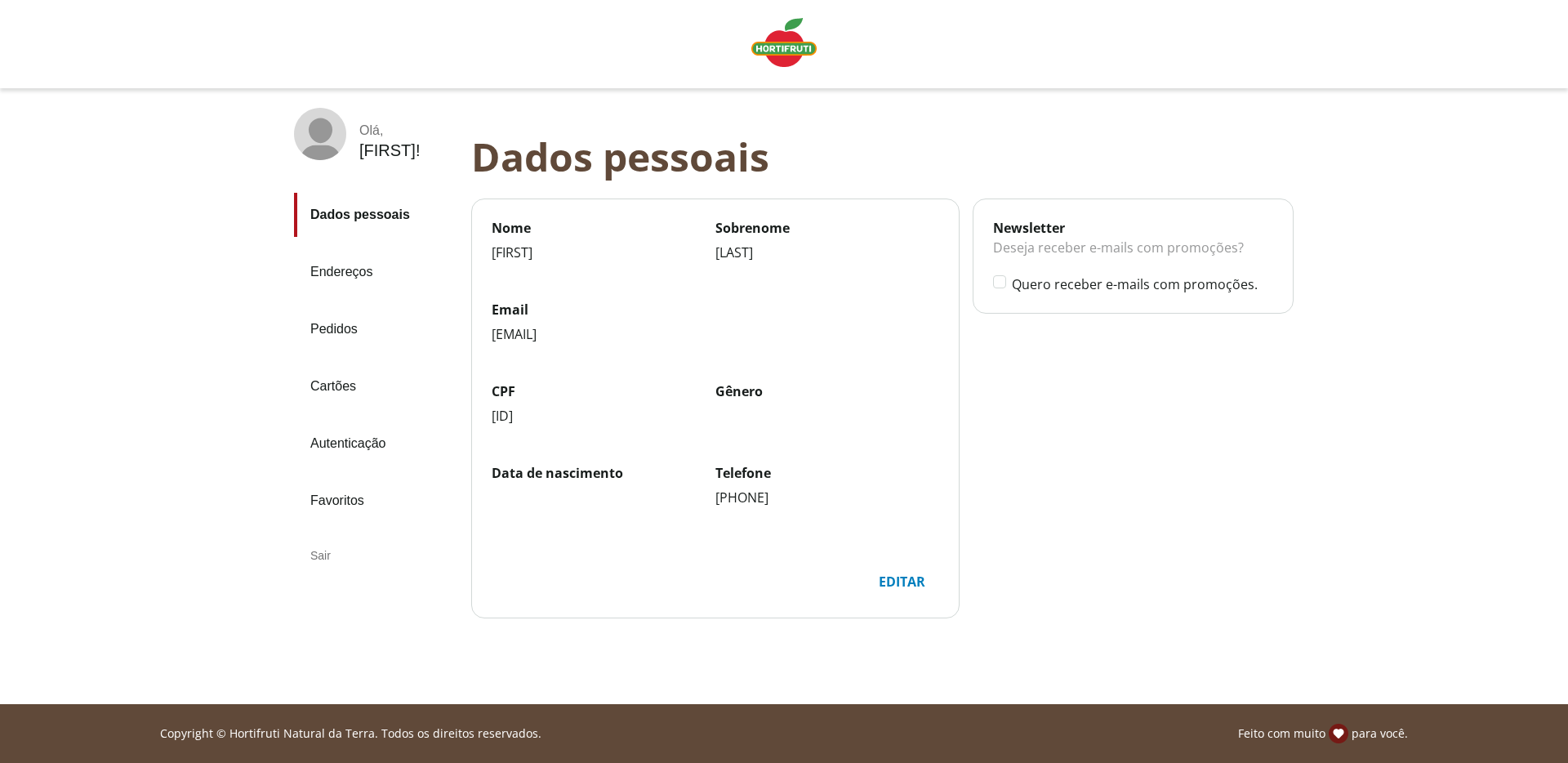 click on "Pedidos" at bounding box center (376, 329) 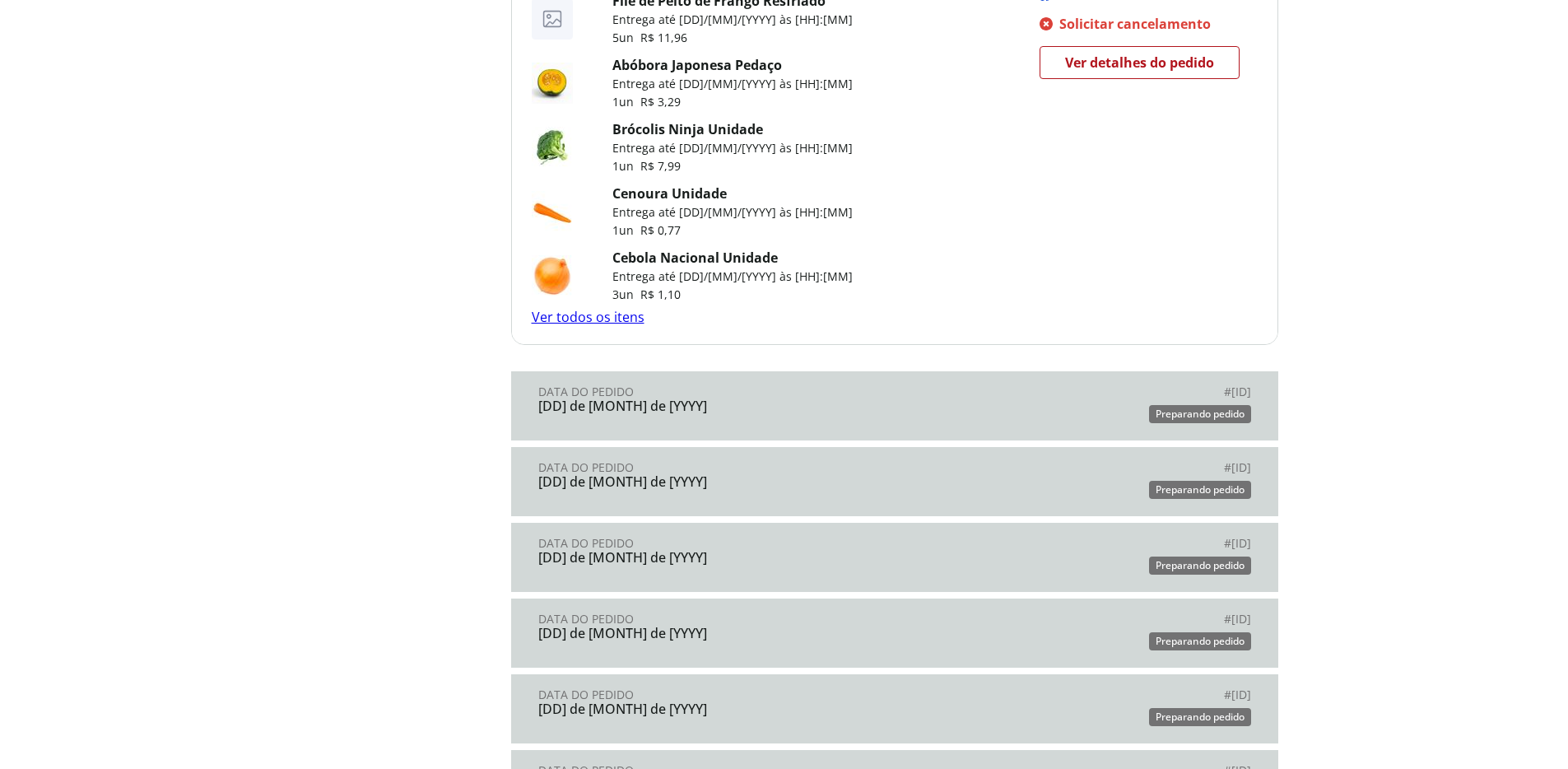 scroll, scrollTop: 1314, scrollLeft: 0, axis: vertical 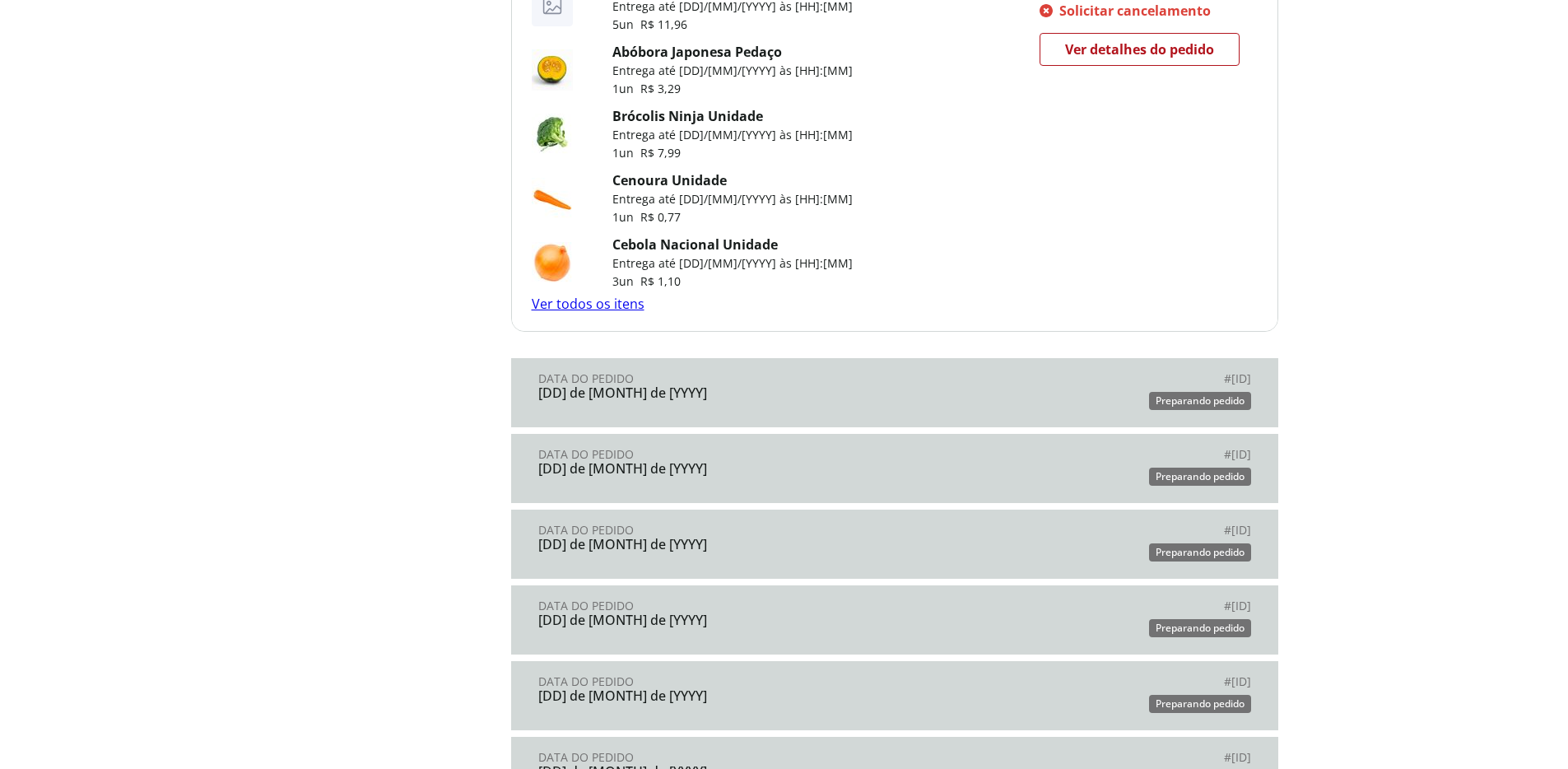 click on "Data do Pedido [DD] de [MONTH] de [YYYY] #  [ID] #  Preparando pedido" at bounding box center (895, 393) 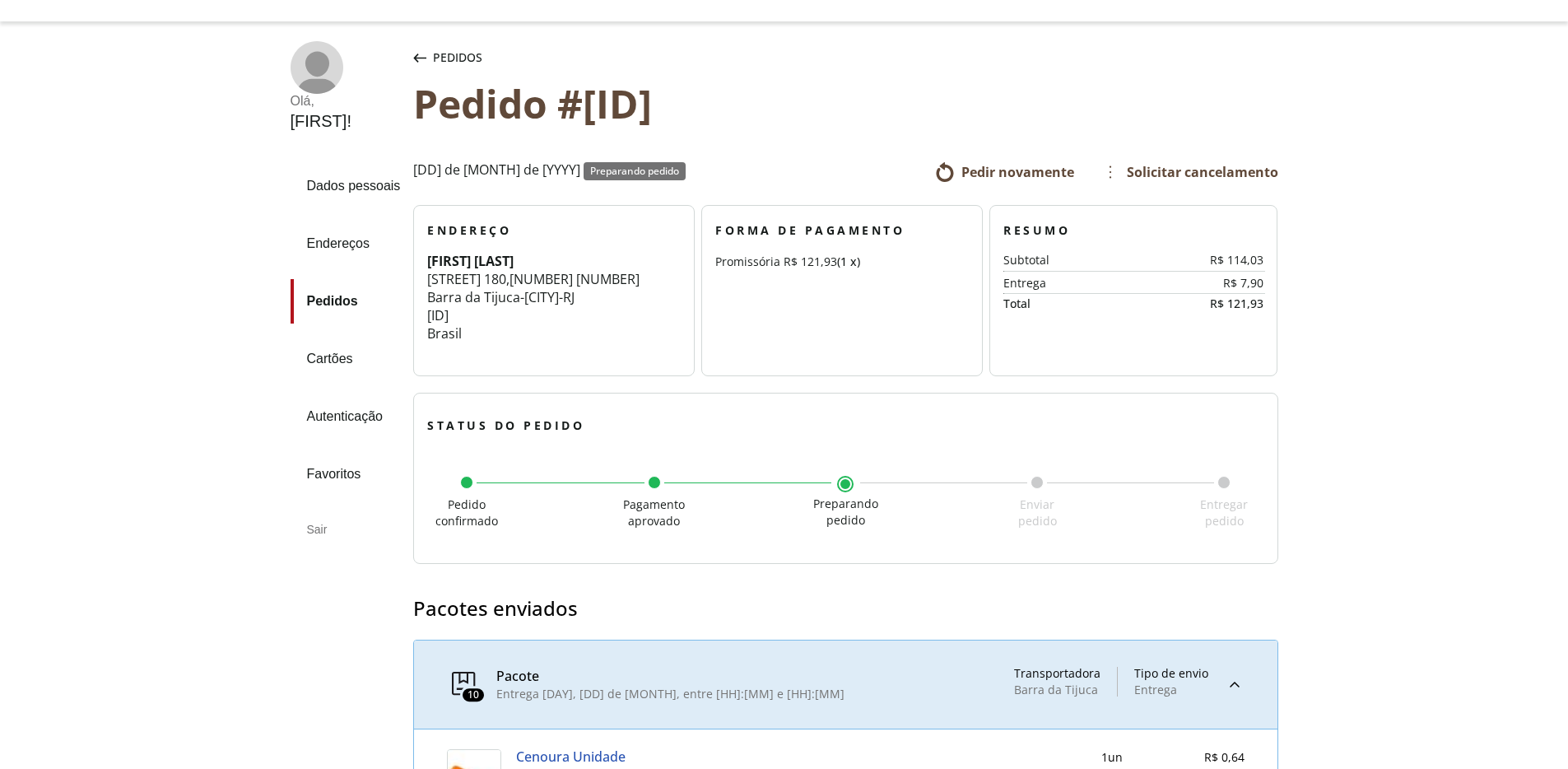 scroll, scrollTop: 40, scrollLeft: 0, axis: vertical 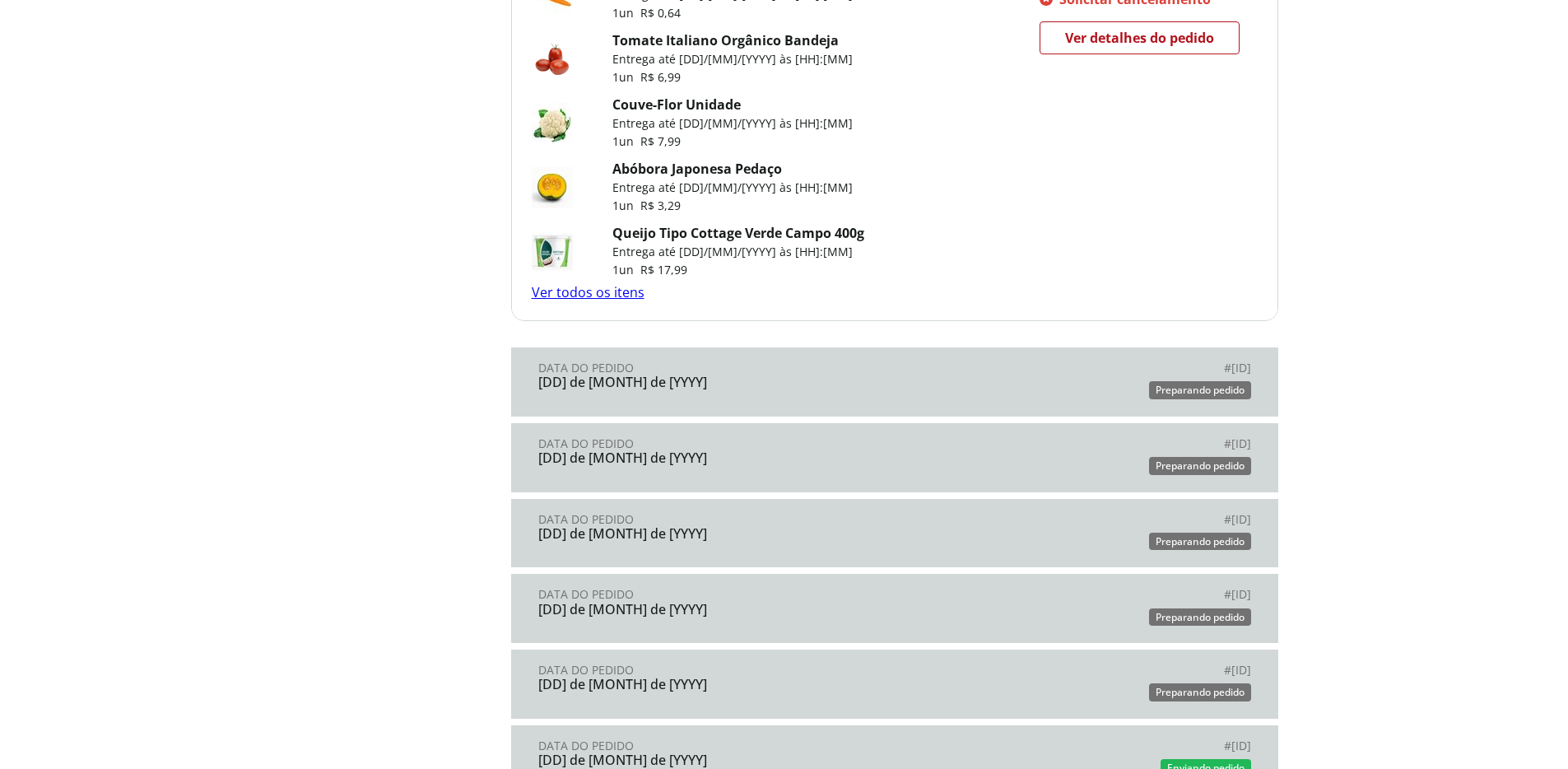 click on "[DD] de [MONTH] de [YYYY]" at bounding box center (716, 382) 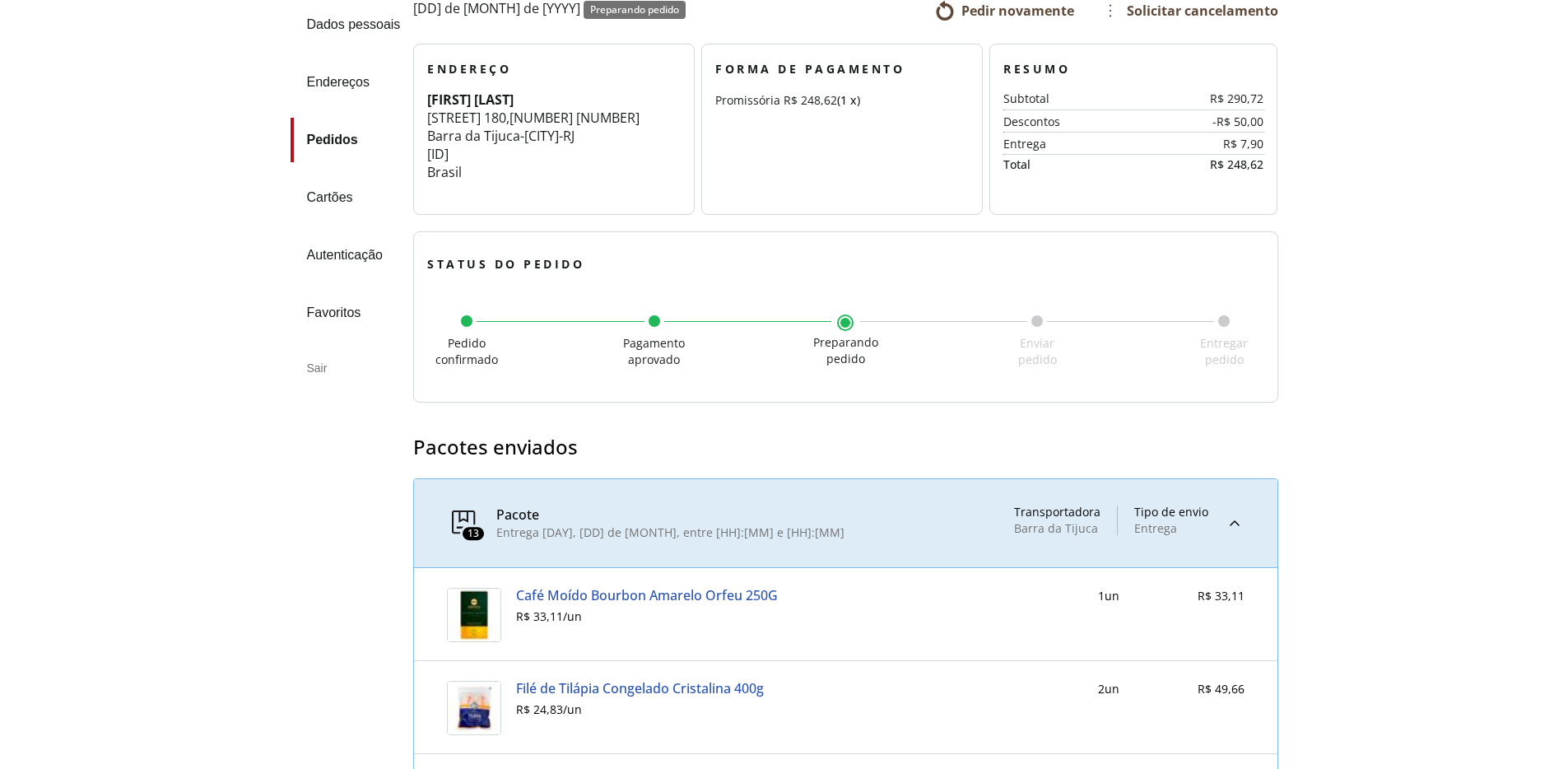 scroll, scrollTop: 0, scrollLeft: 0, axis: both 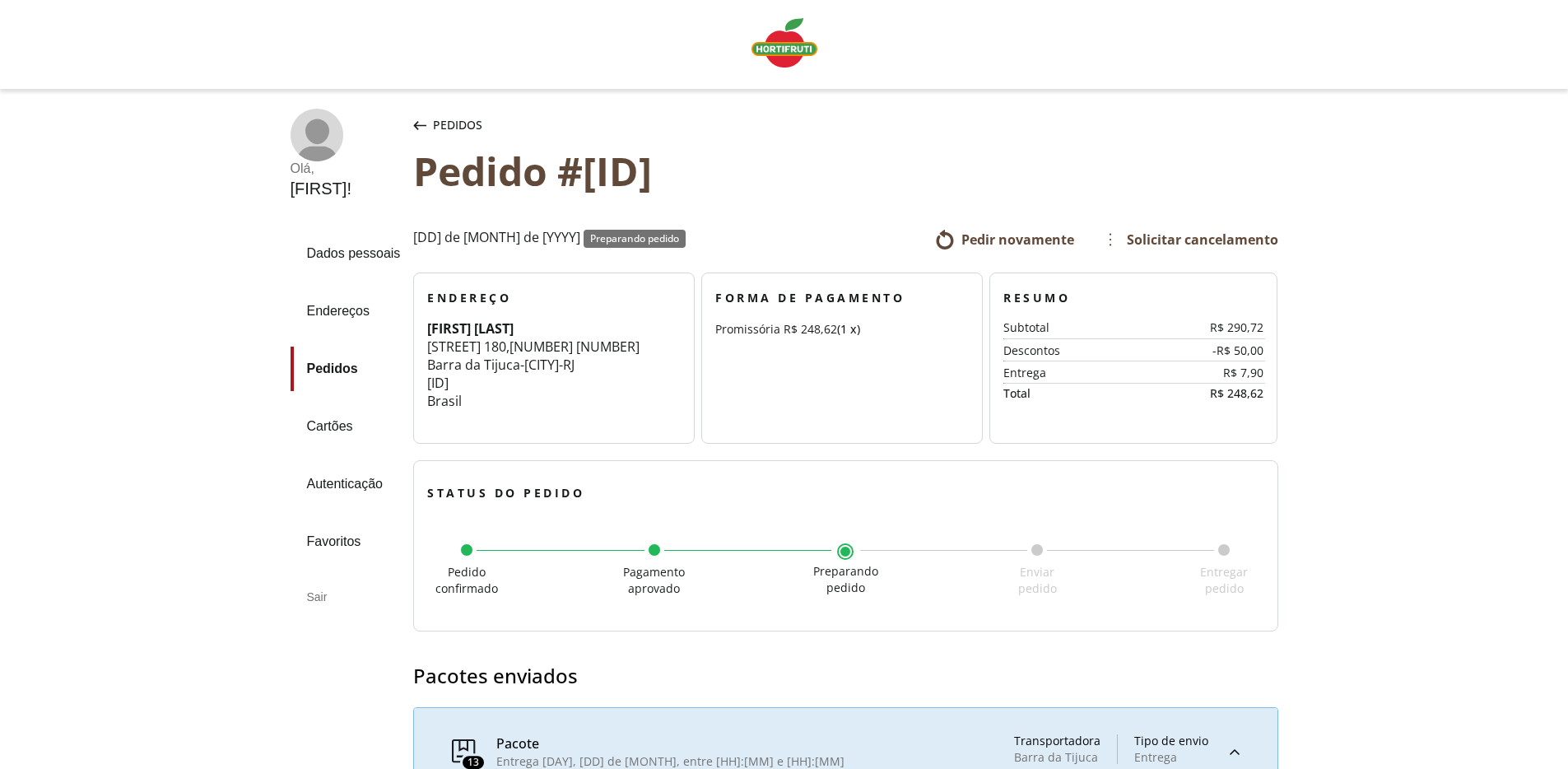 drag, startPoint x: 733, startPoint y: 54, endPoint x: 790, endPoint y: 45, distance: 57.70615 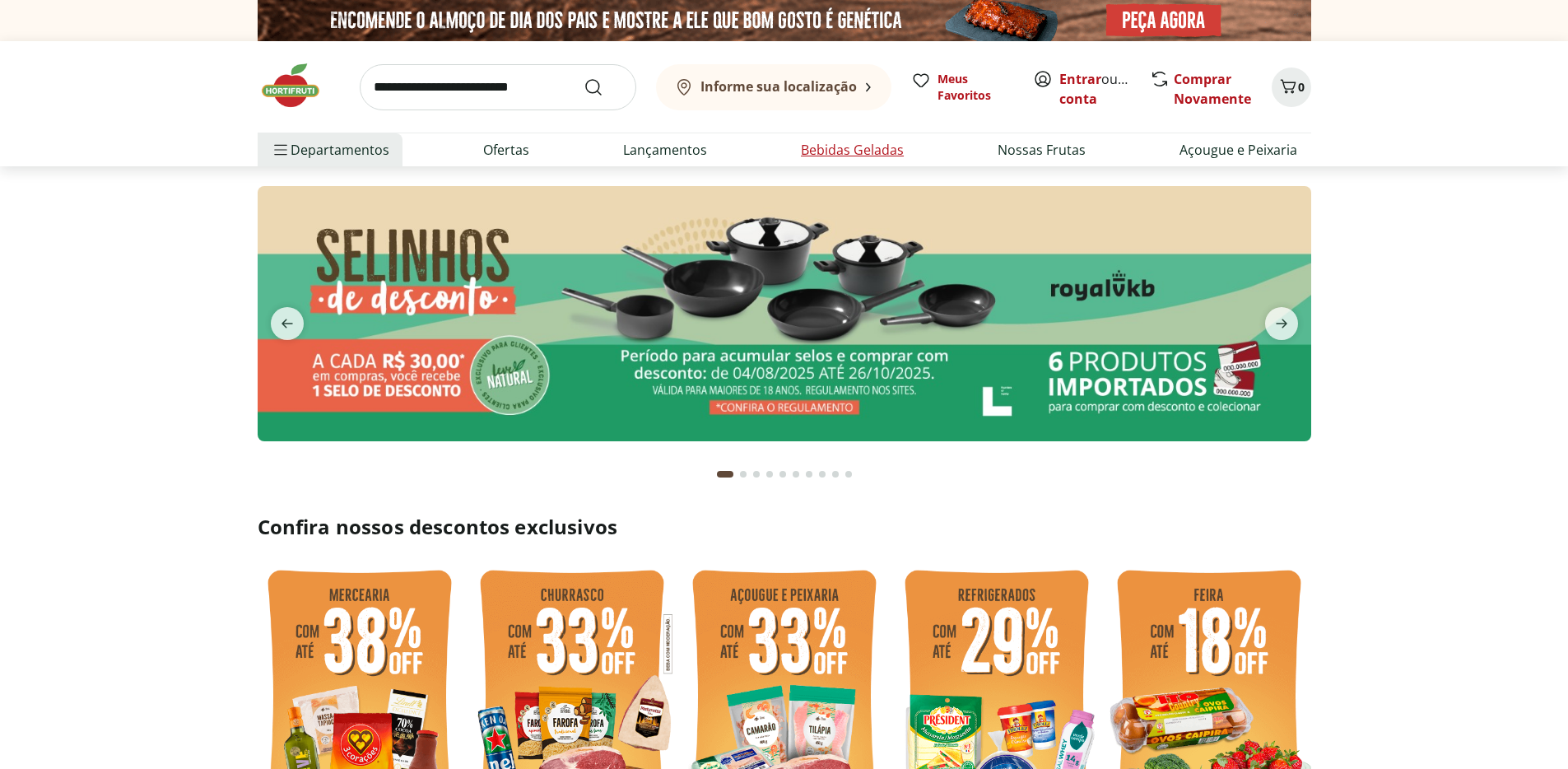 scroll, scrollTop: 0, scrollLeft: 0, axis: both 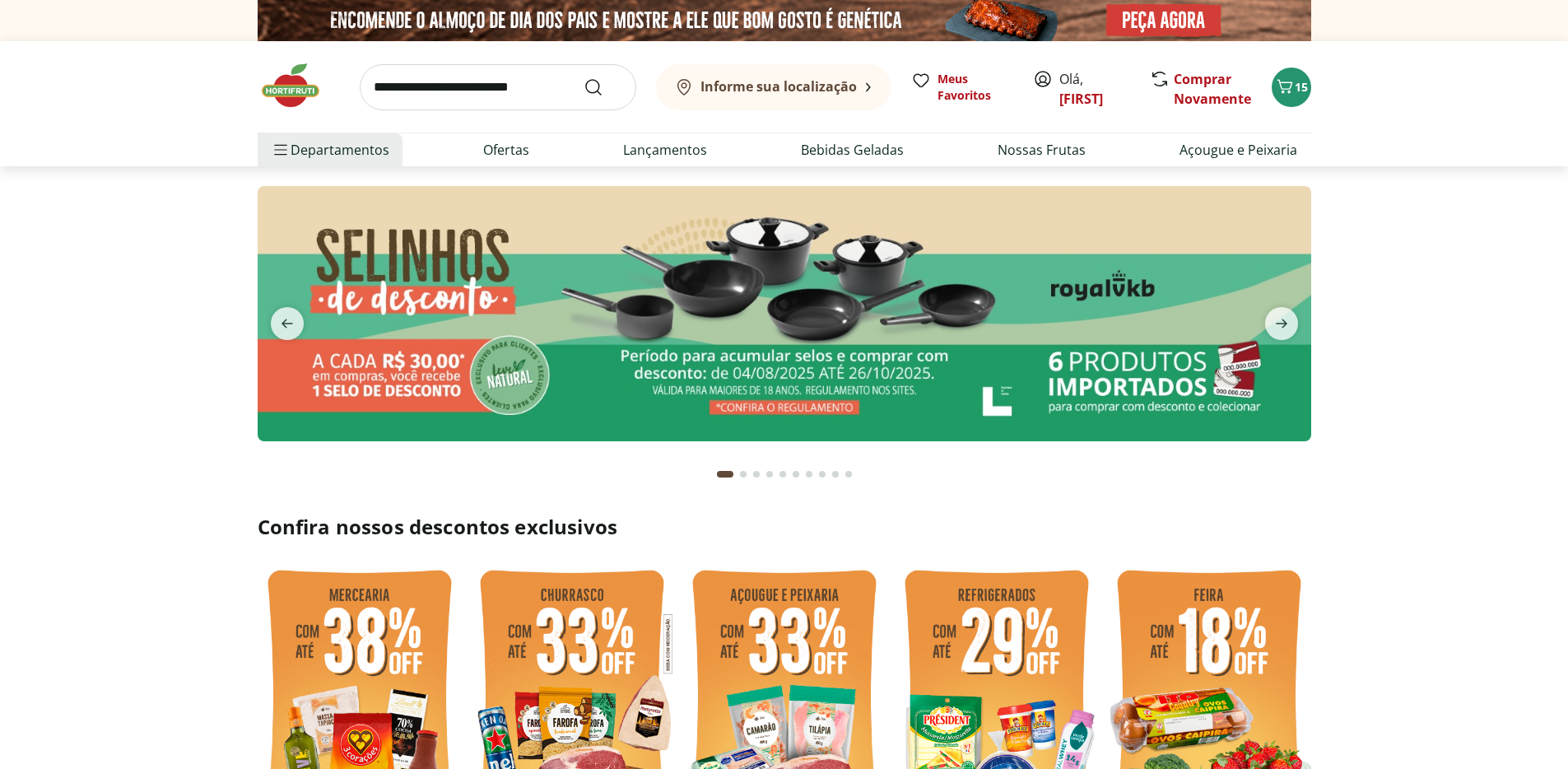click at bounding box center [498, 87] 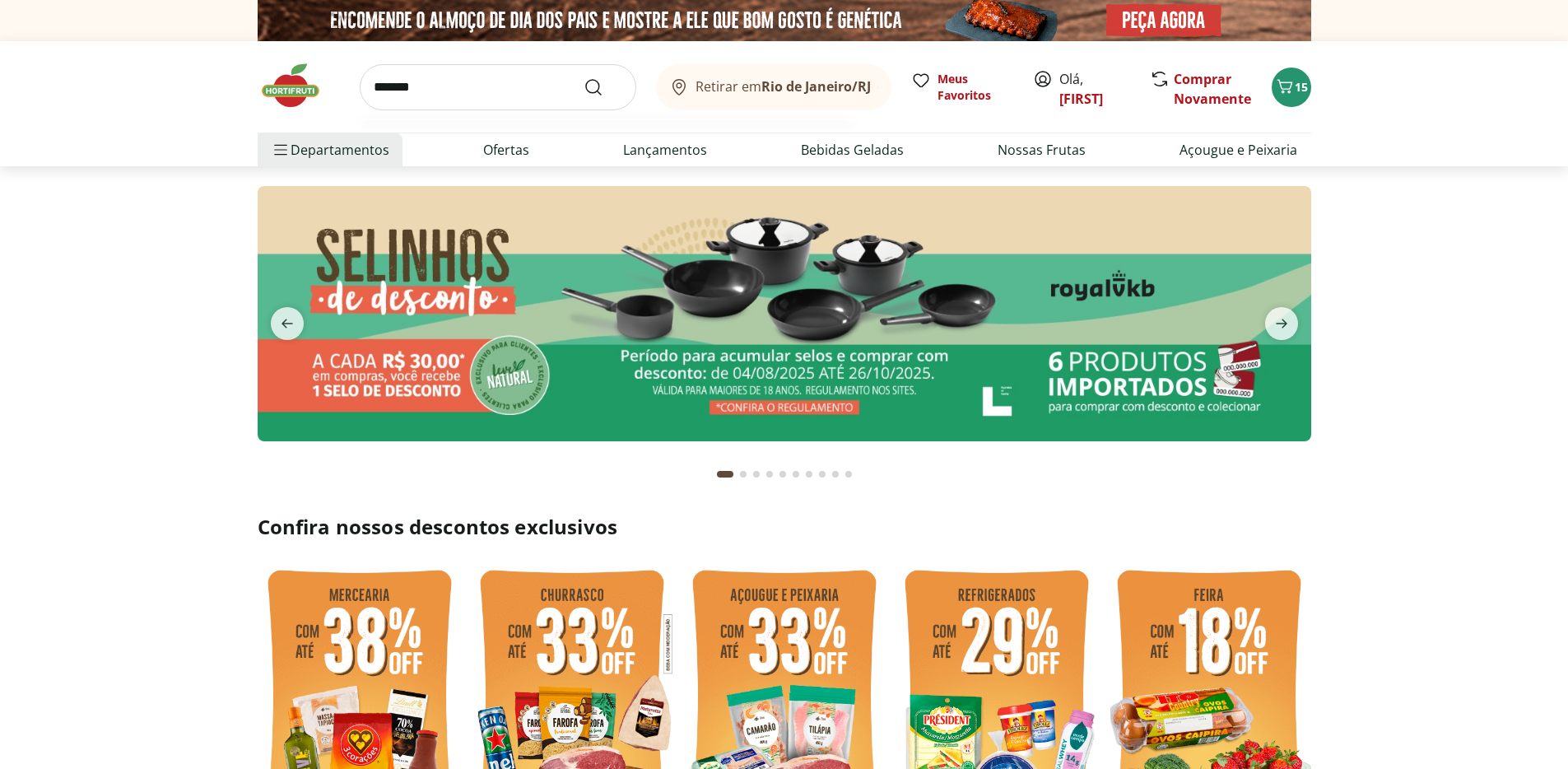 type on "*******" 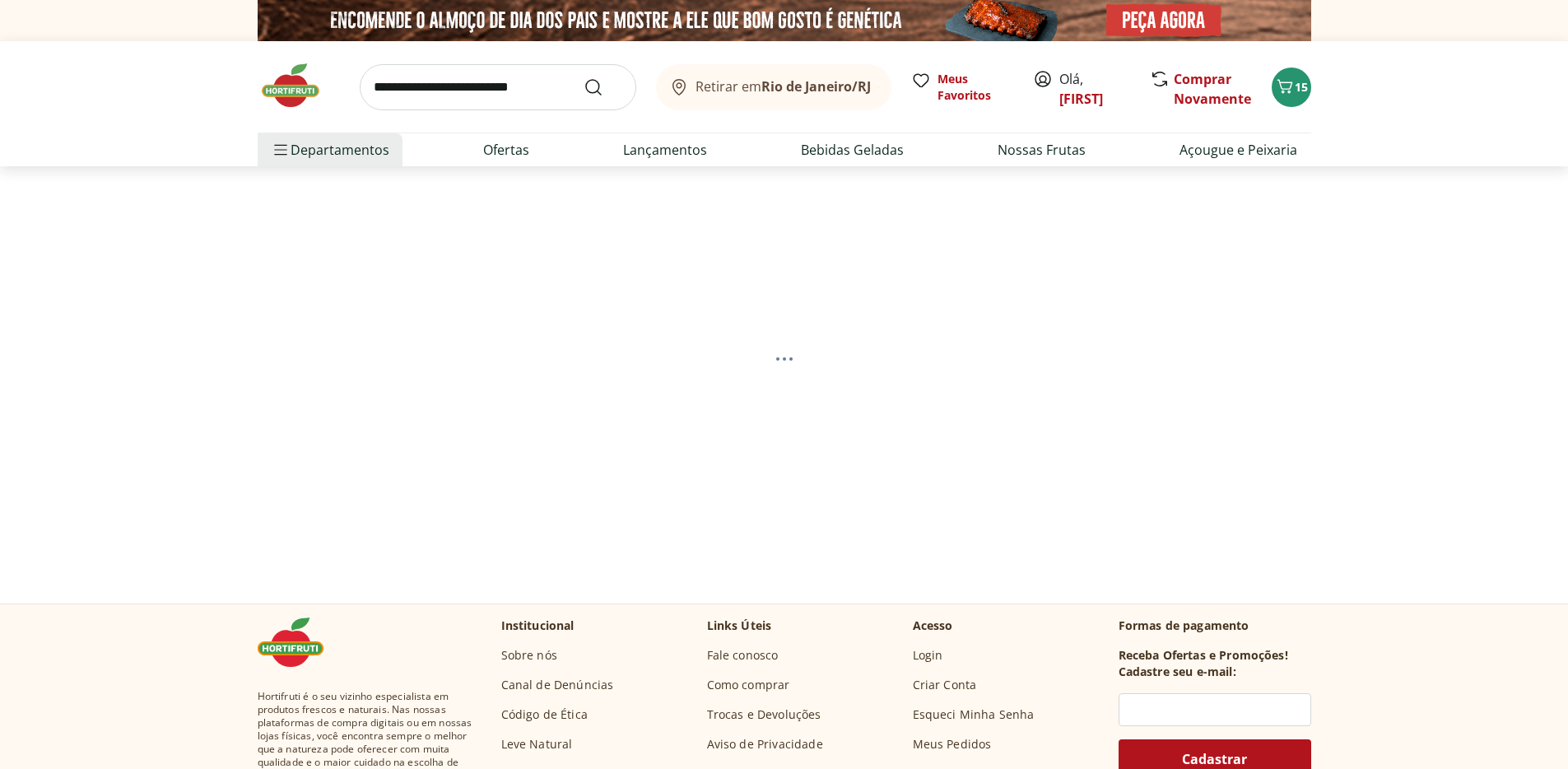select on "**********" 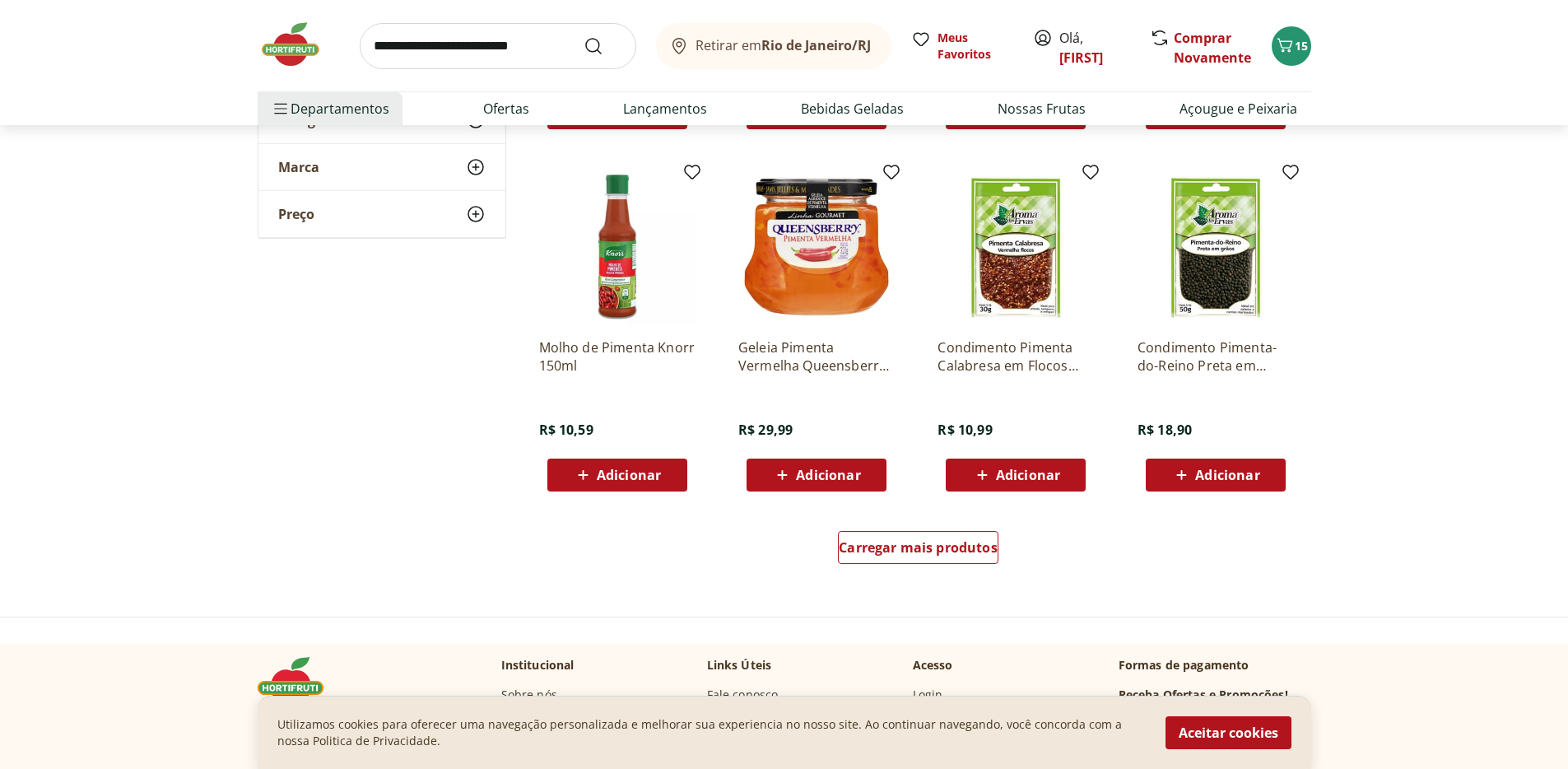 scroll, scrollTop: 918, scrollLeft: 0, axis: vertical 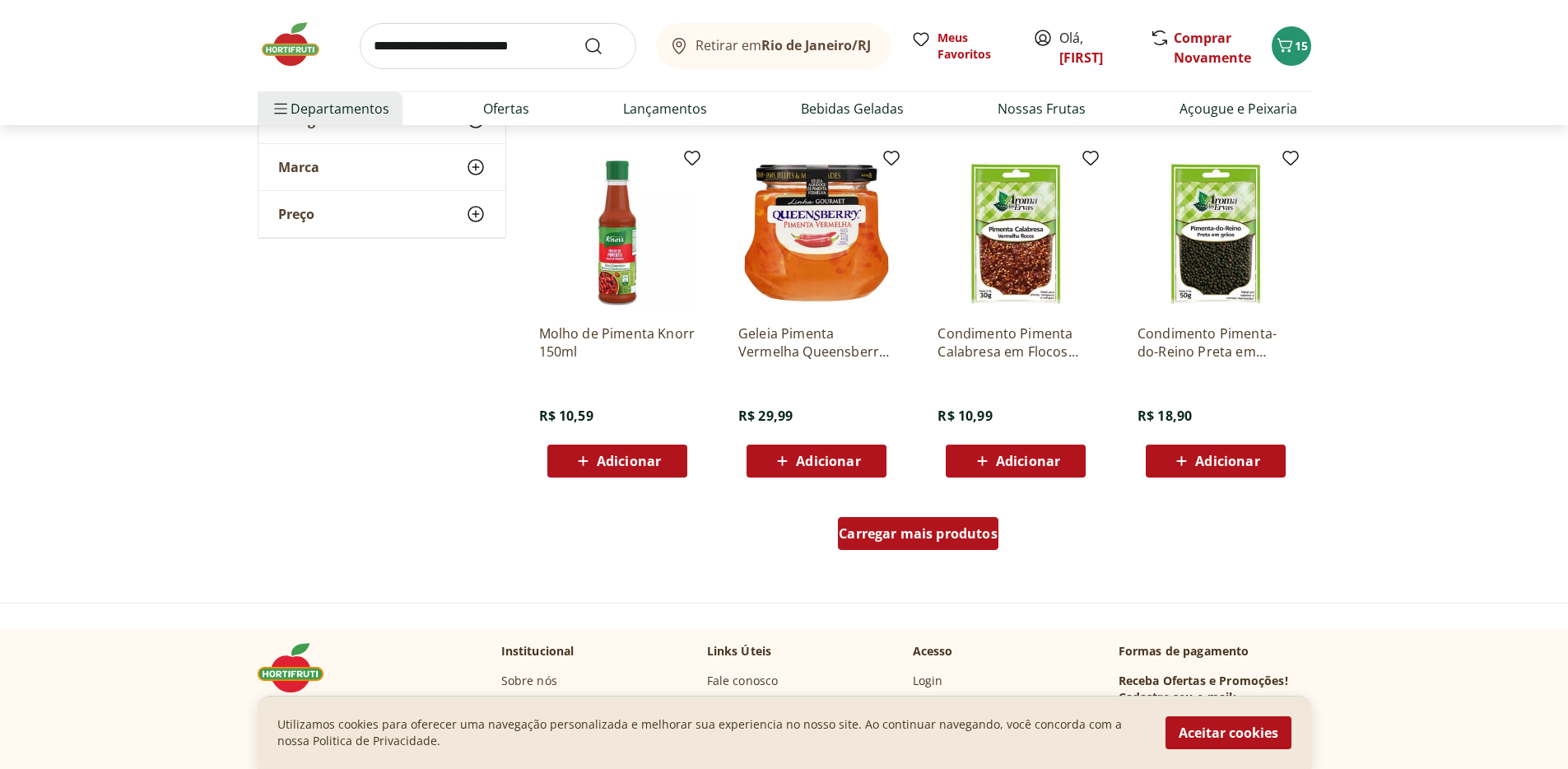 click on "Carregar mais produtos" at bounding box center (918, 534) 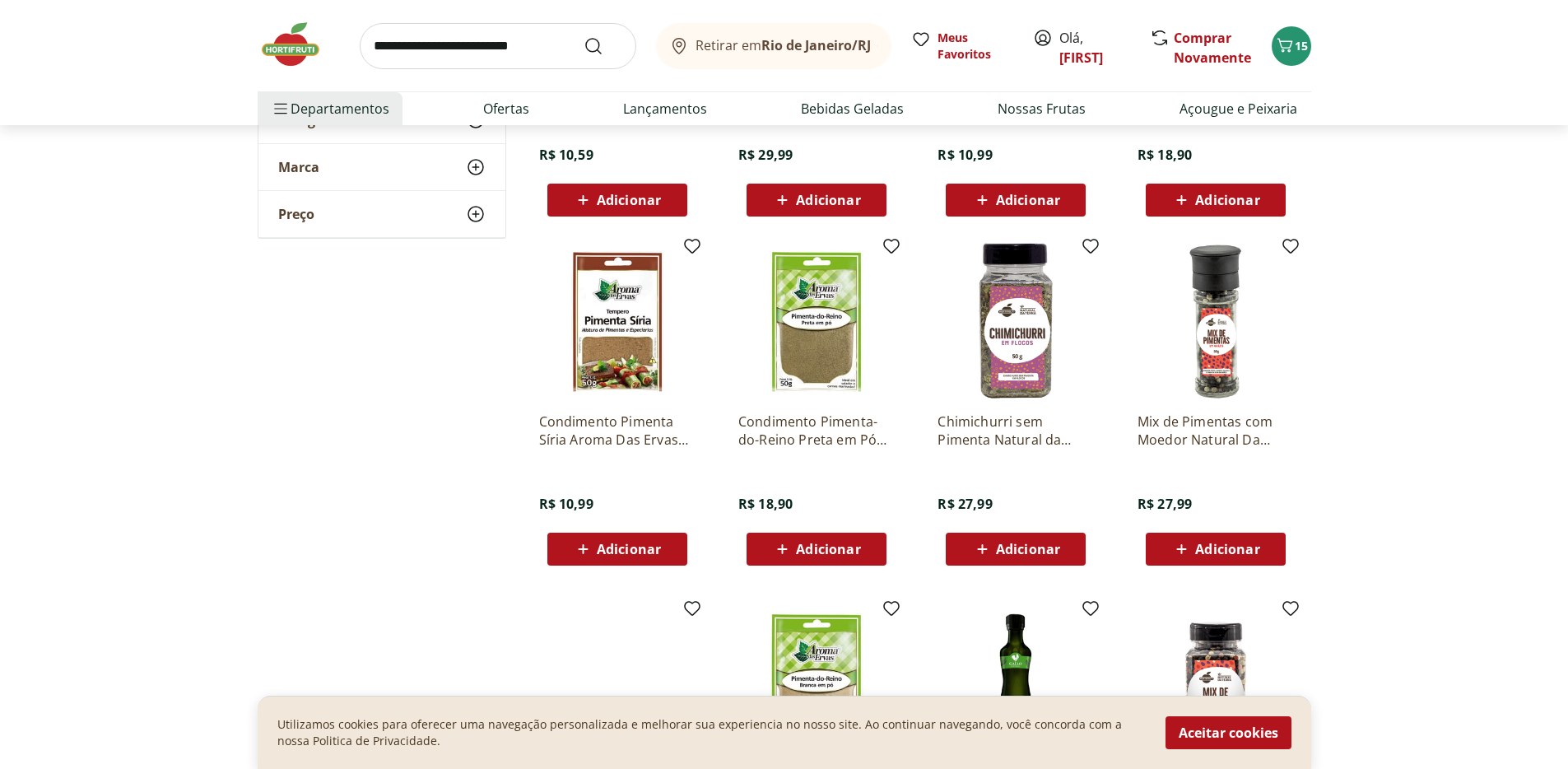 scroll, scrollTop: 1180, scrollLeft: 0, axis: vertical 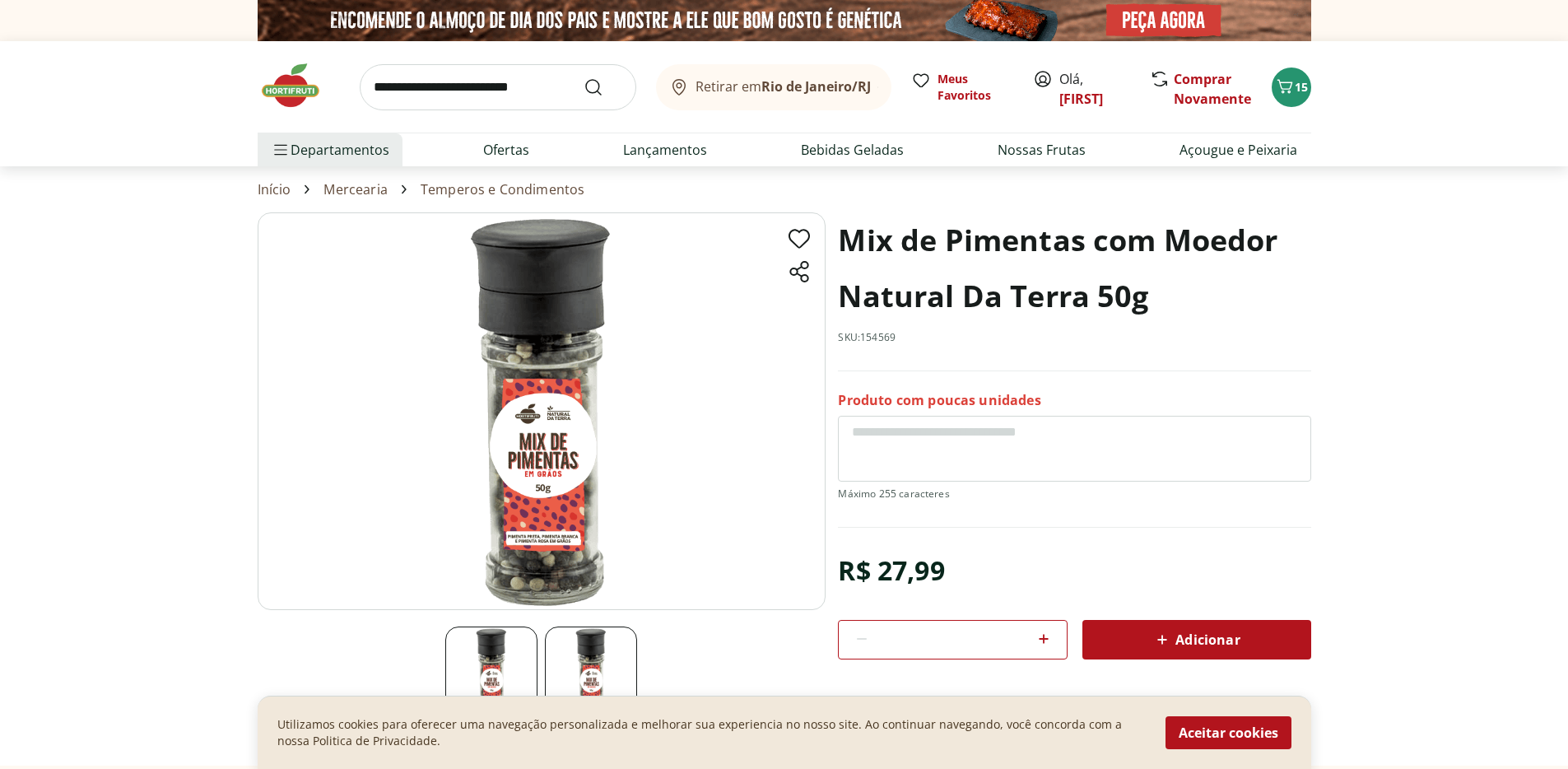 click at bounding box center (542, 411) 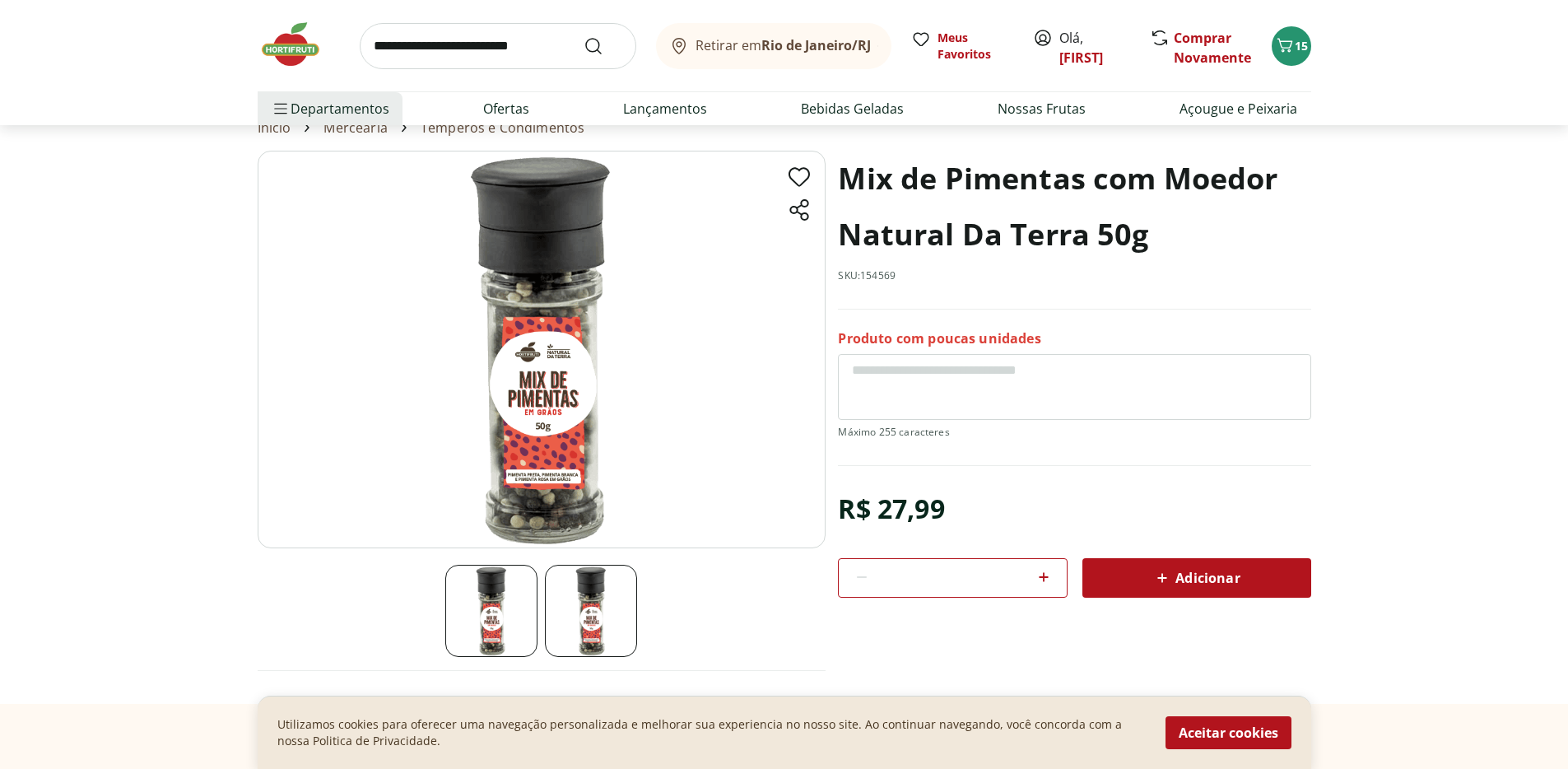 scroll, scrollTop: 40, scrollLeft: 0, axis: vertical 